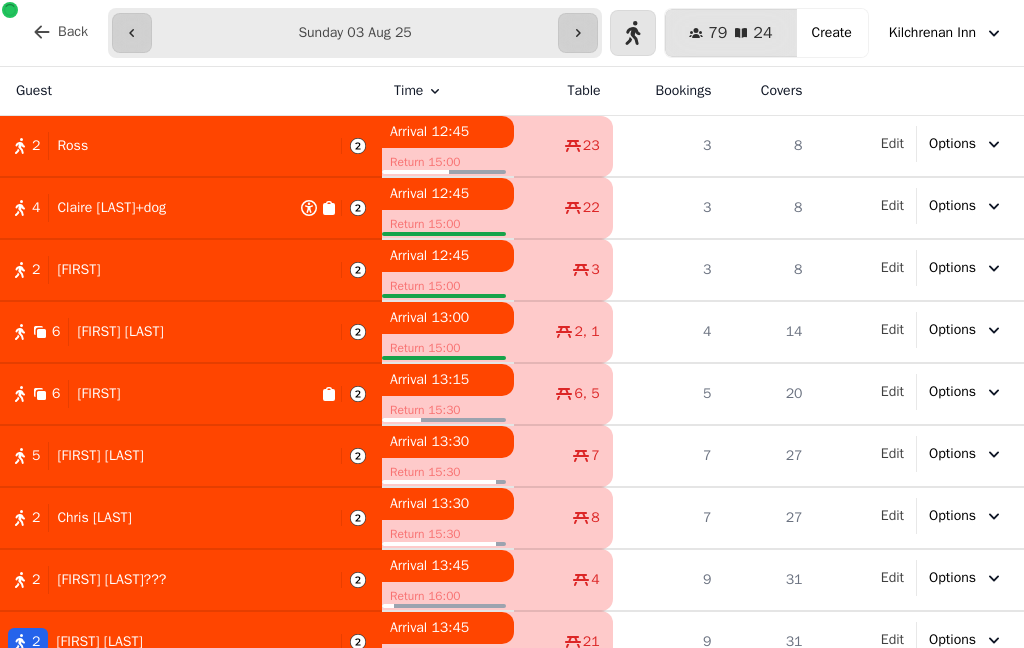 select on "*" 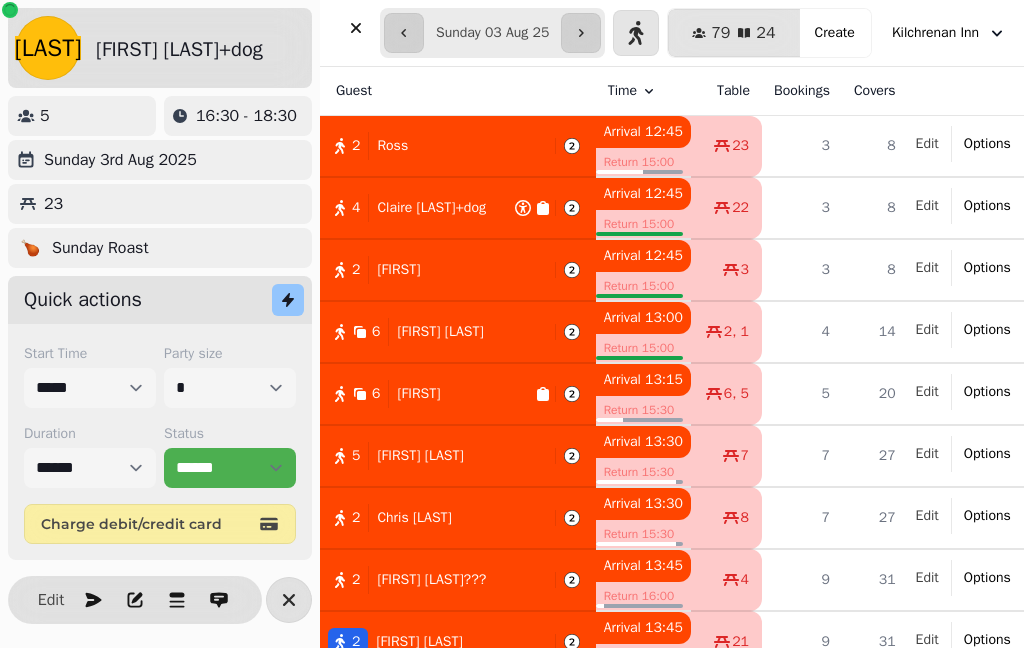 scroll, scrollTop: 0, scrollLeft: 0, axis: both 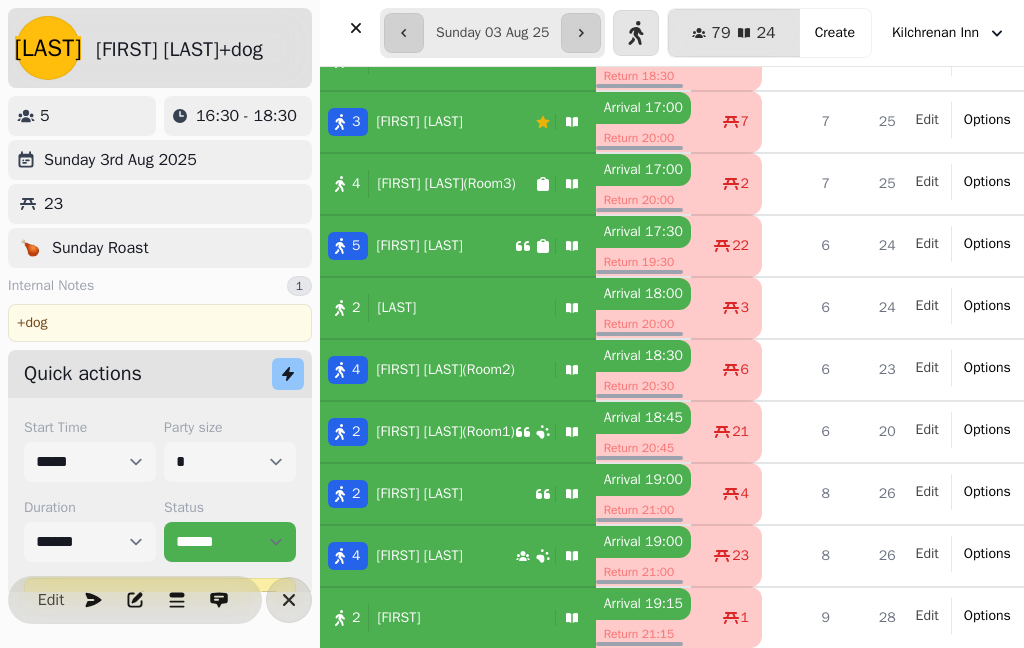 click at bounding box center [289, 600] 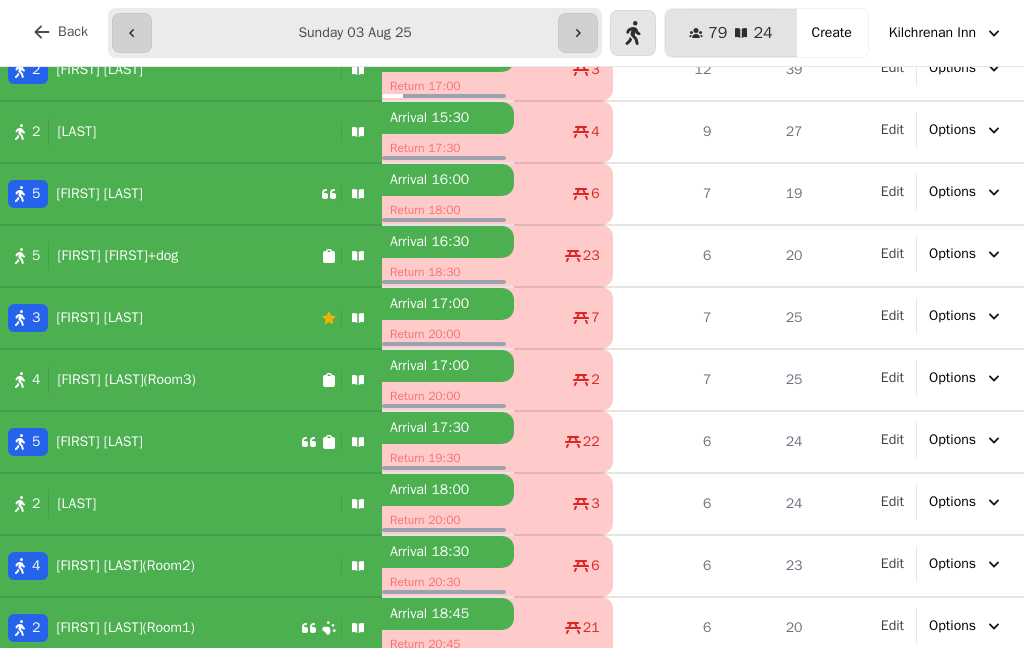 scroll, scrollTop: 758, scrollLeft: 0, axis: vertical 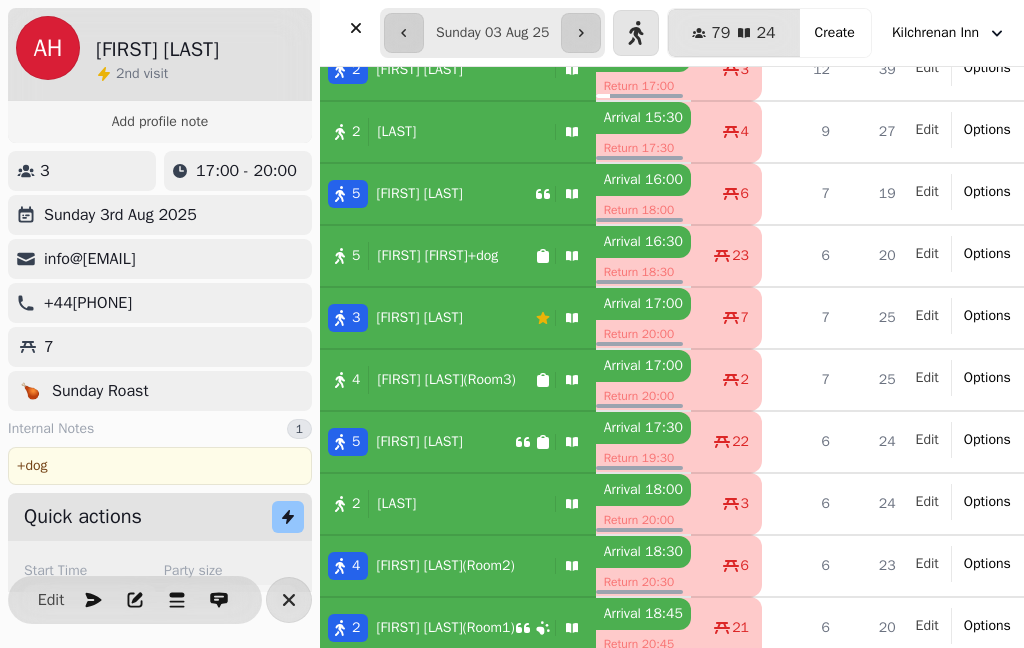 select on "*" 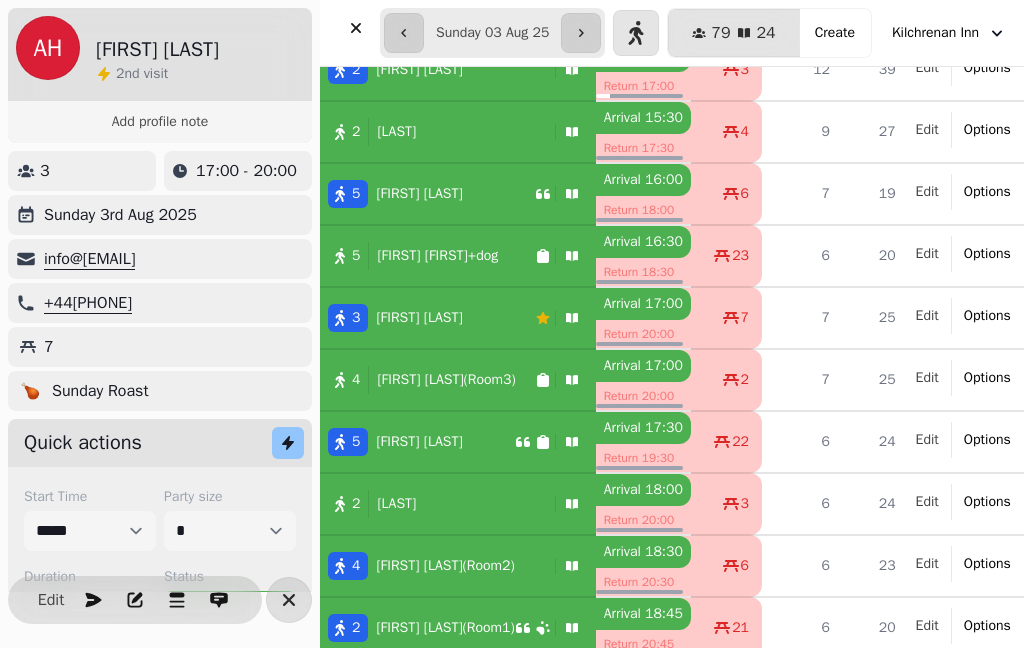 click on "Edit" at bounding box center (51, 600) 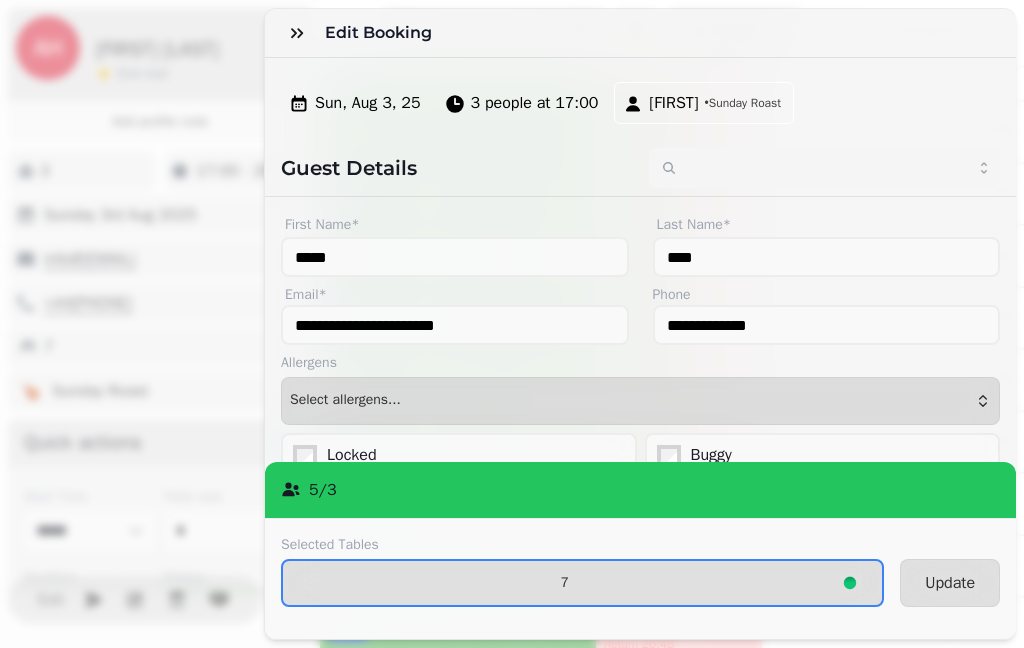 click on "3 people at 17:00" at bounding box center (535, 103) 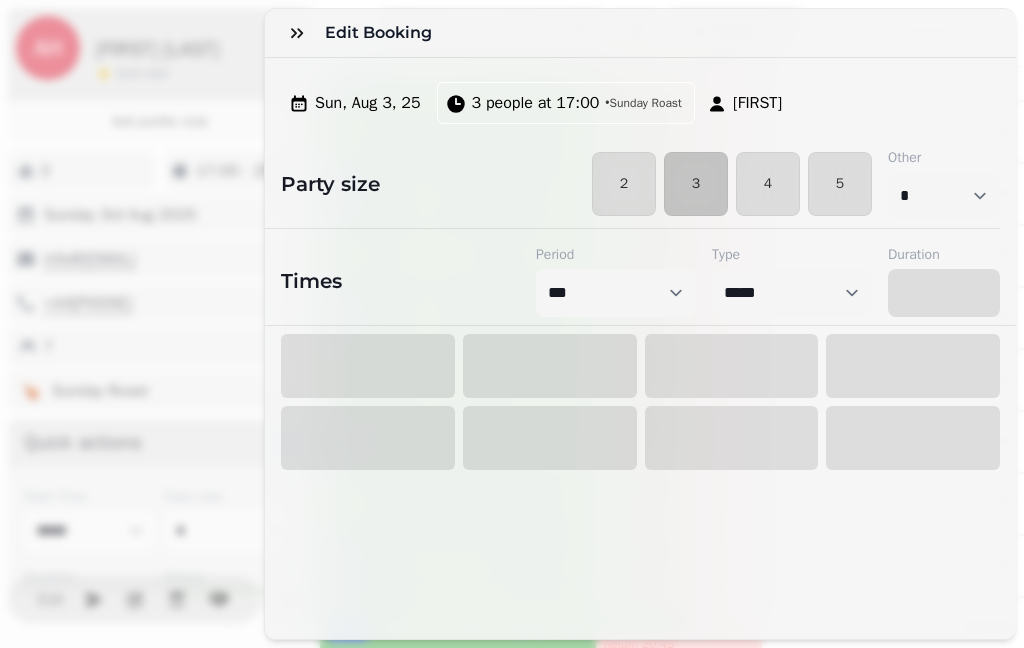 select on "****" 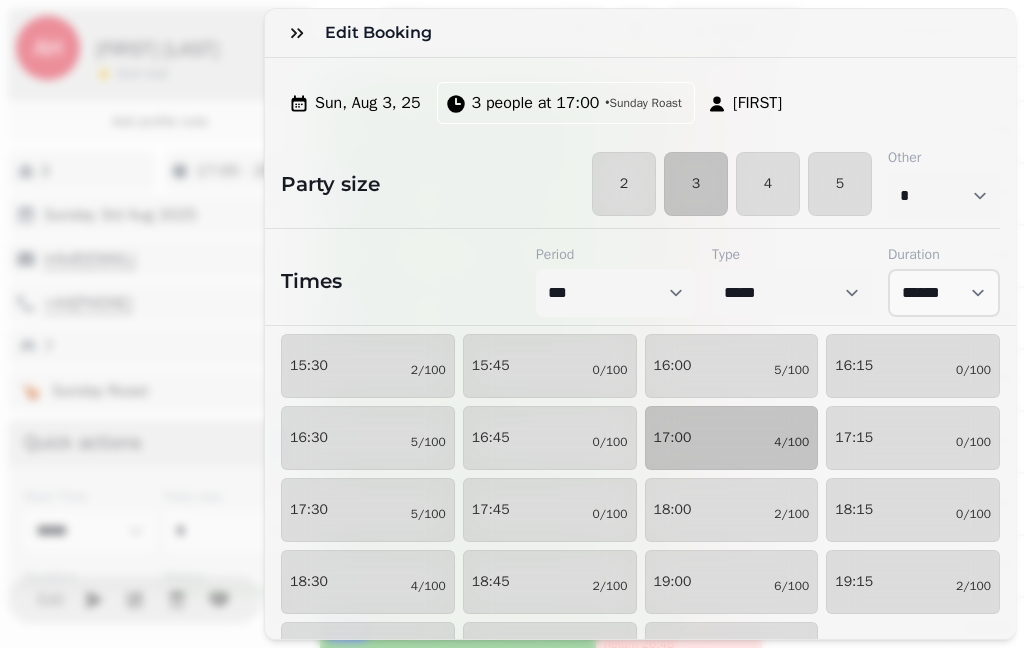 click on "•  Sunday Roast" at bounding box center (643, 103) 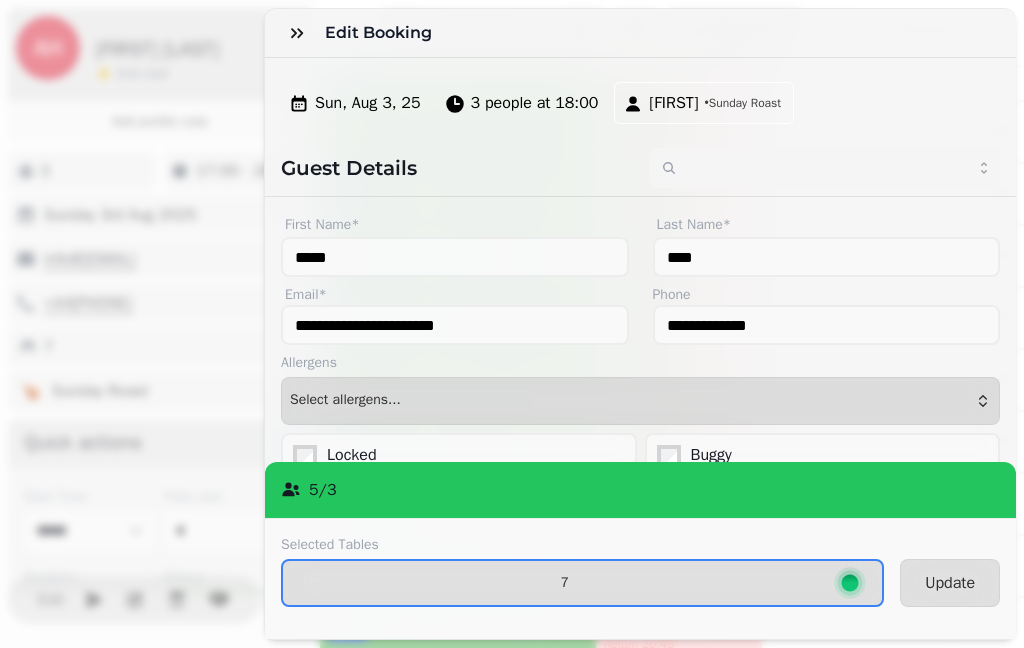 click on "Update" at bounding box center (950, 583) 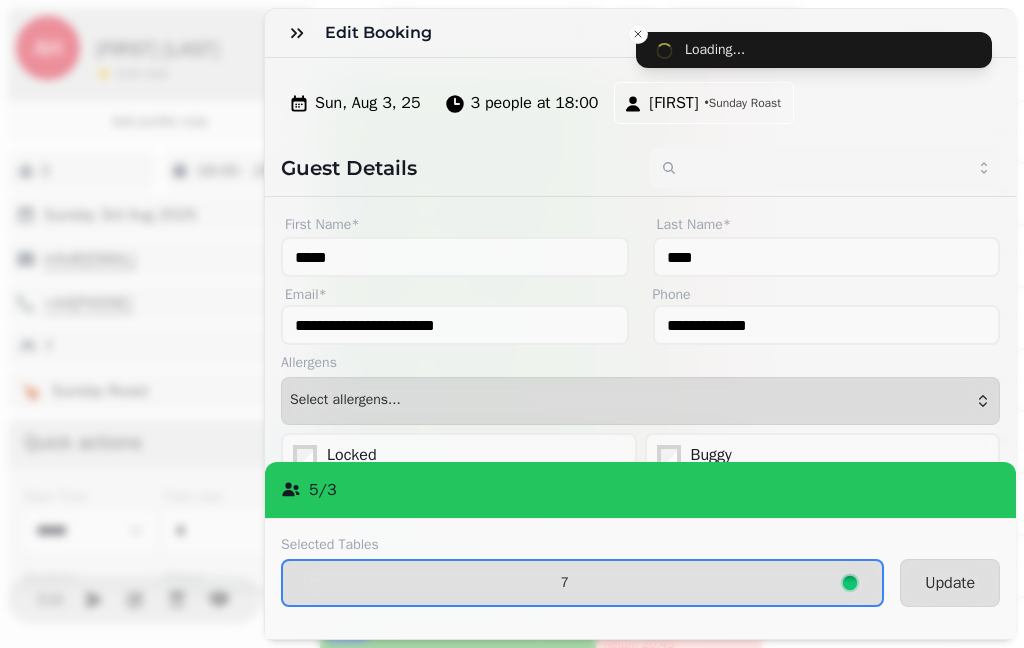 select on "****" 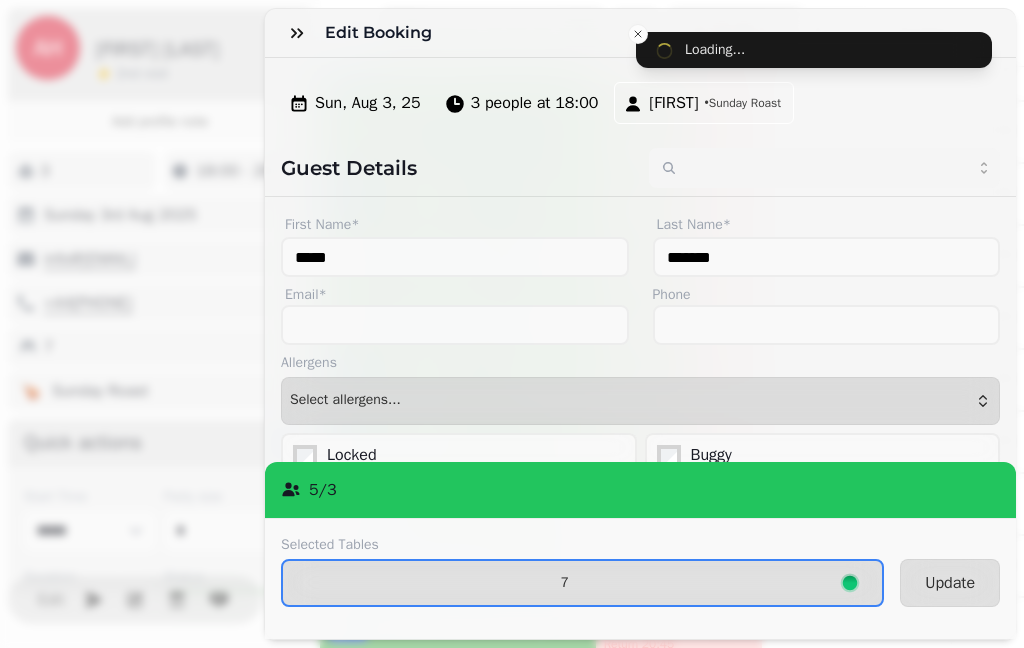 select on "*" 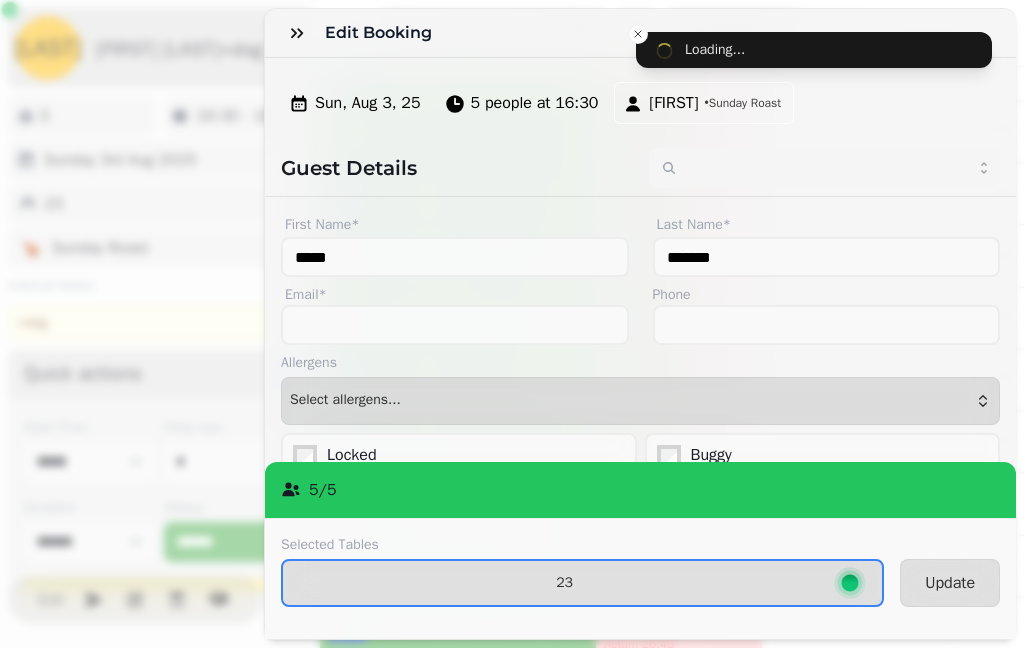 scroll, scrollTop: 1818, scrollLeft: 0, axis: vertical 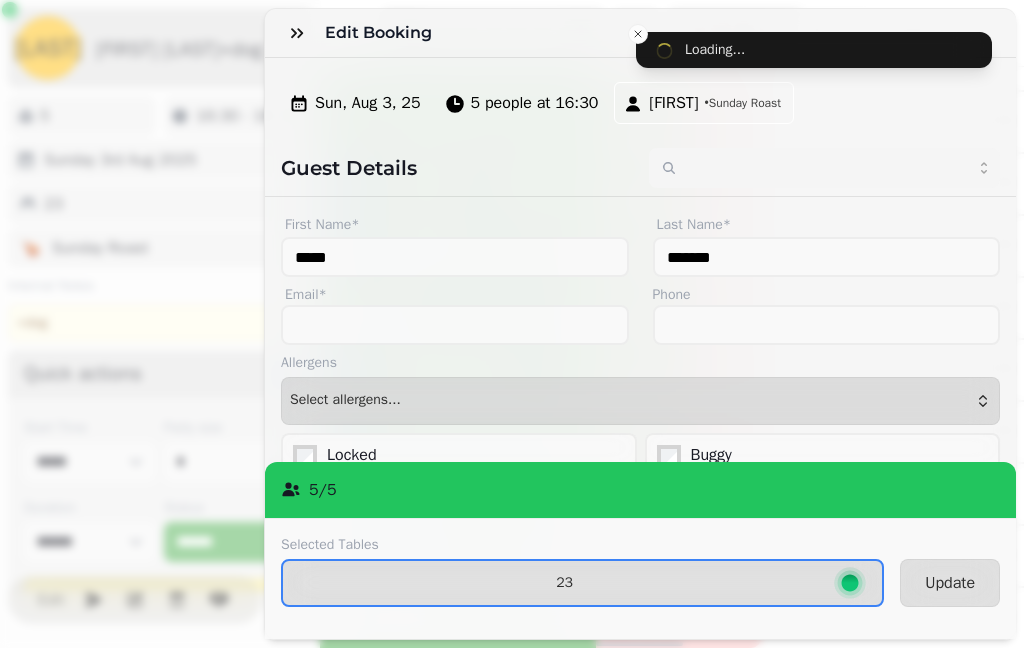 type on "*****" 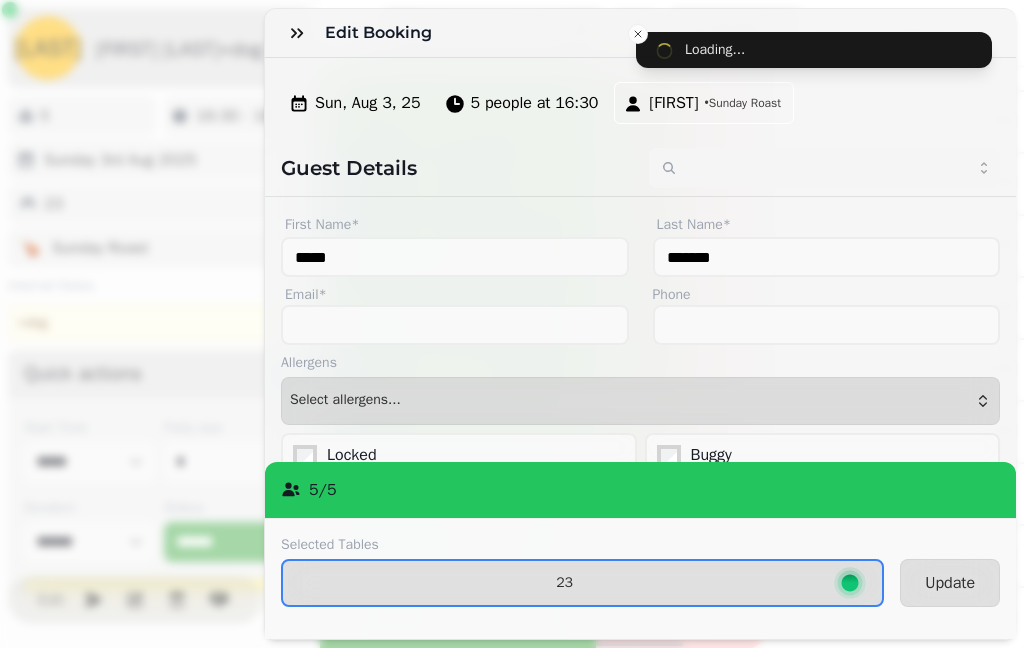 type on "****" 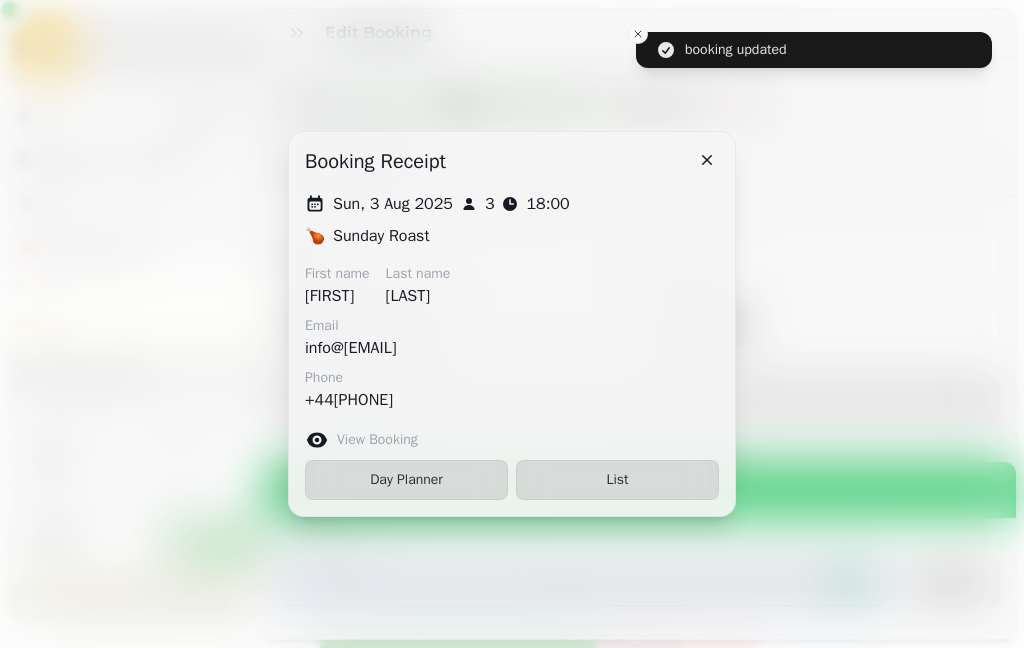 type on "*****" 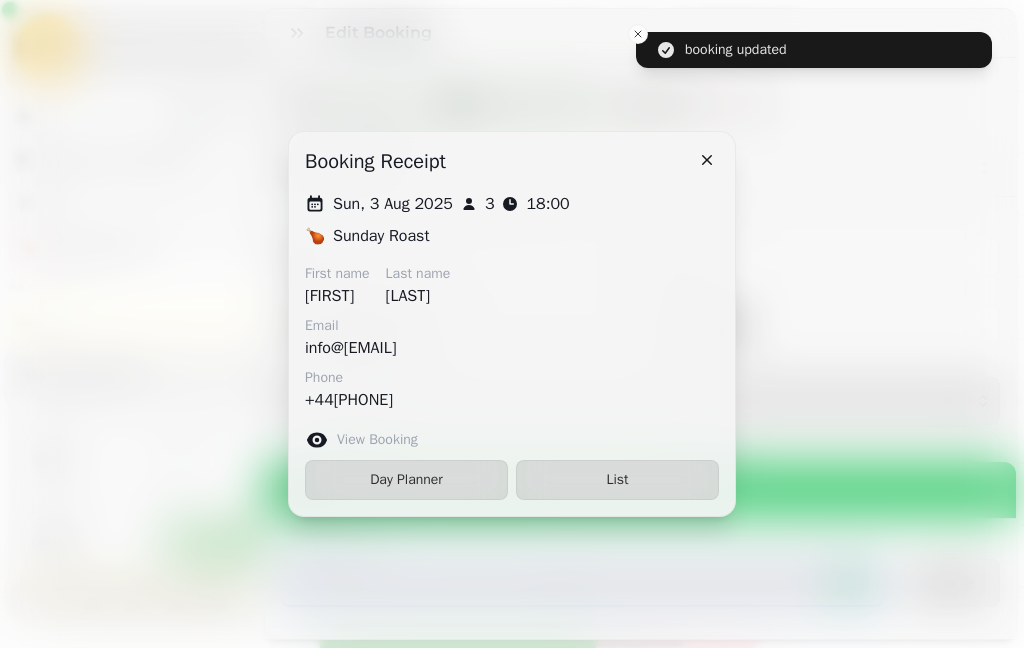 type on "*******" 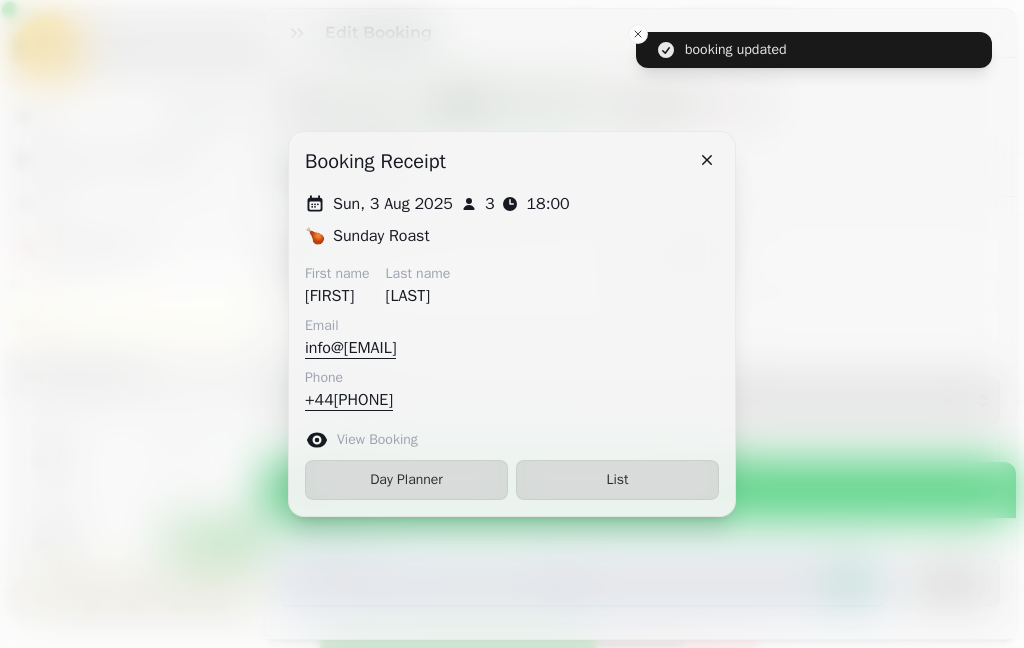 scroll, scrollTop: 1818, scrollLeft: 0, axis: vertical 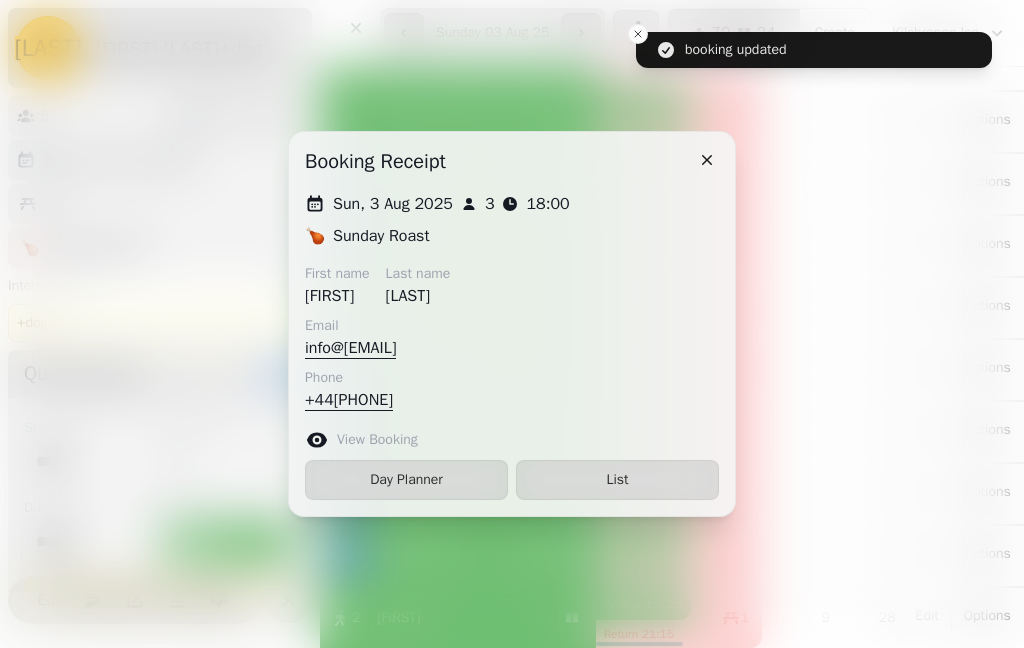 click on "List" at bounding box center (617, 480) 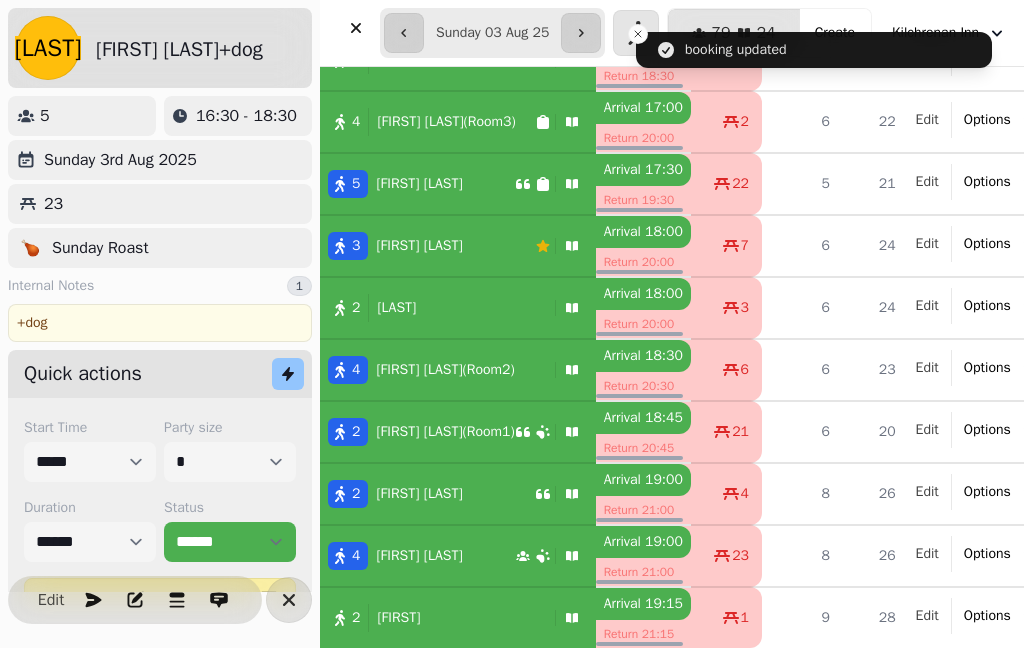 select on "*" 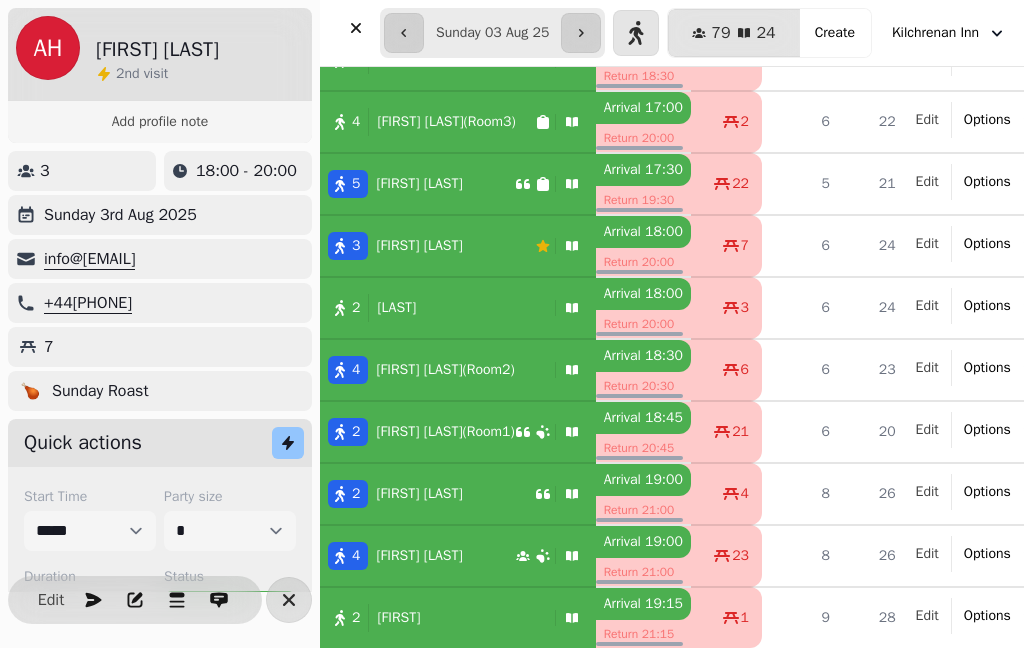 scroll, scrollTop: 1880, scrollLeft: -1, axis: both 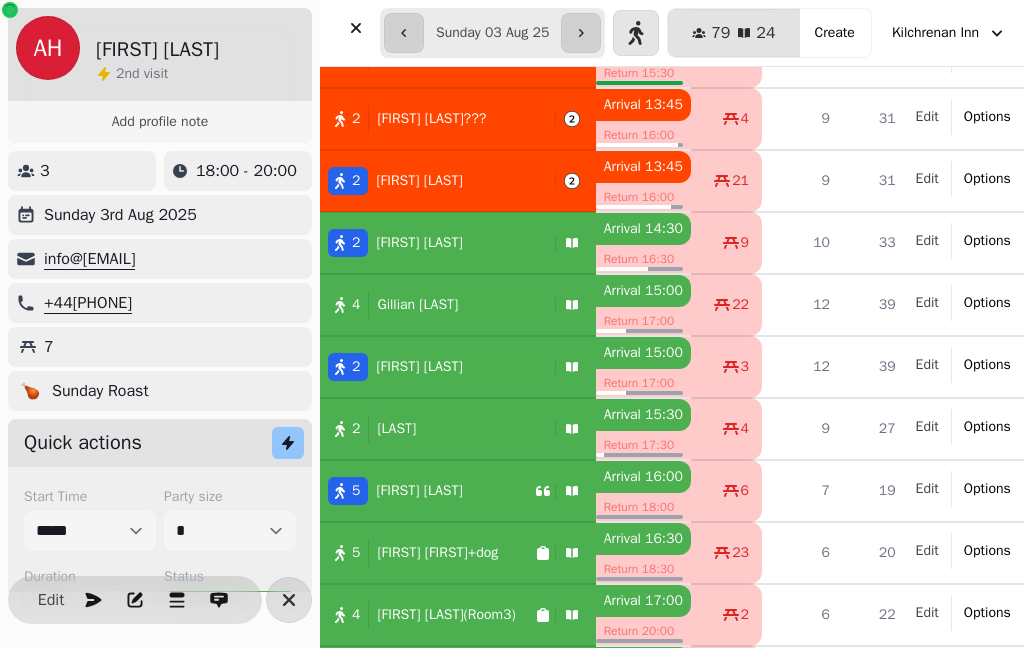 click 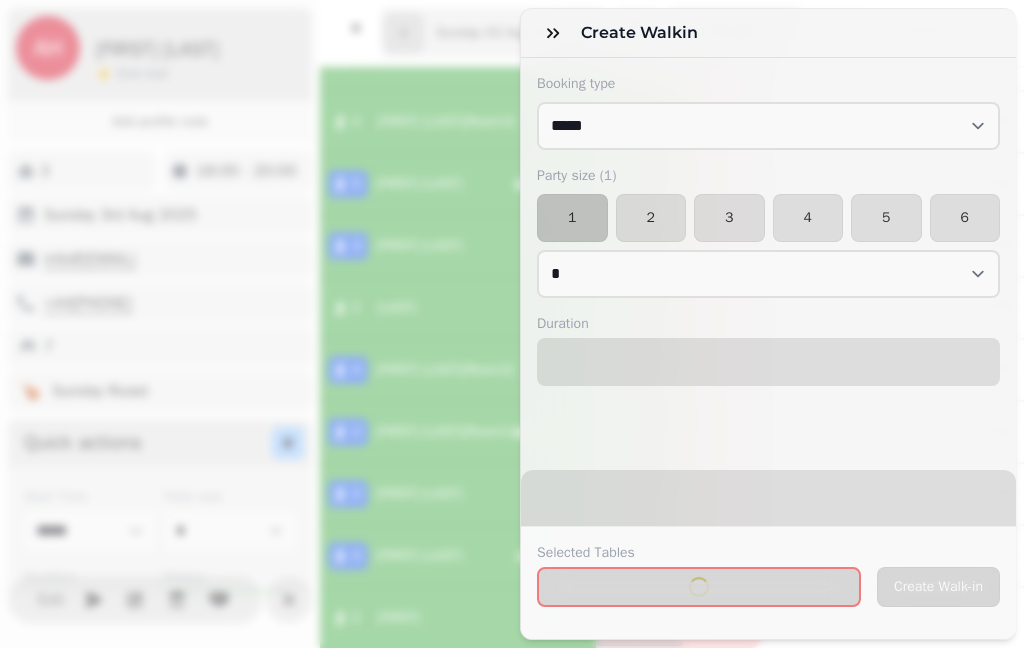 scroll, scrollTop: 954, scrollLeft: 0, axis: vertical 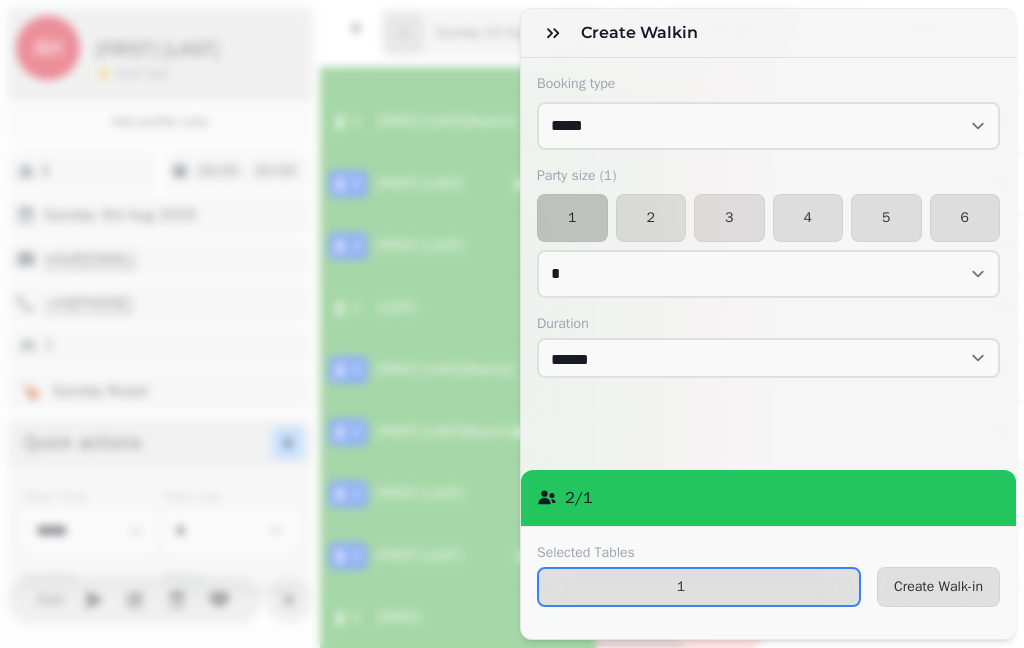 click on "4" at bounding box center (808, 218) 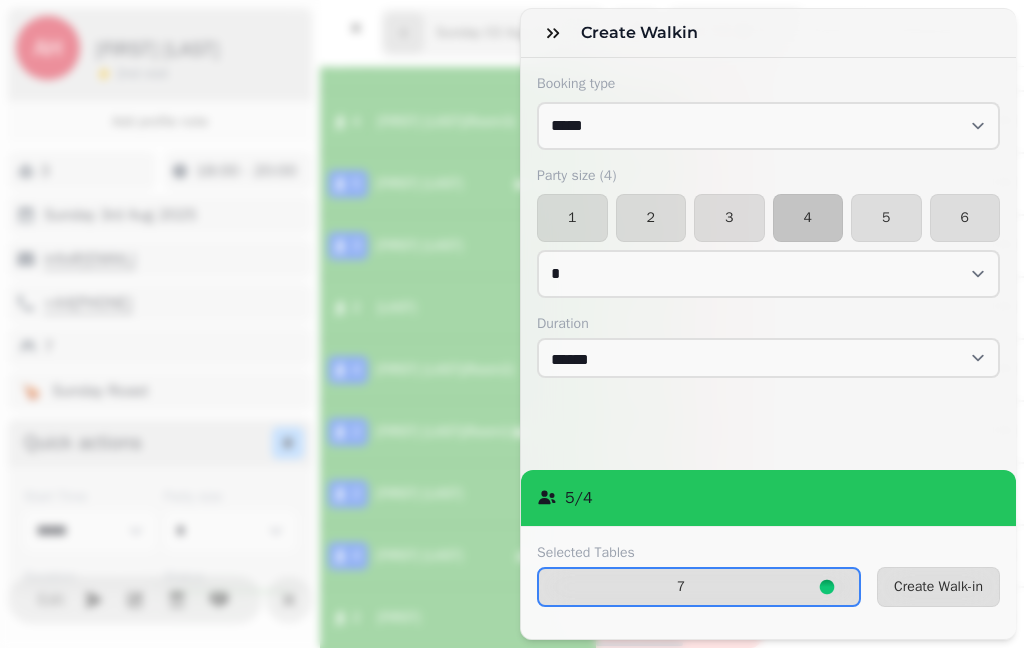 click on "1" at bounding box center (572, 218) 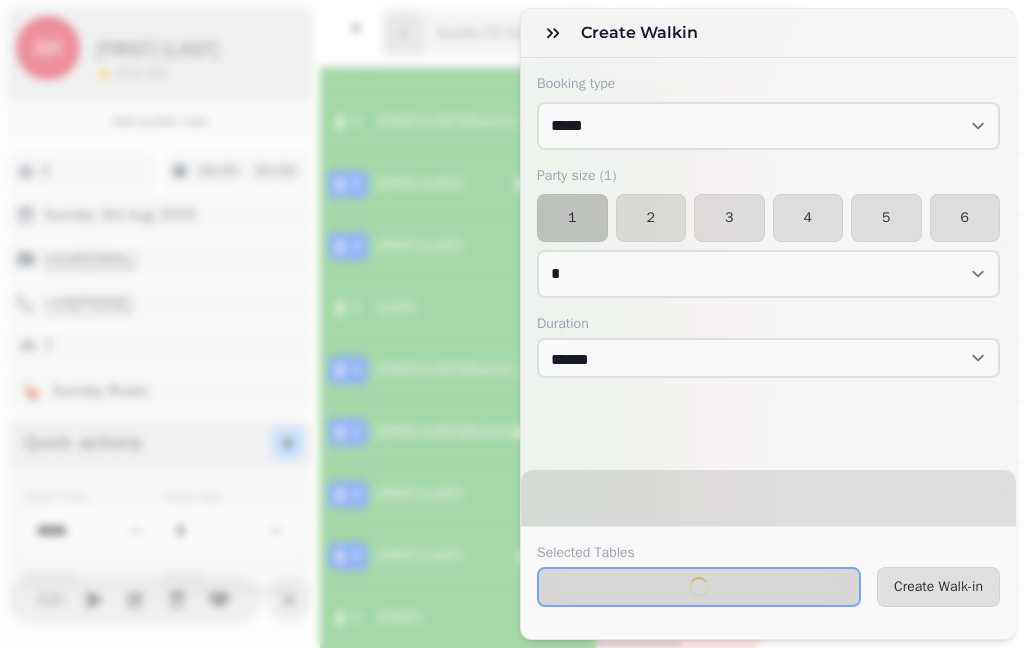 select on "*" 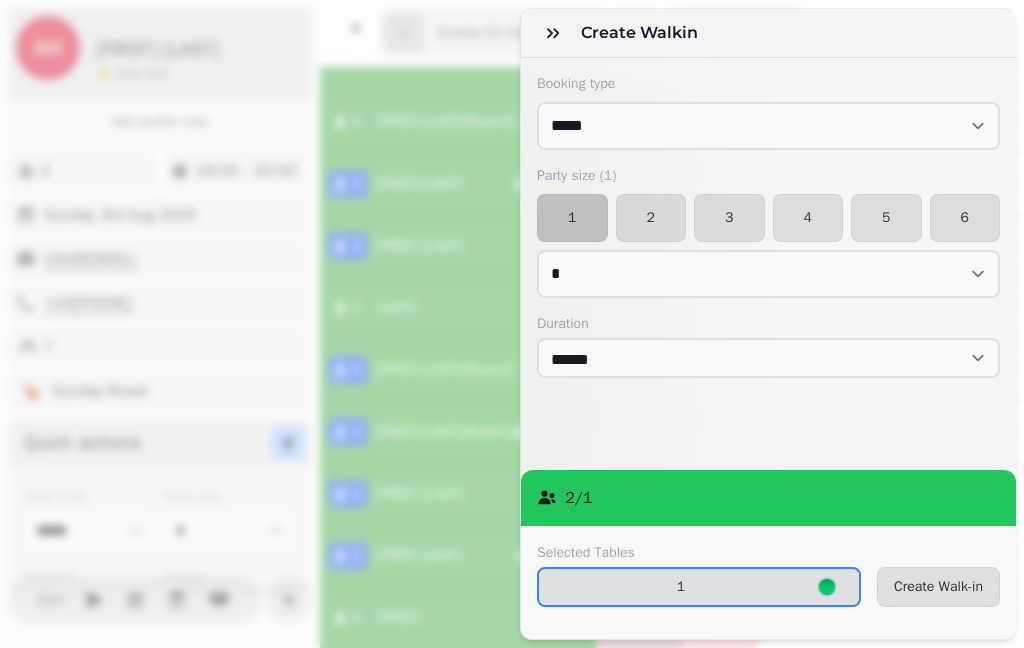 click on "1" at bounding box center (681, 587) 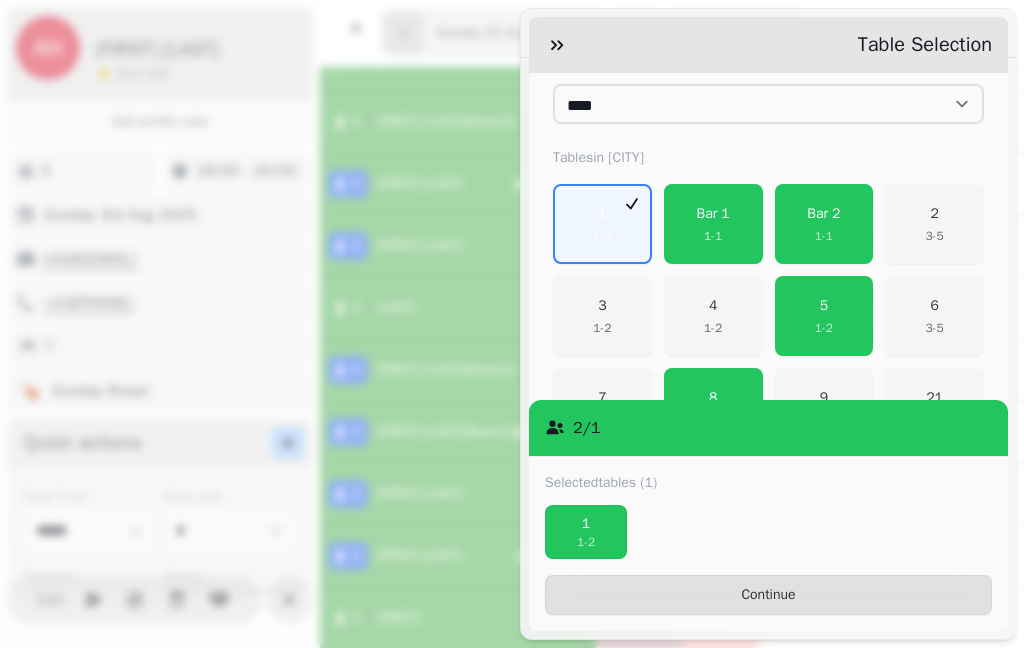 scroll, scrollTop: 331, scrollLeft: 0, axis: vertical 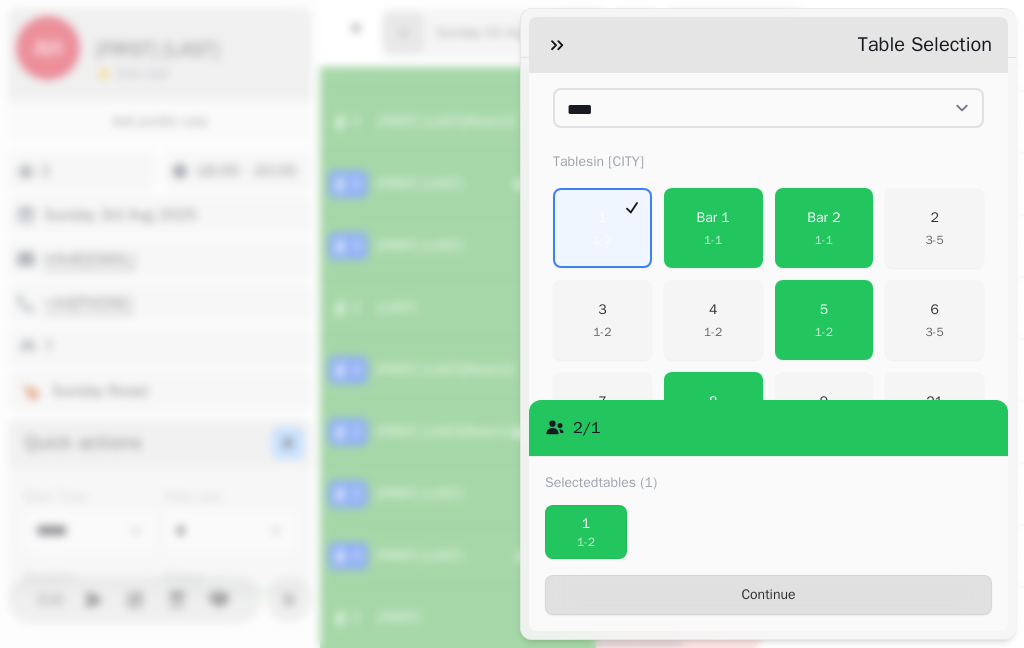 click on "Bar 1 1  -  1" at bounding box center (713, 228) 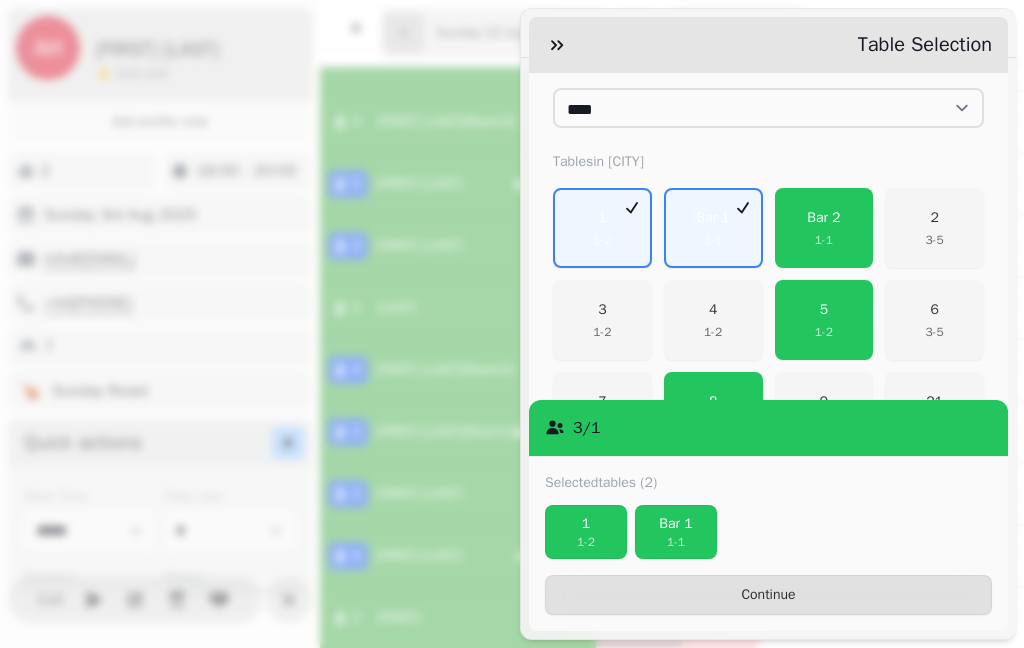 click on "1 - 1" at bounding box center [676, 542] 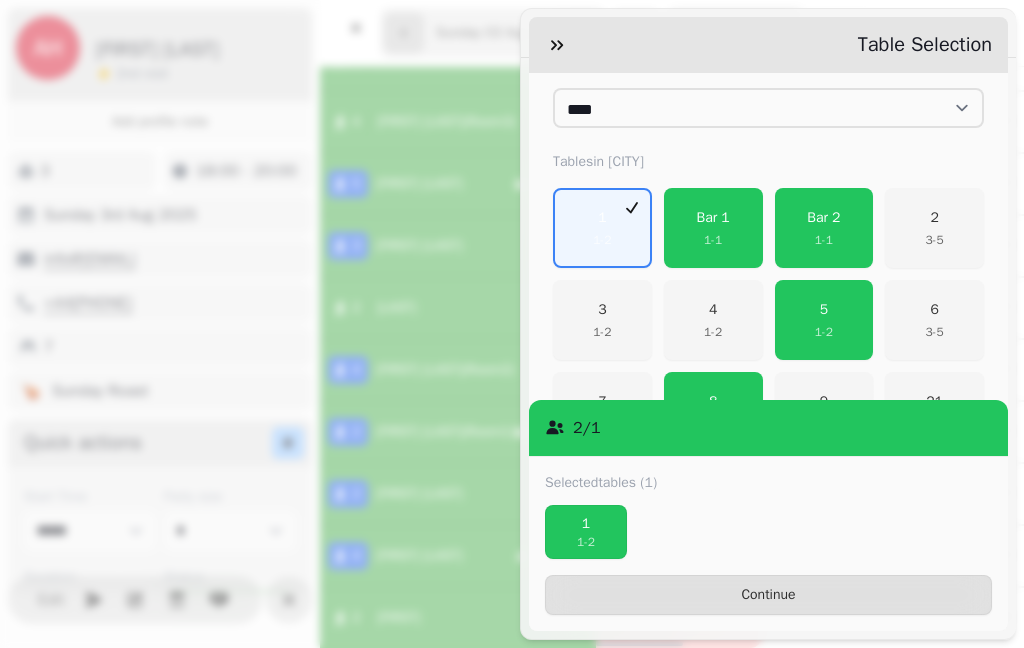click on "1 - 2" at bounding box center (586, 542) 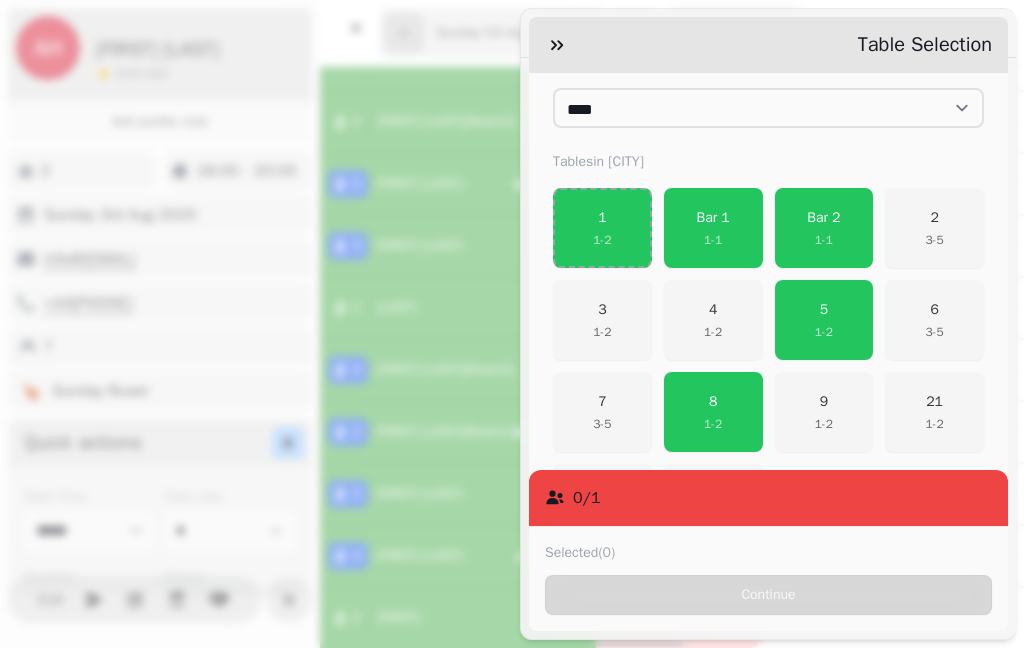 click on "Bar 1" at bounding box center [712, 218] 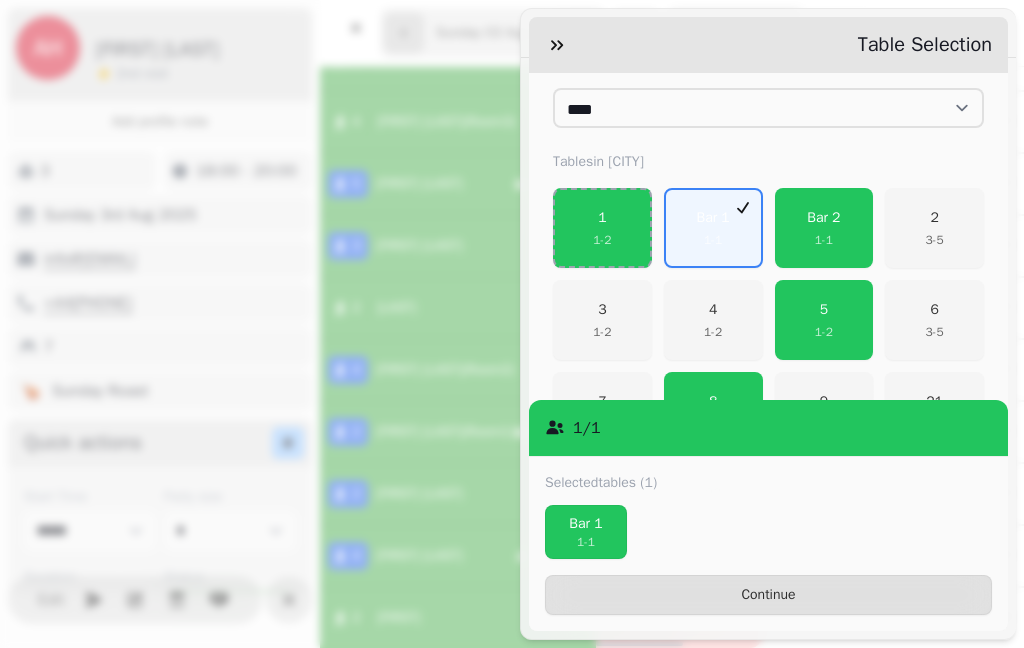 click on "Continue" at bounding box center [768, 595] 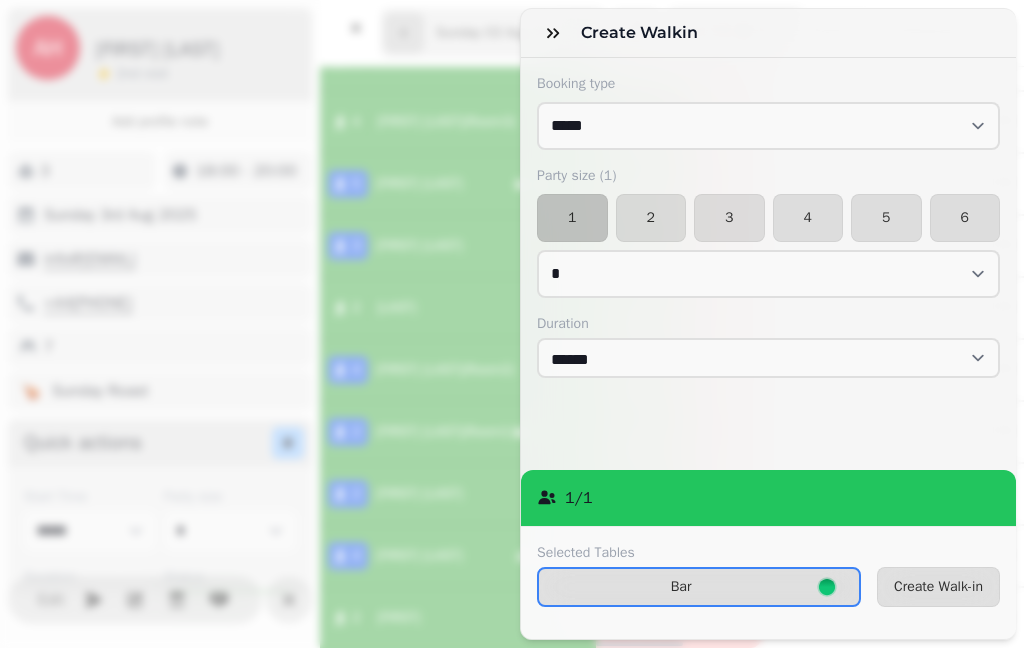 click on "Create Walk-in" at bounding box center [938, 587] 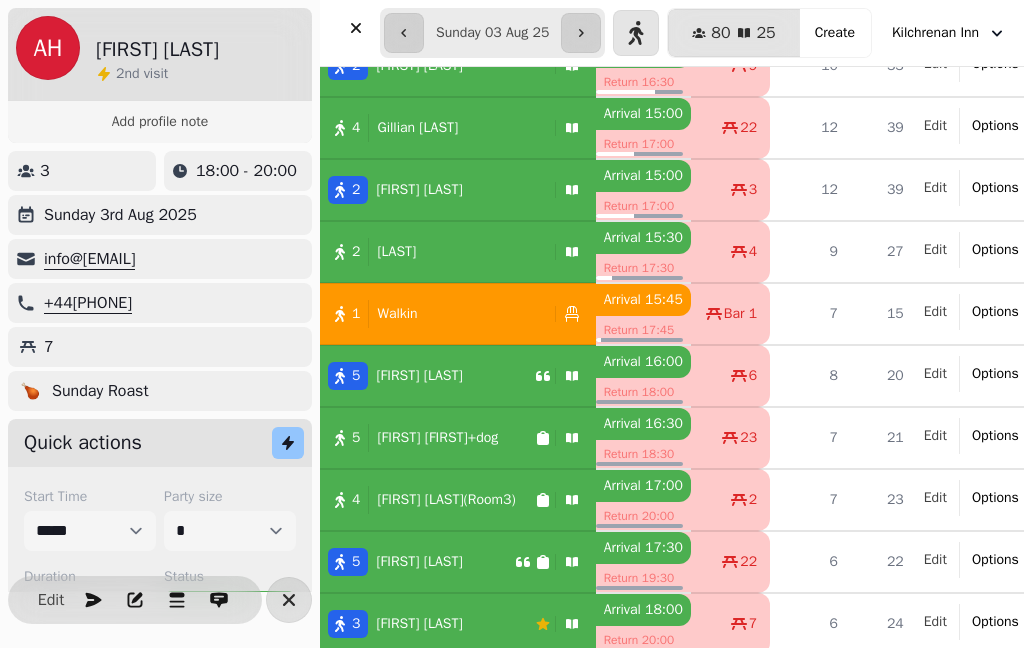 scroll, scrollTop: 637, scrollLeft: 0, axis: vertical 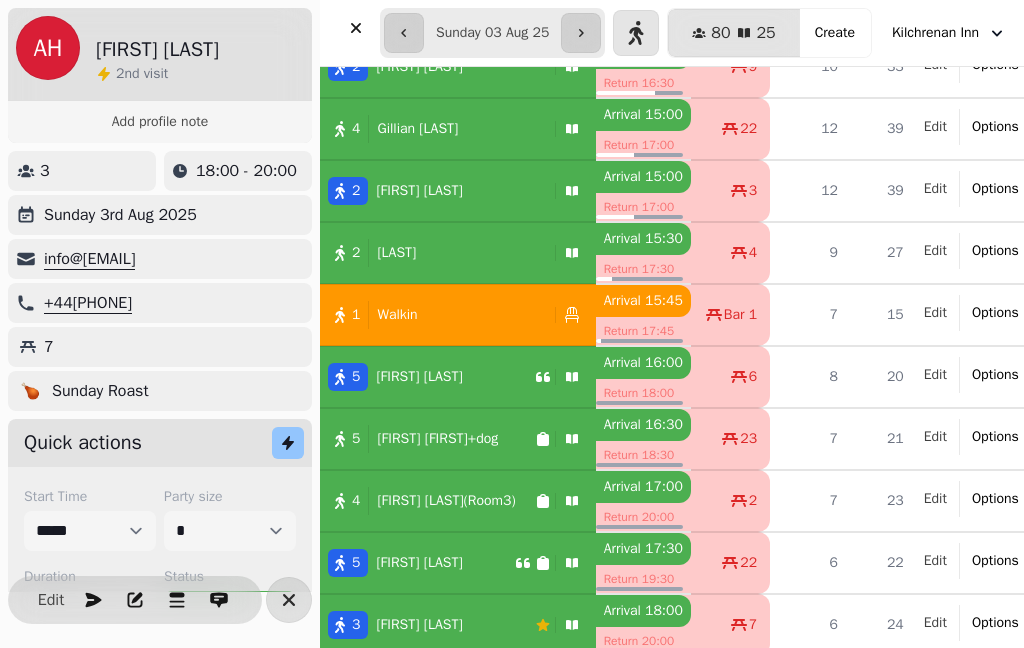 click on "Create" at bounding box center [835, 33] 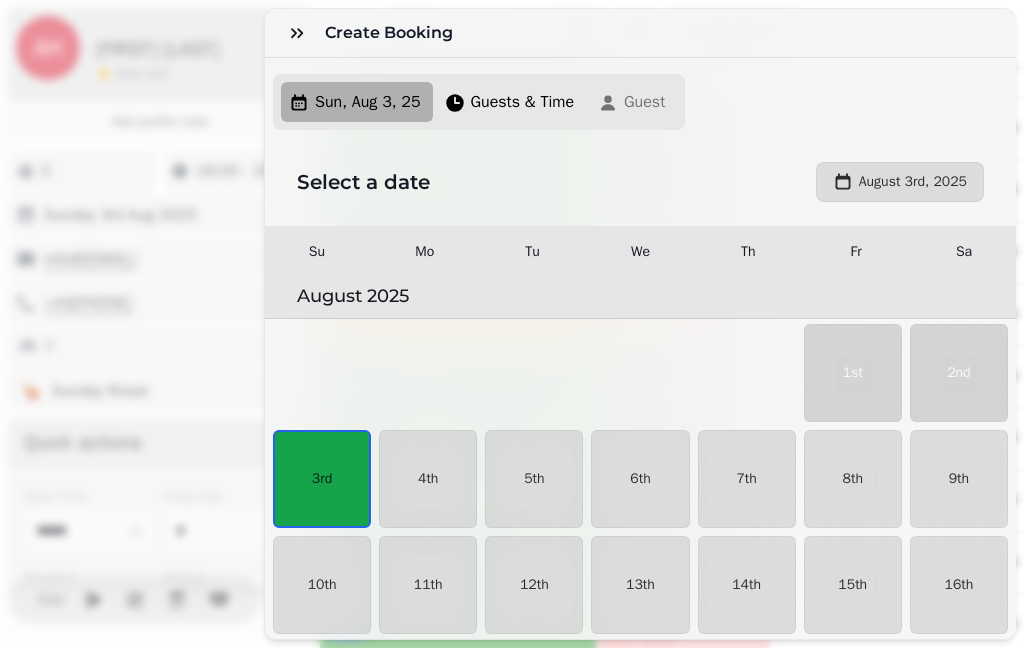 scroll, scrollTop: 54, scrollLeft: 0, axis: vertical 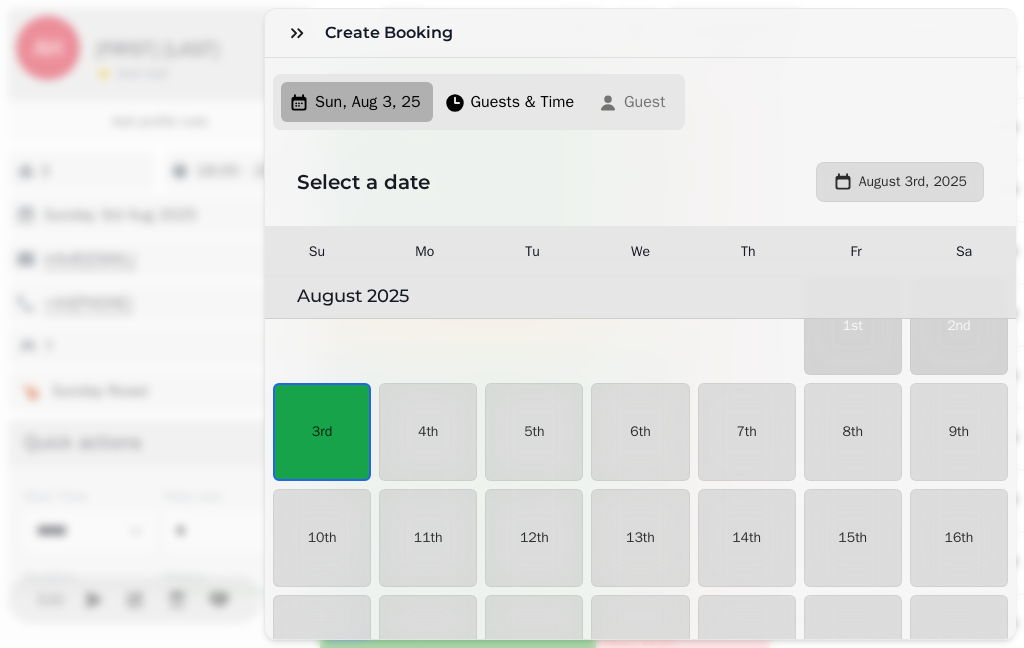 click at bounding box center [297, 33] 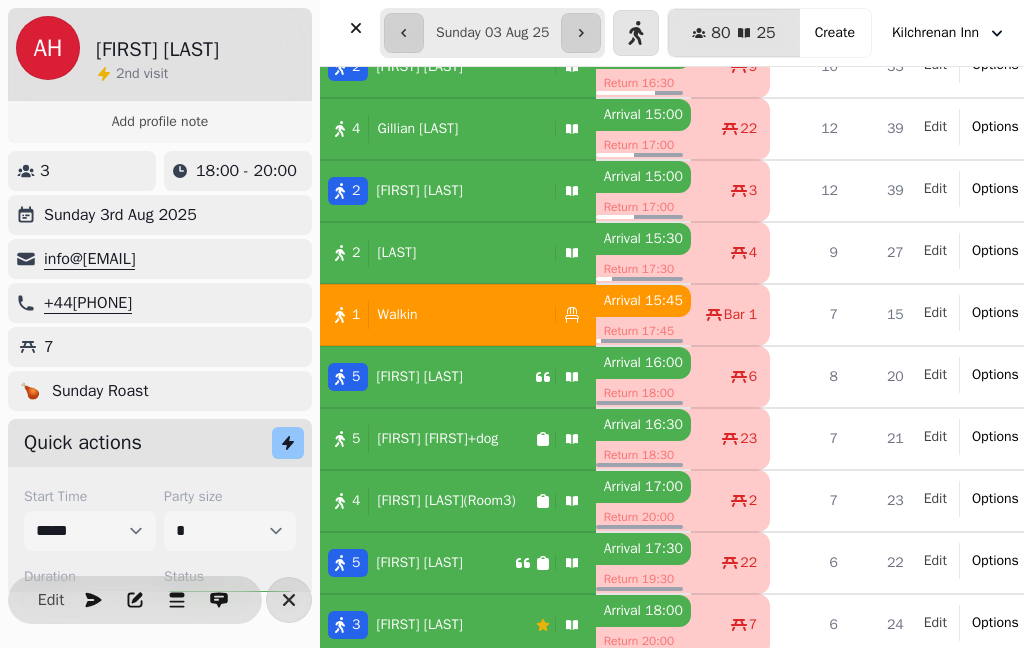 click 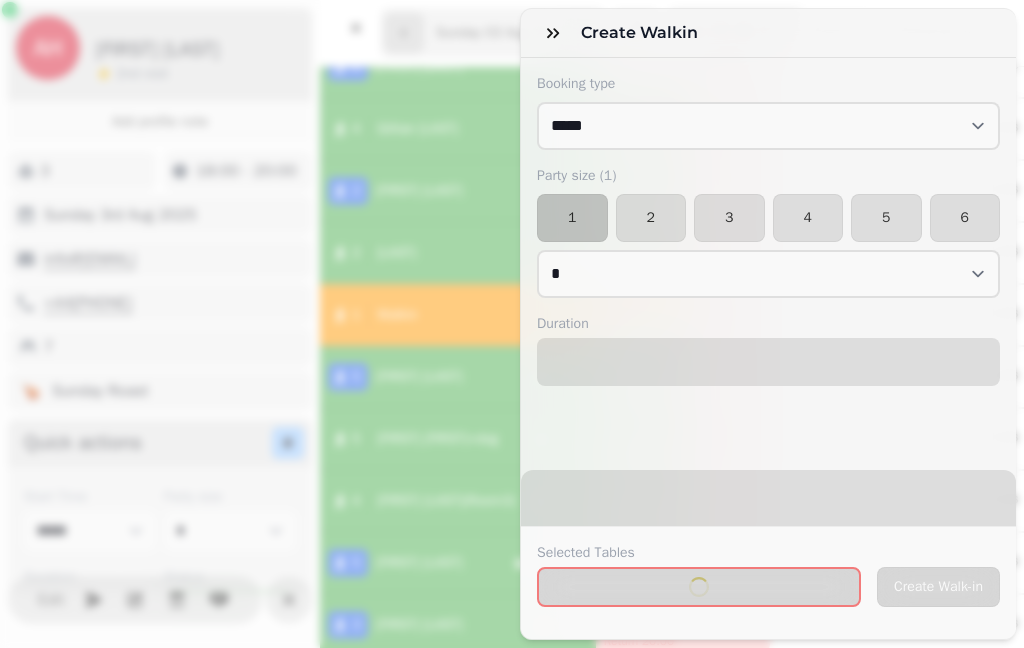 select on "****" 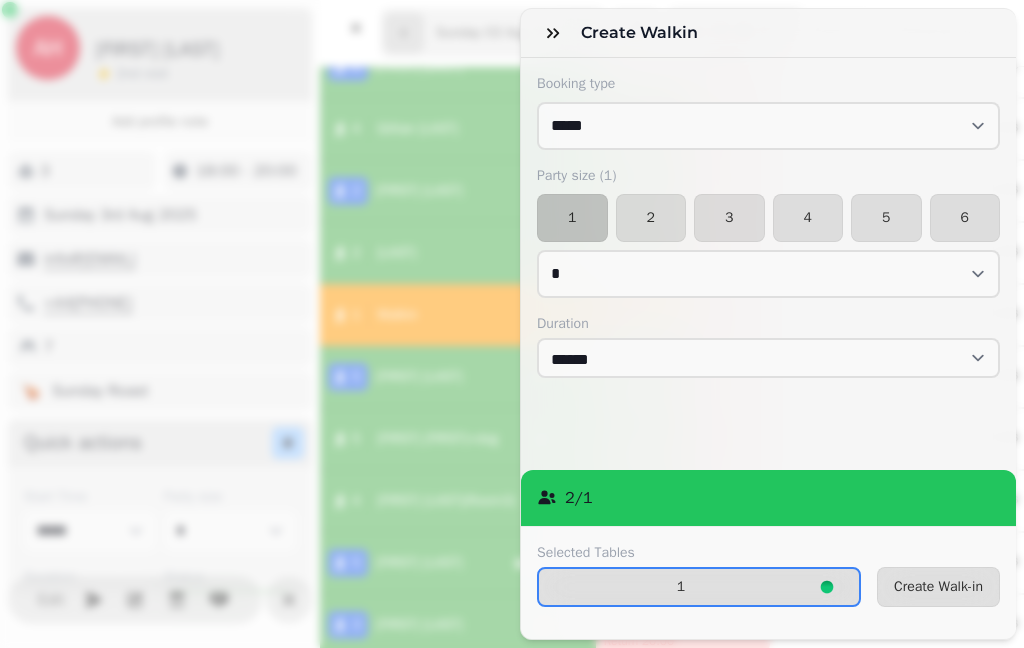 click on "2" at bounding box center [651, 218] 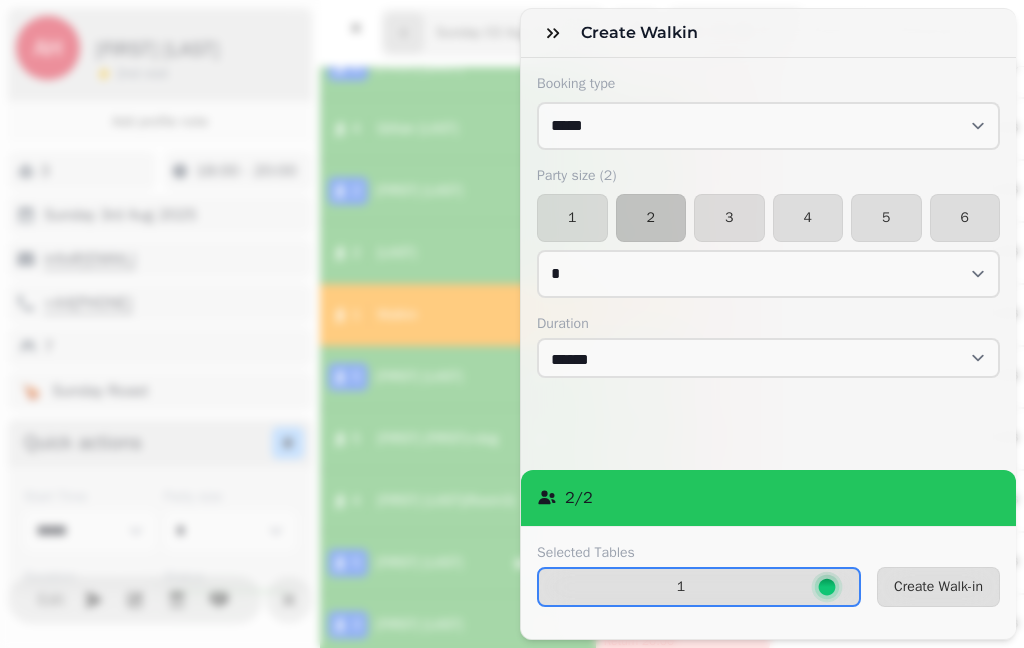 click on "1" at bounding box center [681, 587] 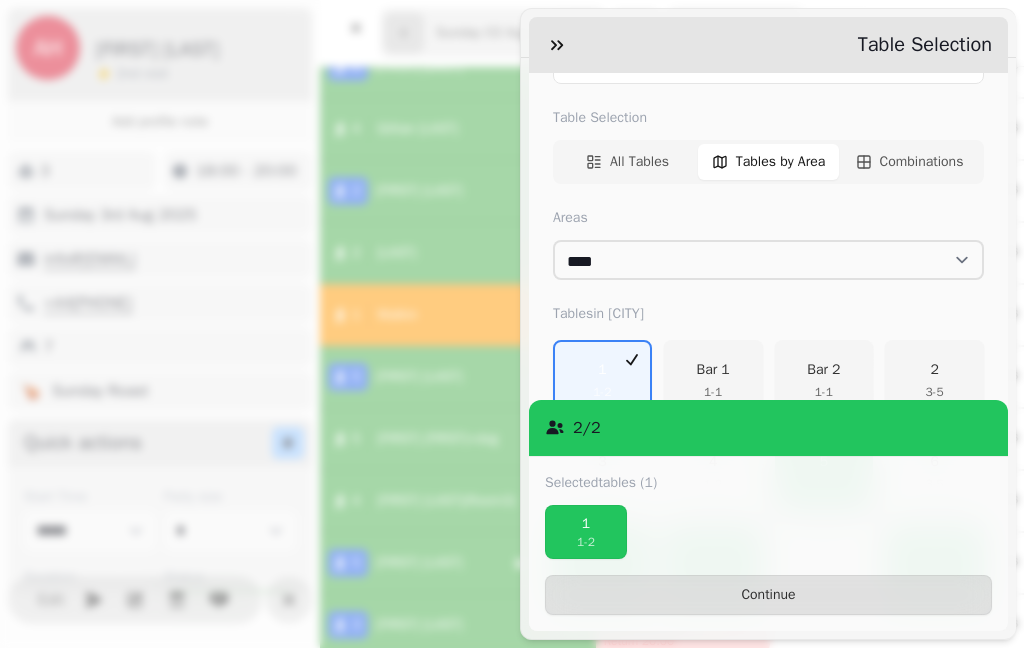 scroll, scrollTop: 198, scrollLeft: 0, axis: vertical 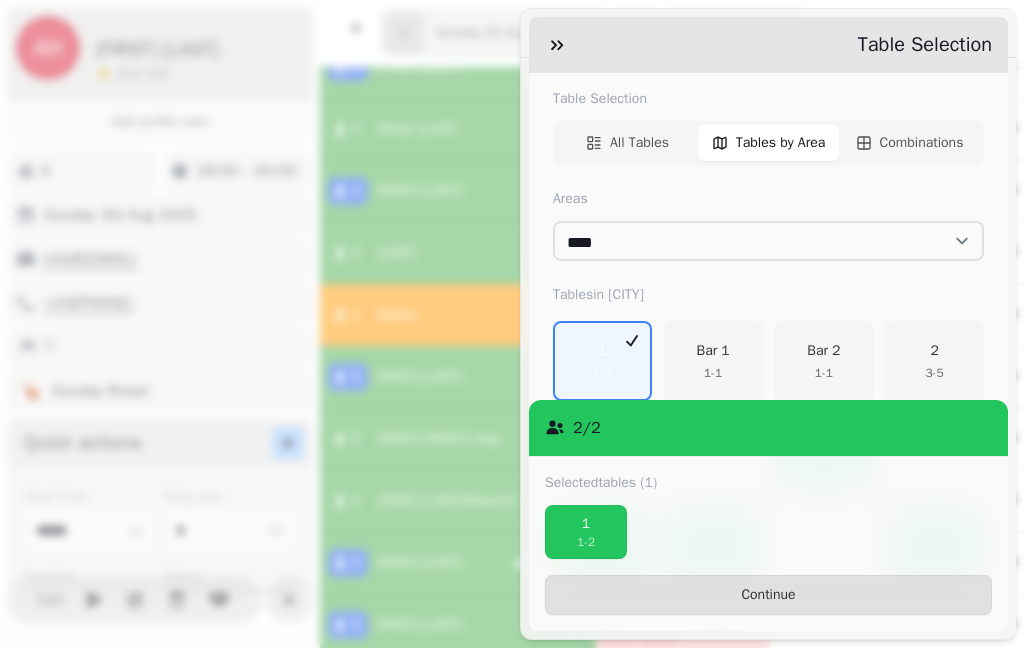click on "Bar 1" at bounding box center [712, 351] 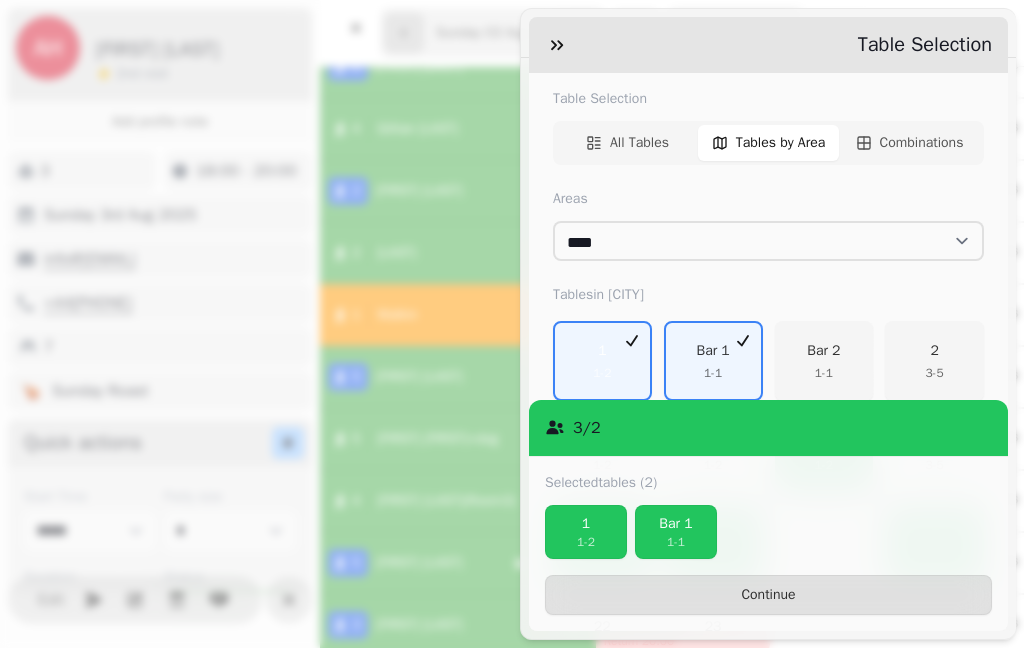 click on "1 - 2" at bounding box center (586, 542) 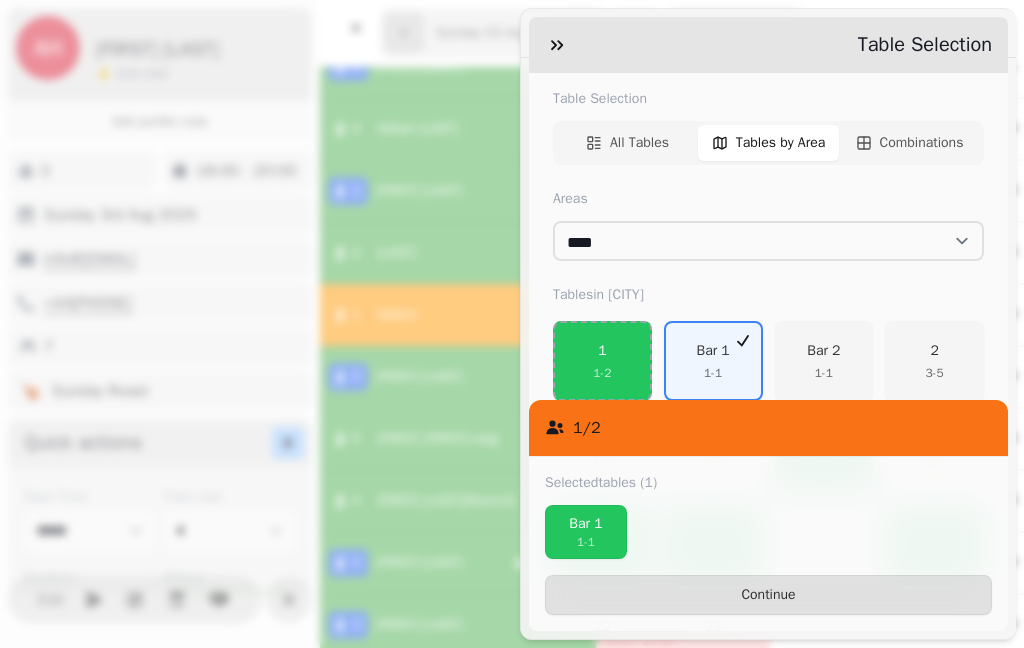 click on "Continue" at bounding box center (768, 595) 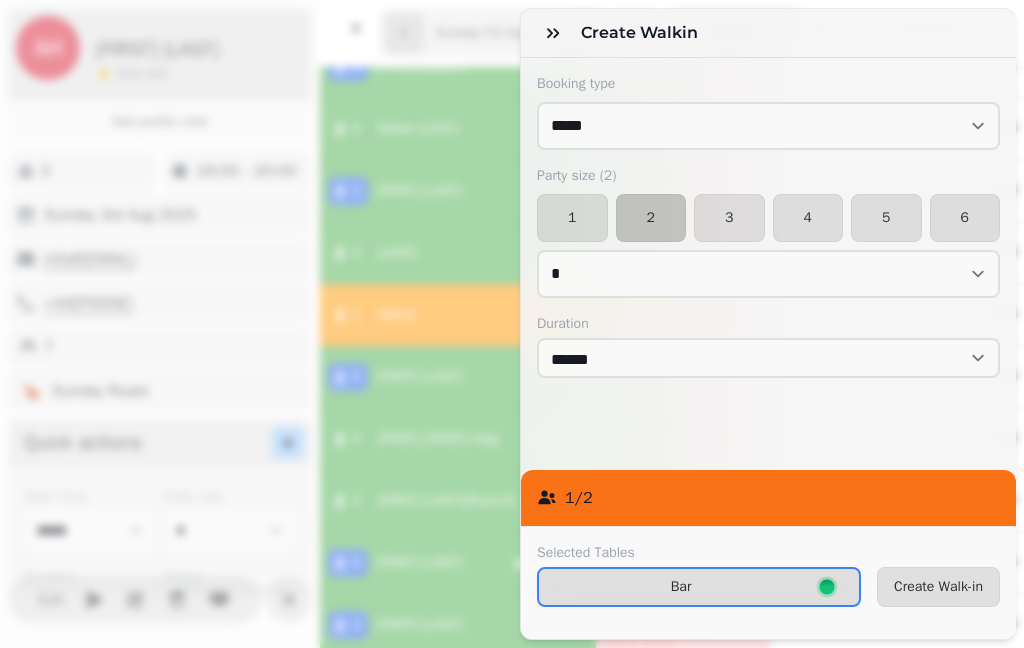 click on "Create Walk-in" at bounding box center (938, 587) 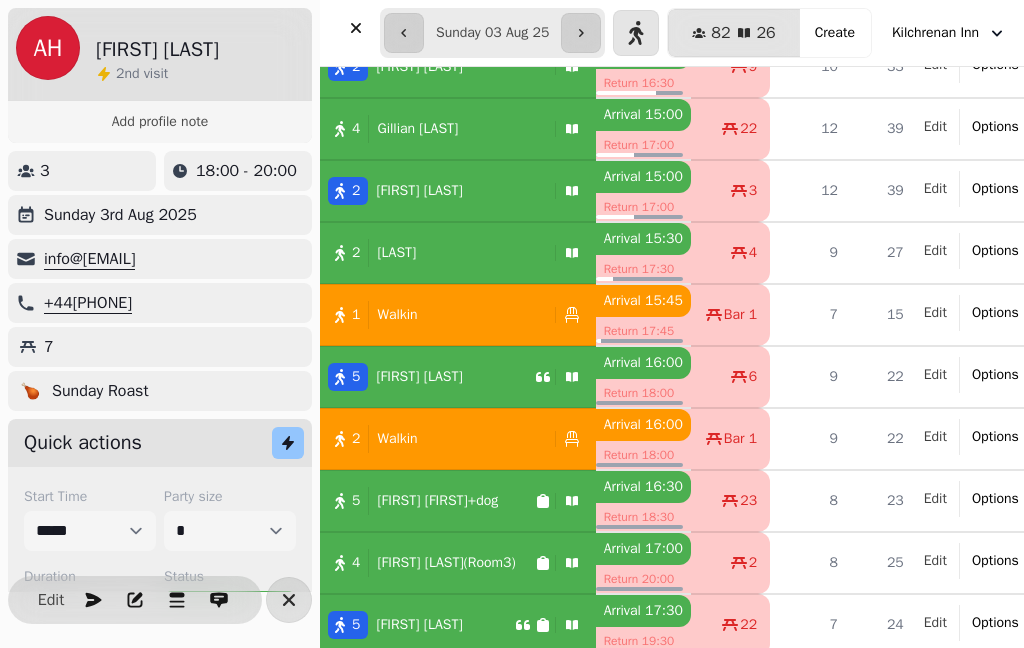 click at bounding box center [636, 33] 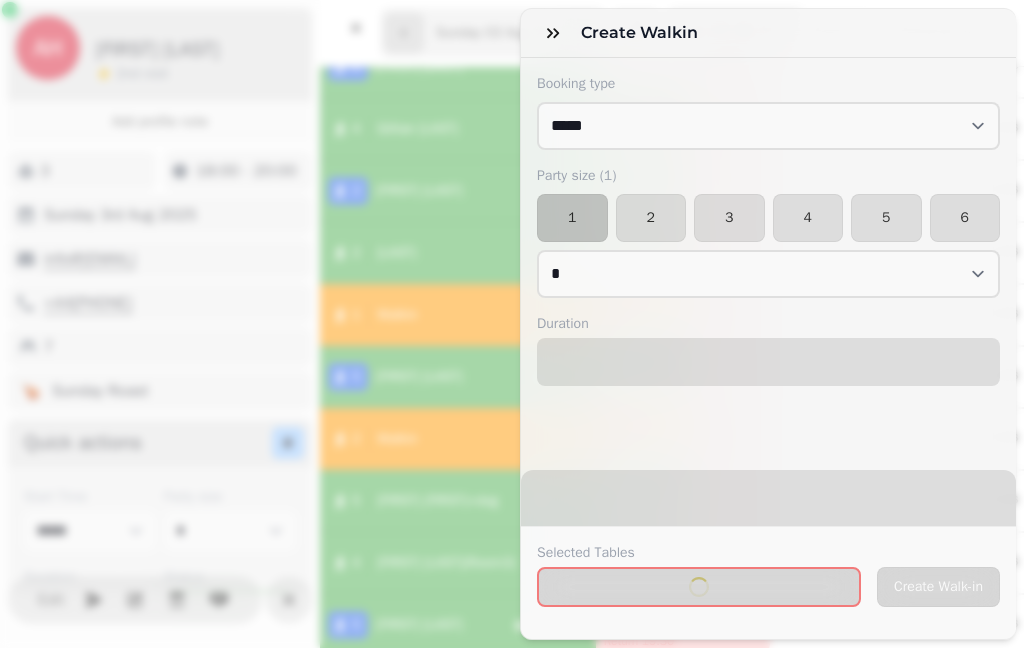 select on "****" 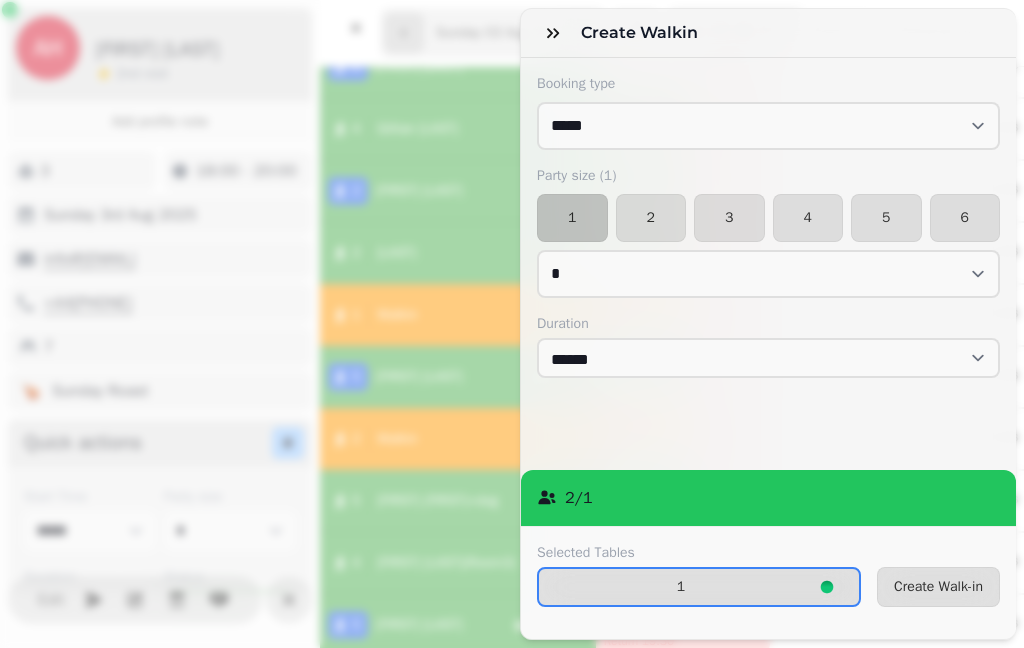 click on "4" at bounding box center [808, 218] 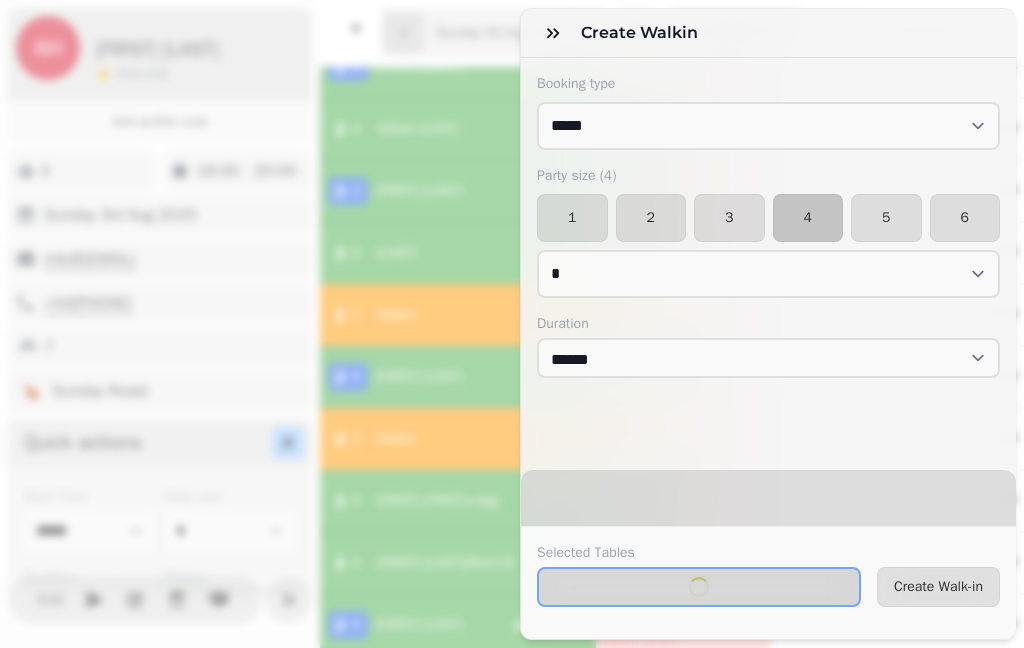 select on "*" 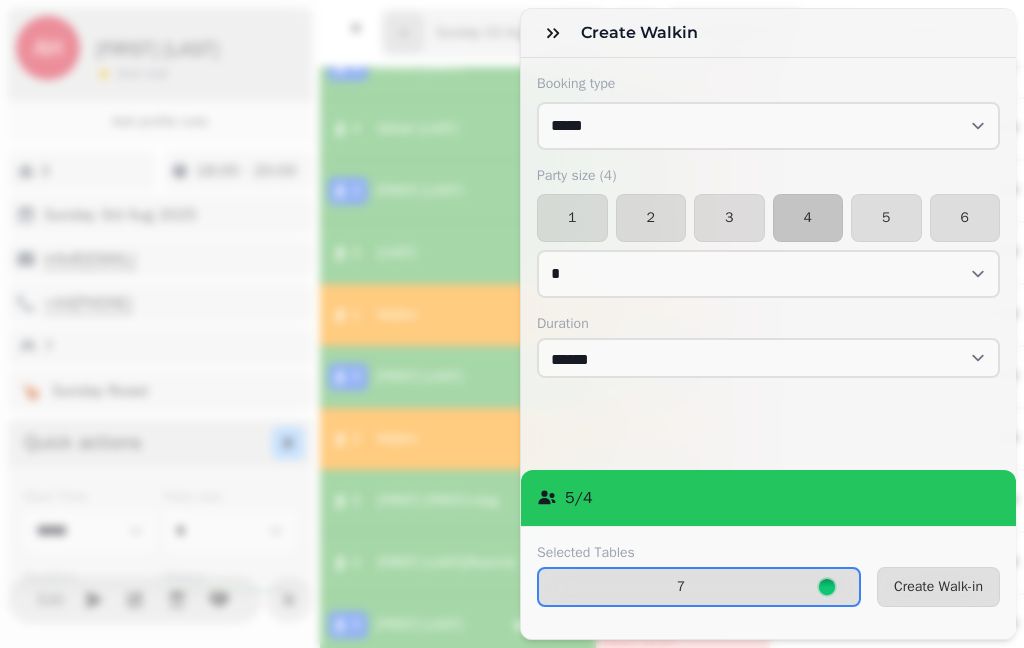 click on "7" at bounding box center [681, 587] 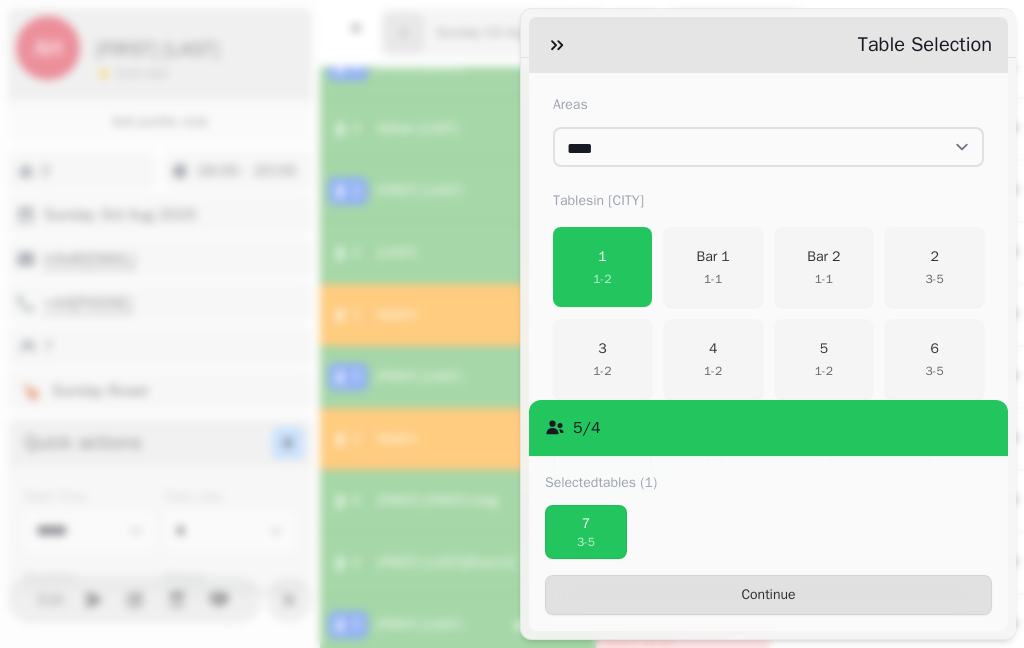 scroll, scrollTop: 382, scrollLeft: 0, axis: vertical 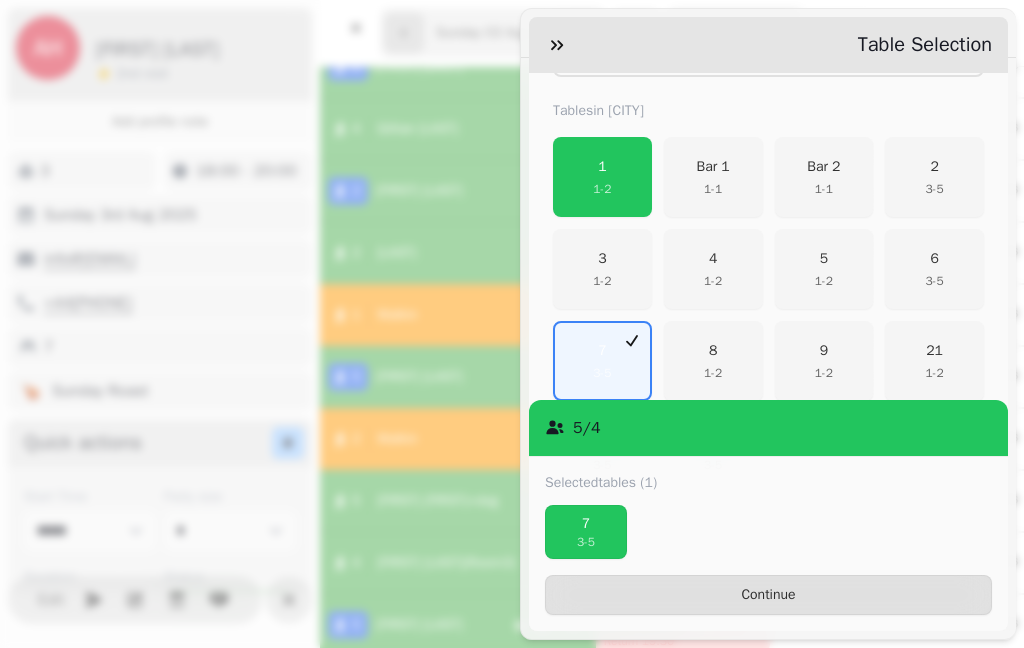 click on "Bar 2 1  -  1" at bounding box center (823, 177) 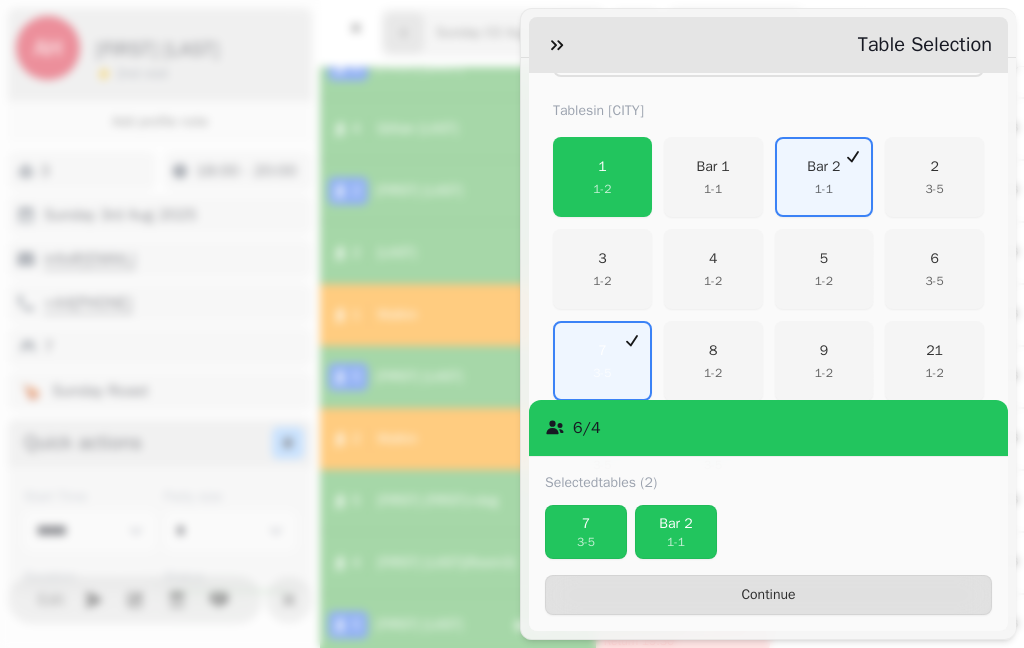 click on "7" at bounding box center [586, 524] 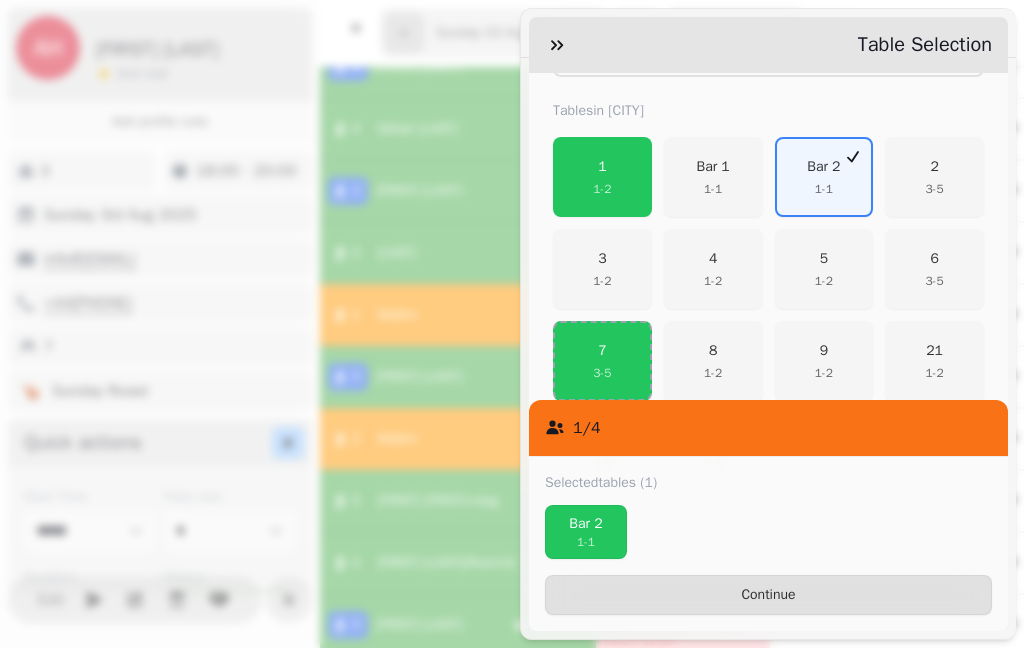 click on "Continue" at bounding box center [768, 595] 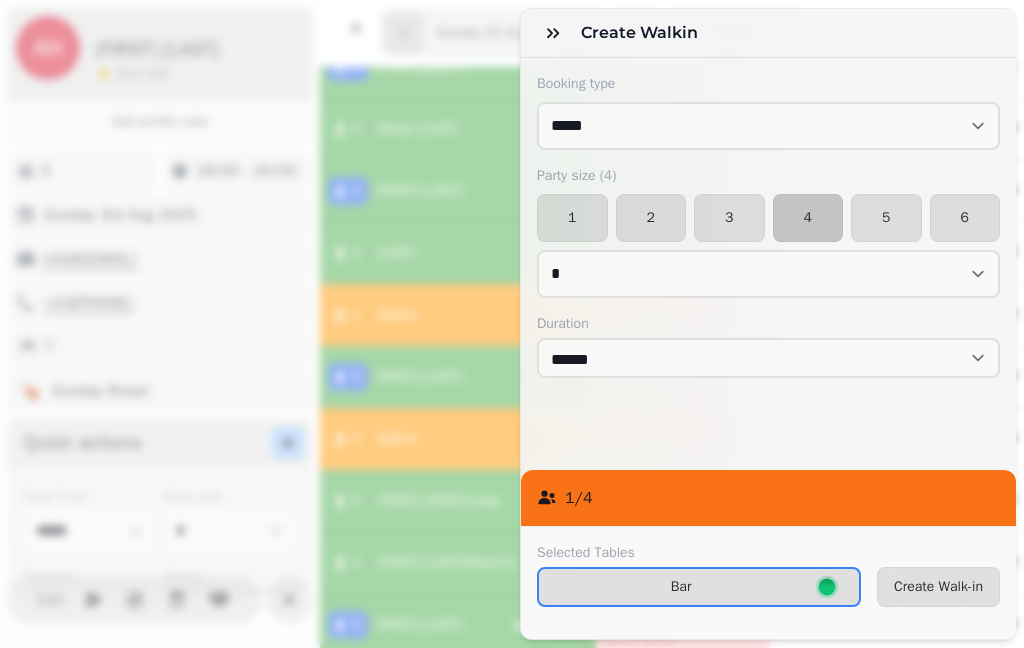 click on "Create Walk-in" at bounding box center [938, 587] 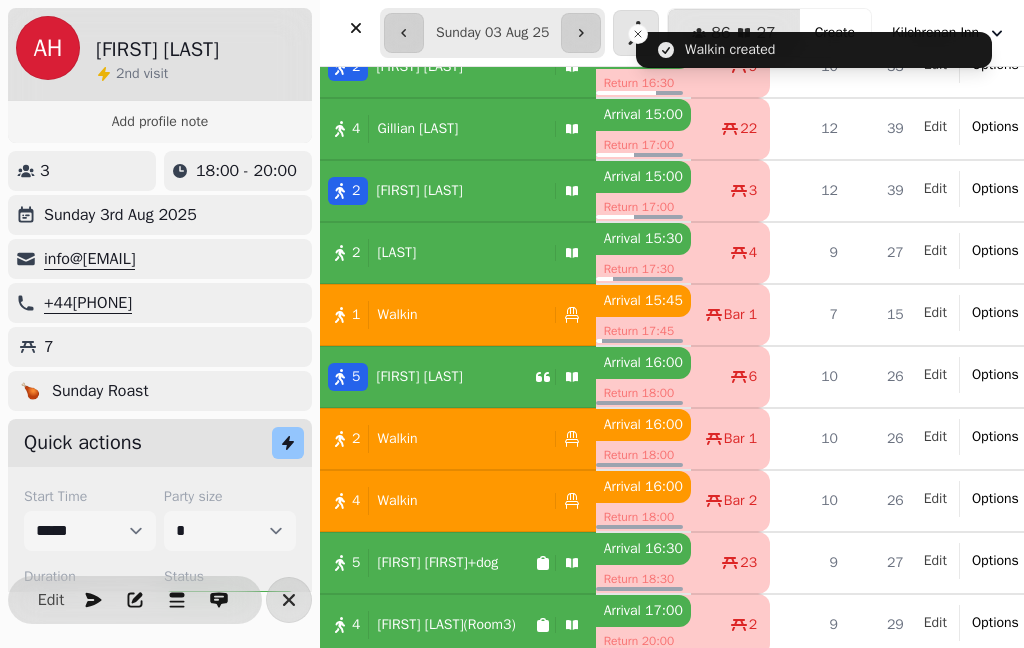 click on "[FIRST-LAST]   [LAST]" at bounding box center [415, 67] 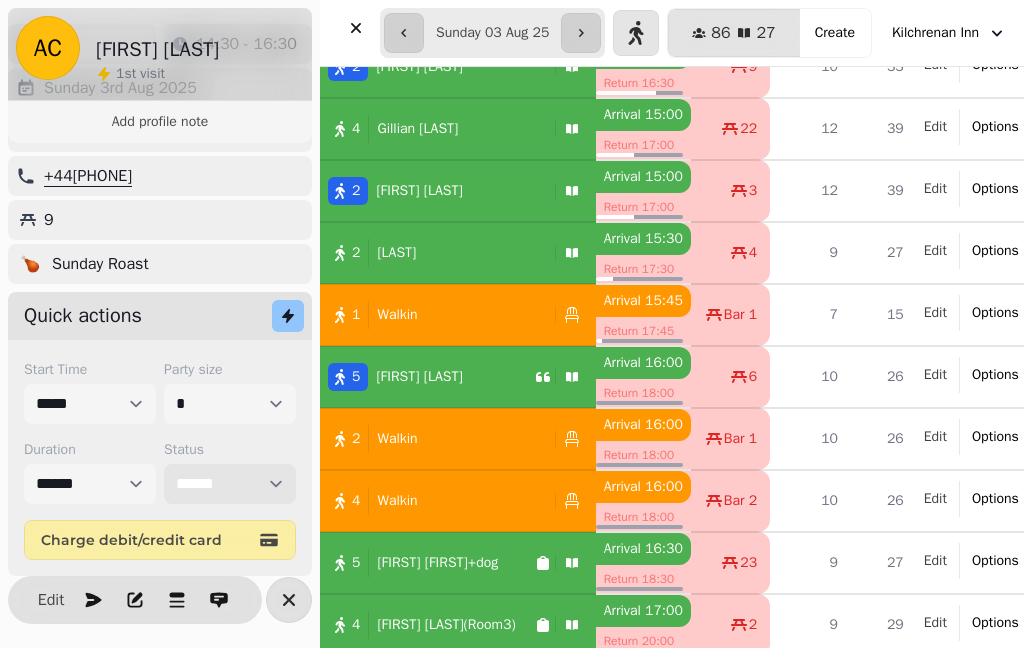click on "**********" at bounding box center [230, 484] 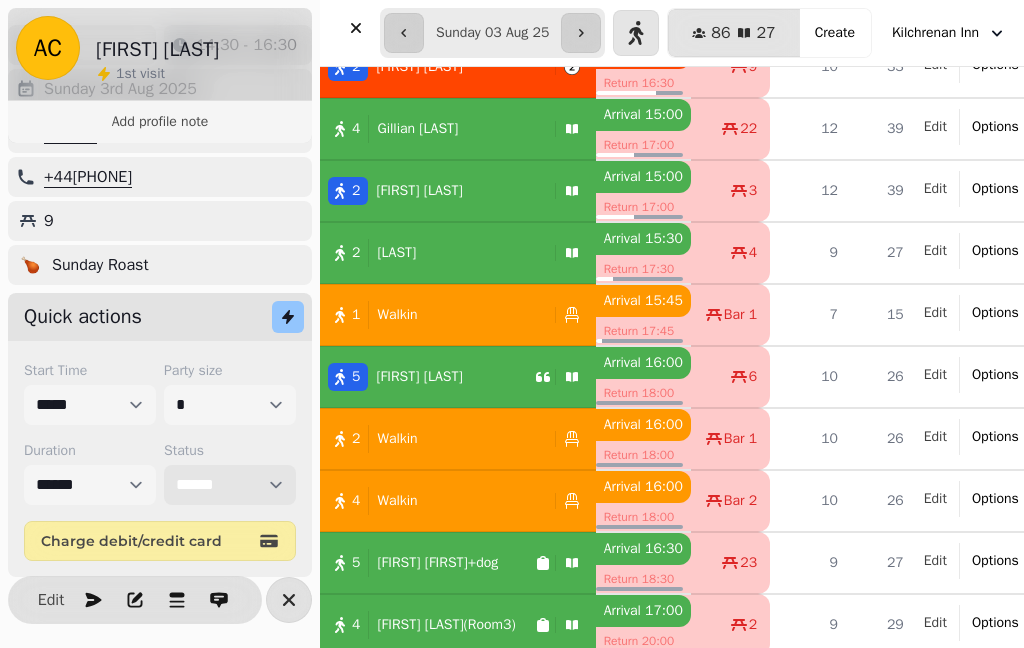 select on "******" 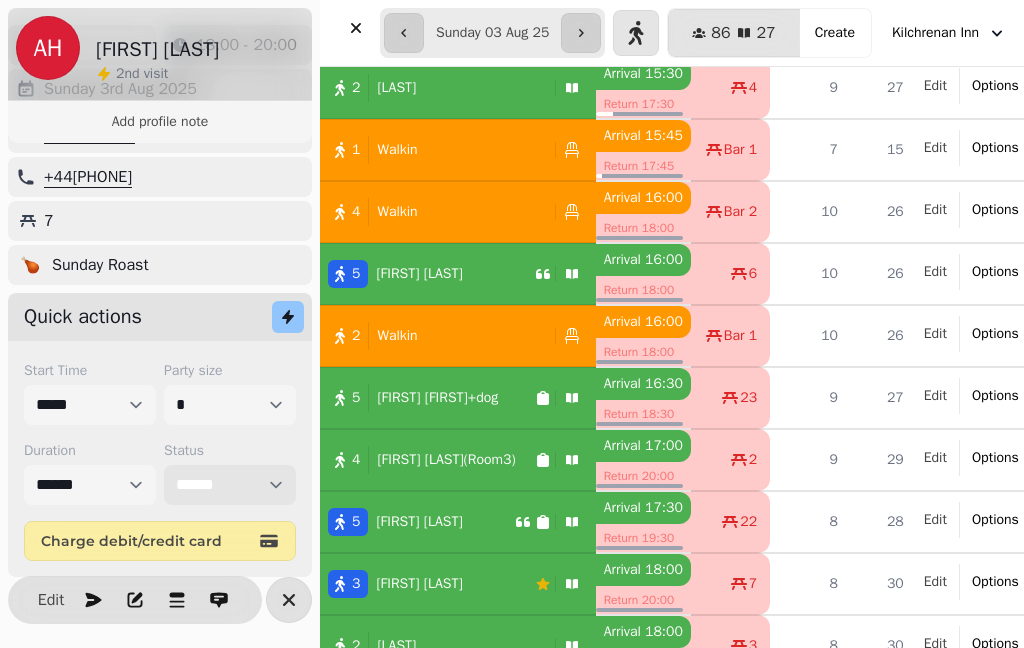 scroll, scrollTop: 802, scrollLeft: 0, axis: vertical 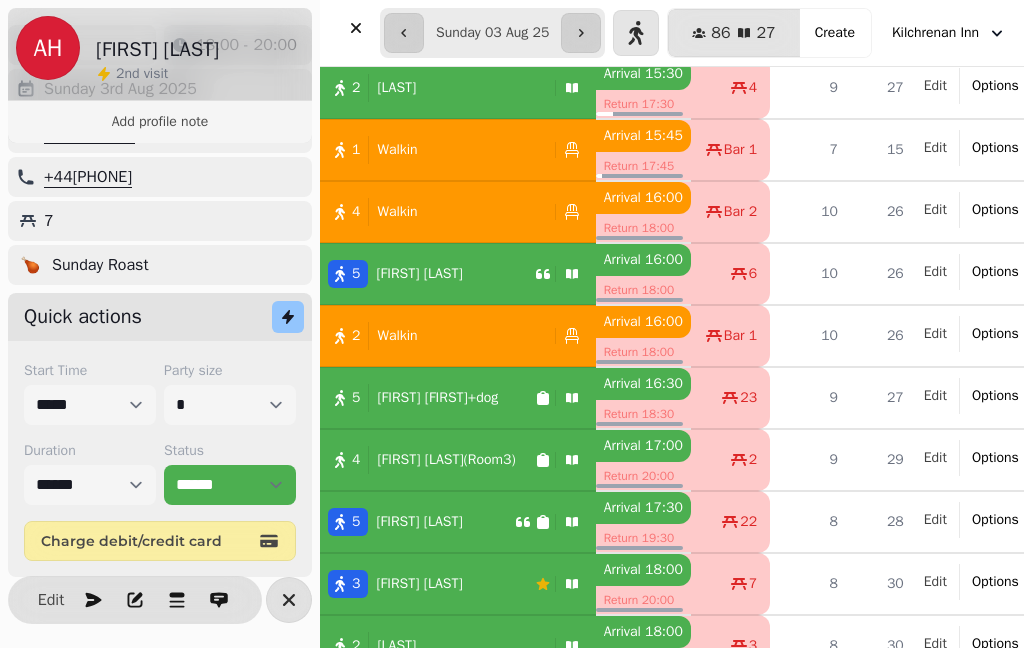 click on "[FIRST]   [LAST]" at bounding box center [417, -36] 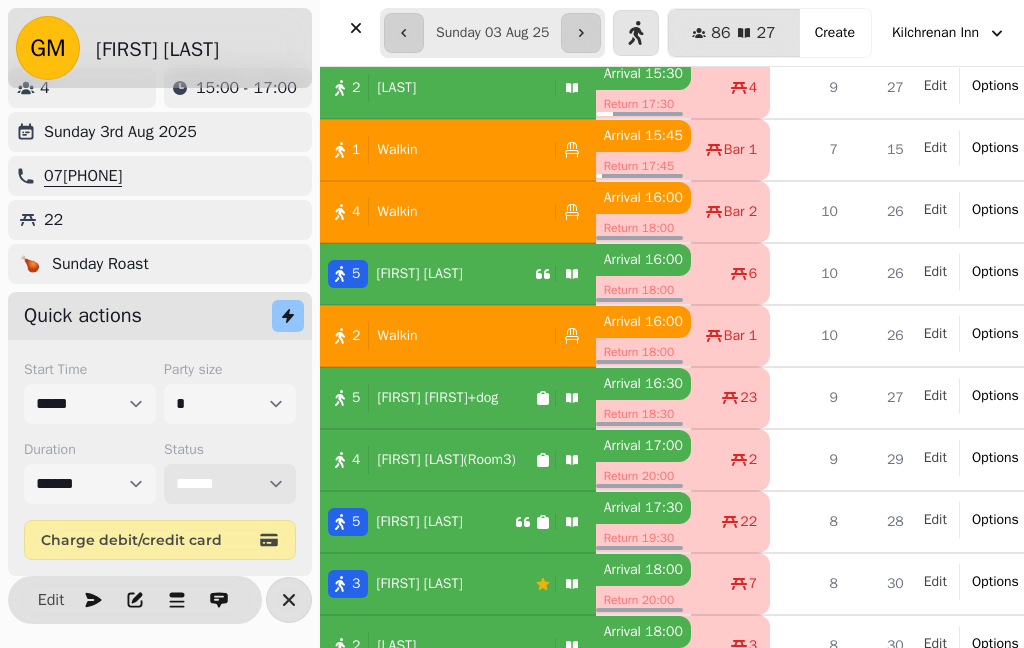 click on "**********" at bounding box center [230, 484] 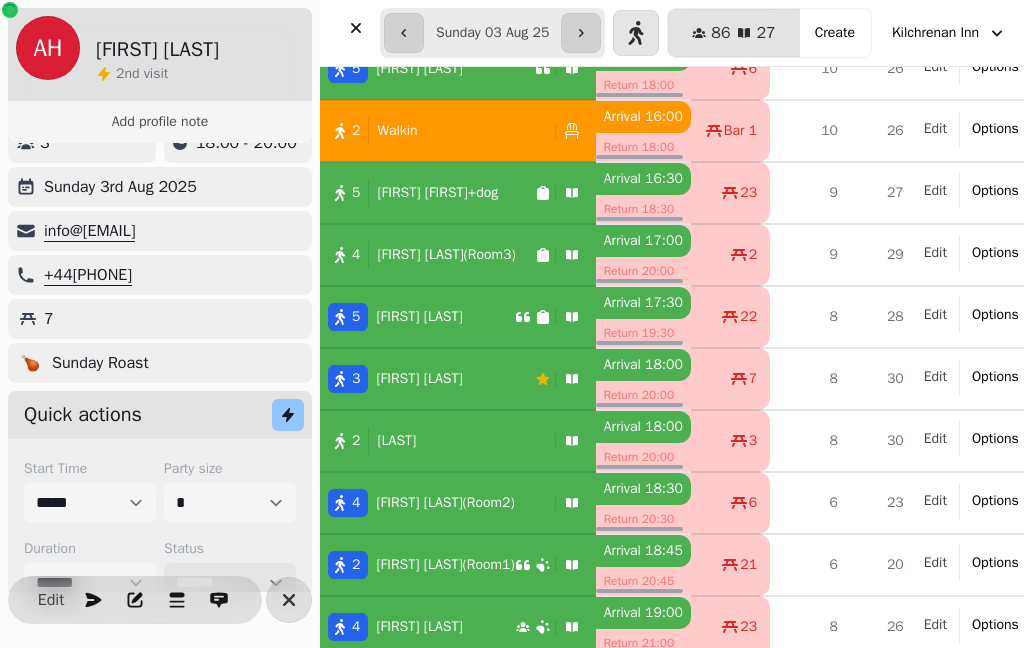 scroll, scrollTop: 1007, scrollLeft: 0, axis: vertical 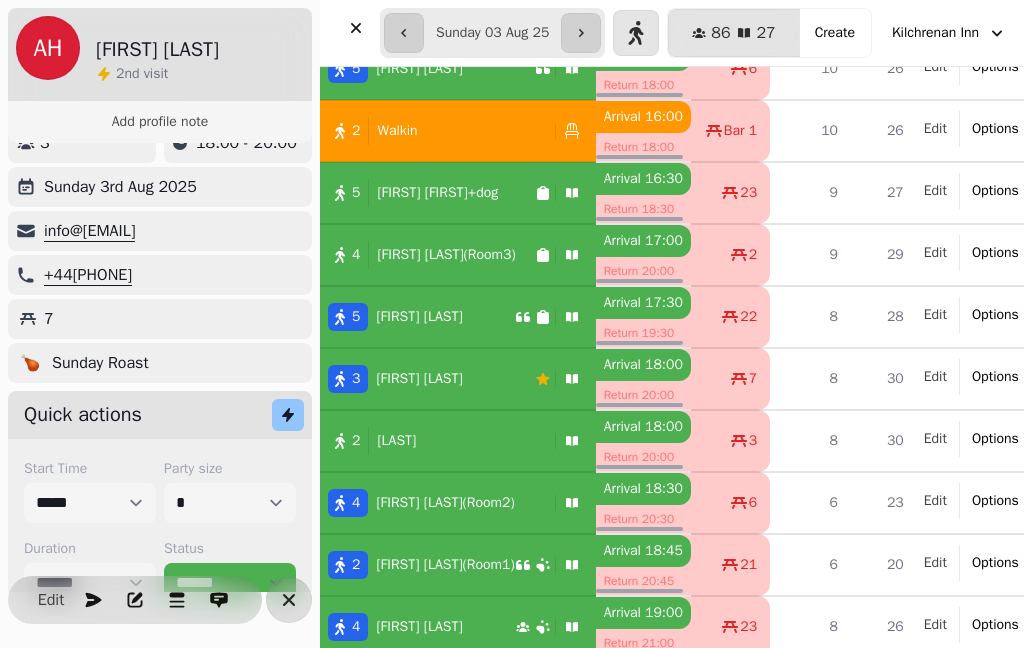click on "[FIRST]   [LAST]" at bounding box center (419, -179) 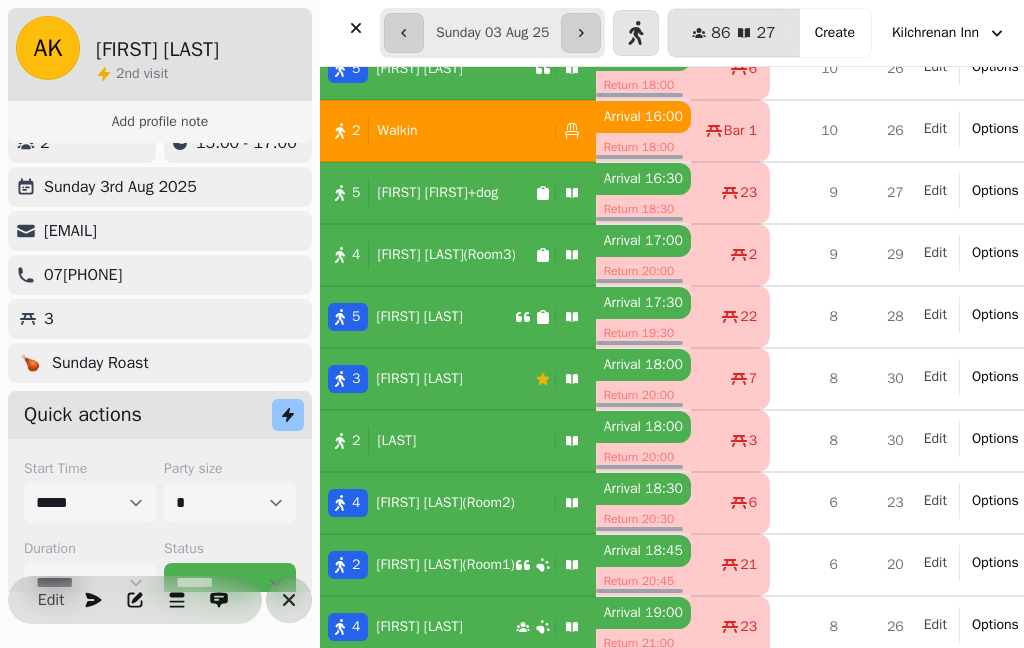select on "*" 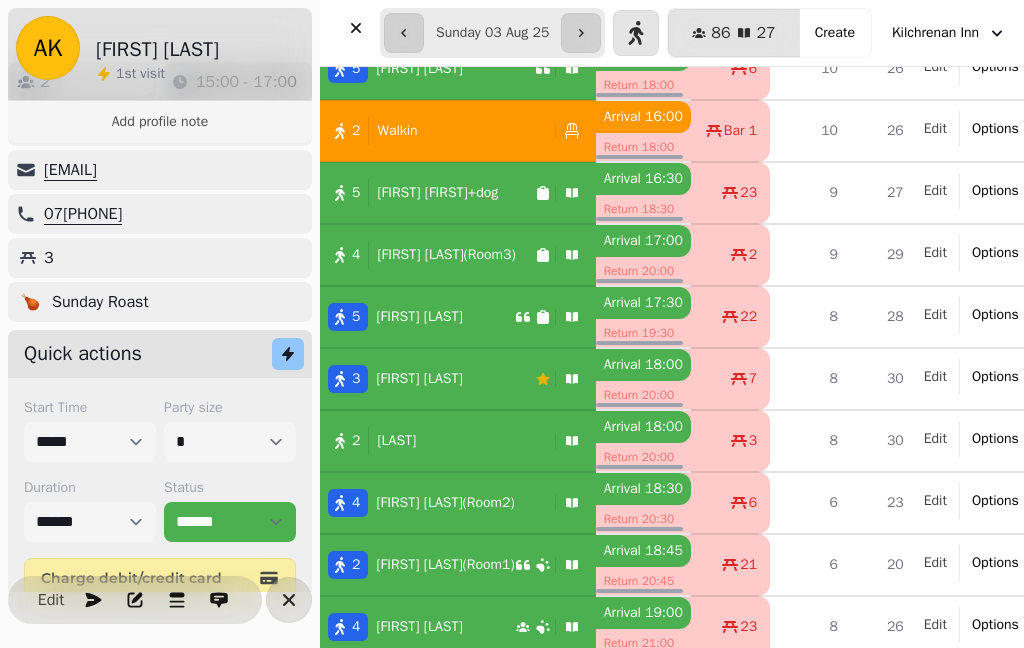 scroll, scrollTop: 100, scrollLeft: 0, axis: vertical 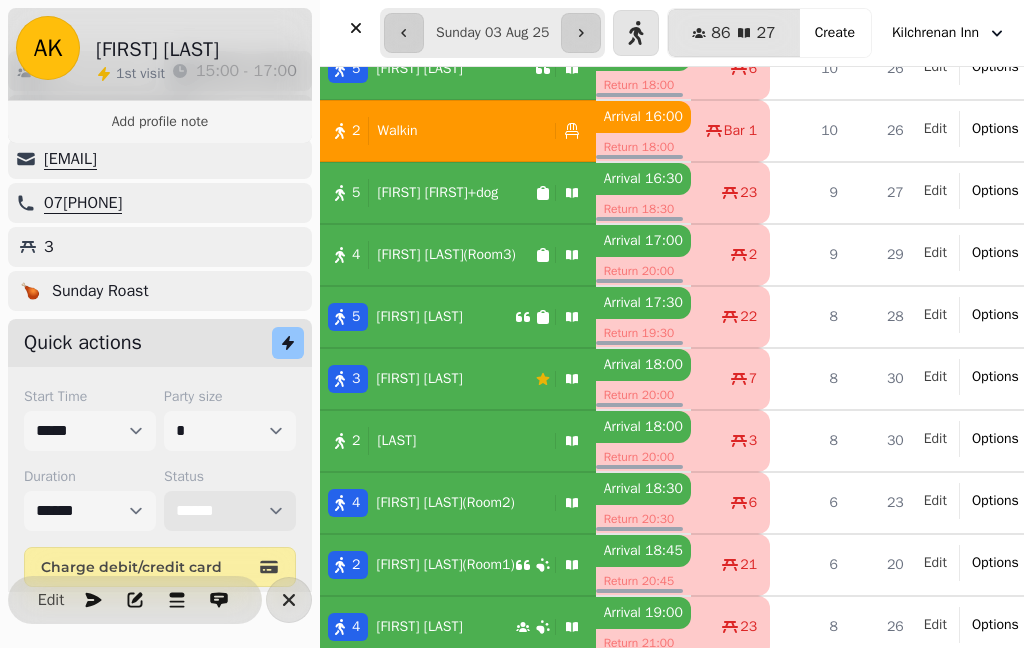 click on "**********" at bounding box center [230, 511] 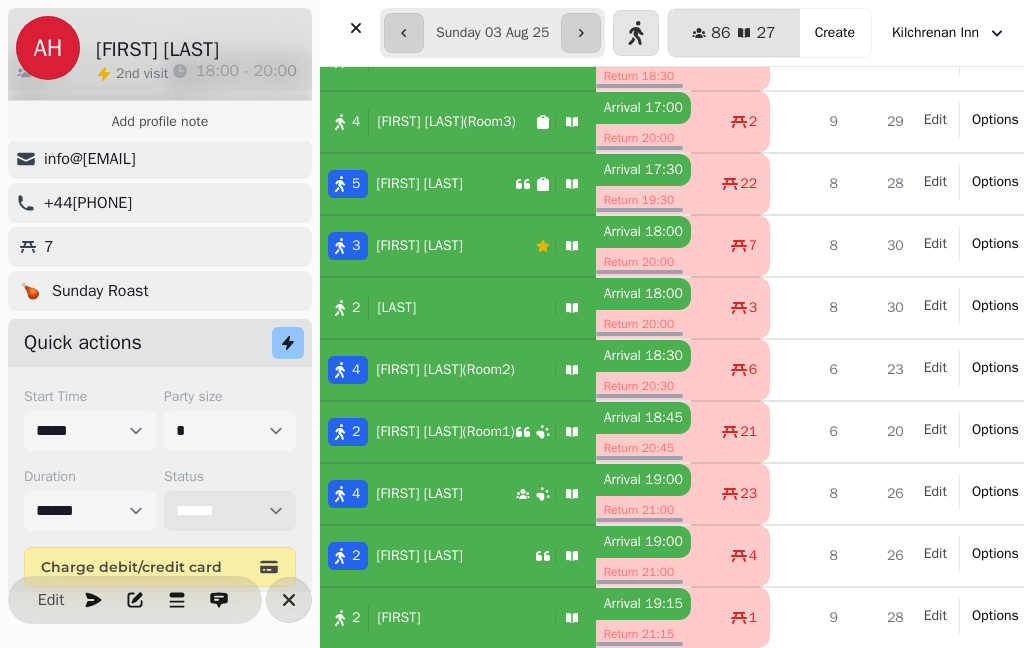 scroll, scrollTop: 1179, scrollLeft: 0, axis: vertical 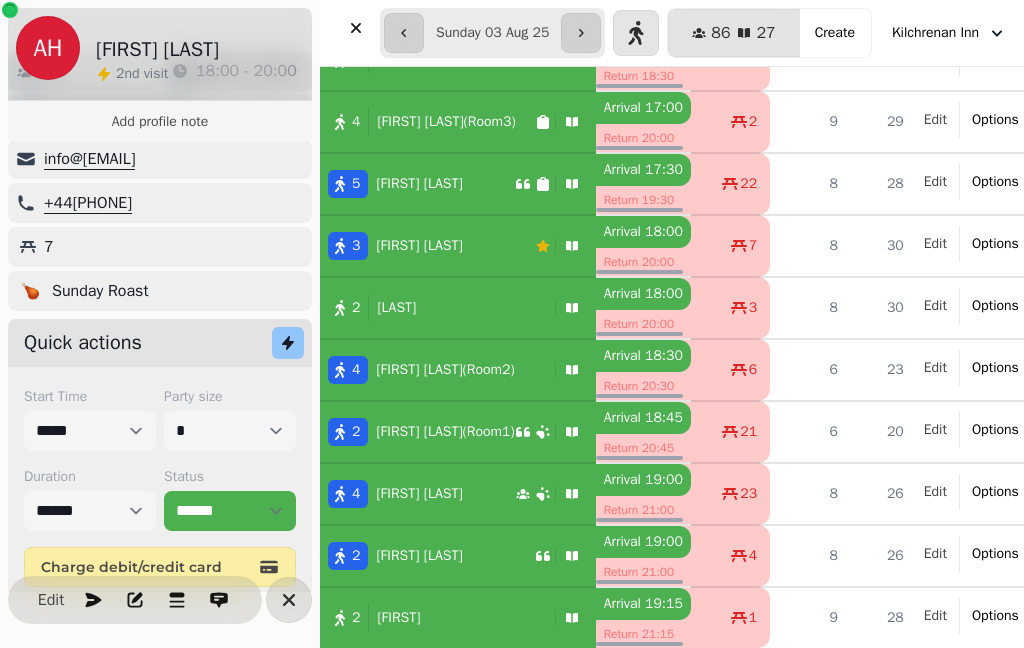 click on "[NUMBER] [LAST]" at bounding box center [433, -250] 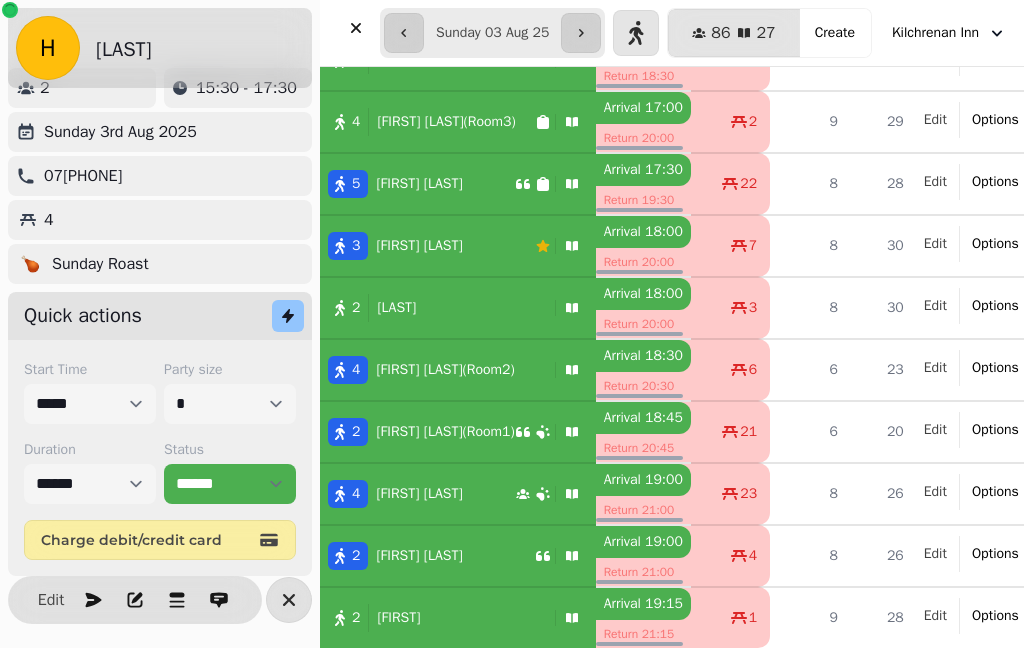 scroll, scrollTop: 1179, scrollLeft: 0, axis: vertical 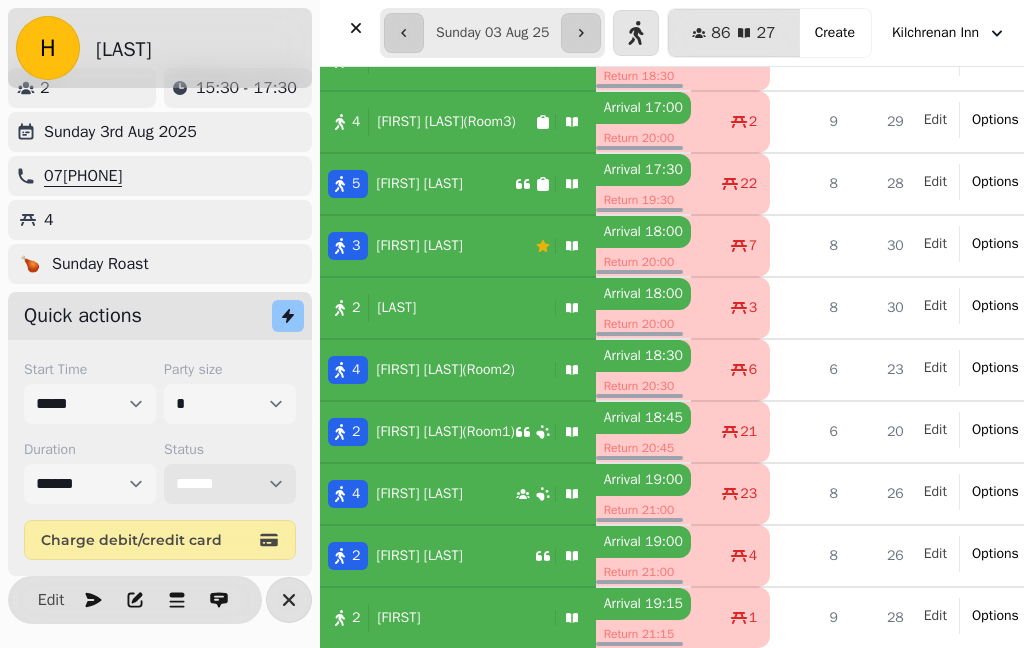 click on "**********" at bounding box center (230, 484) 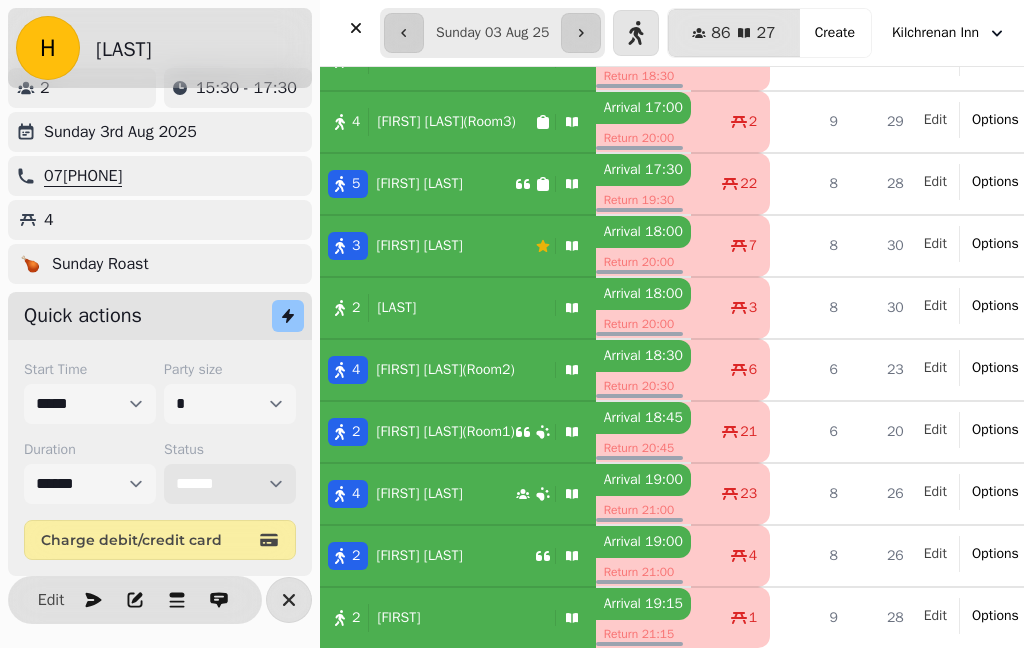 select on "******" 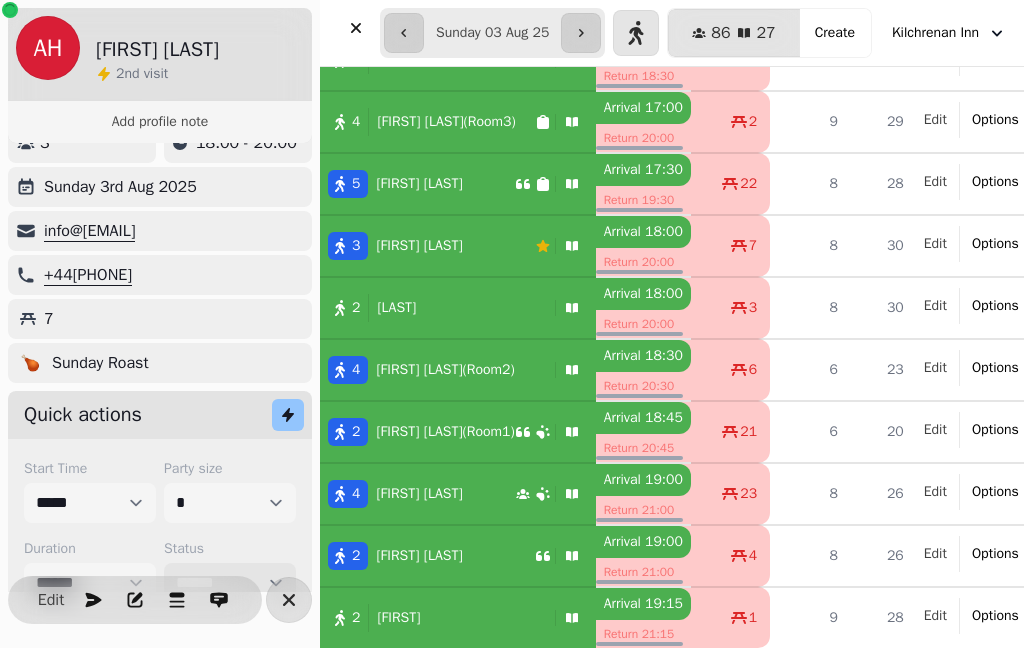scroll, scrollTop: 1179, scrollLeft: 0, axis: vertical 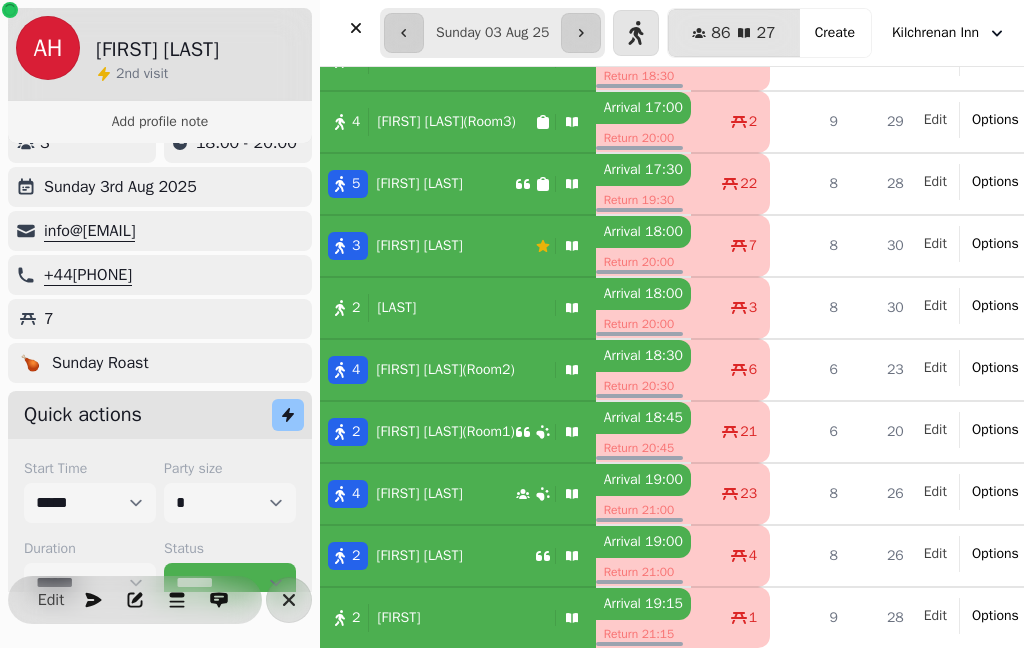 click on "1 Walkin" at bounding box center [433, -188] 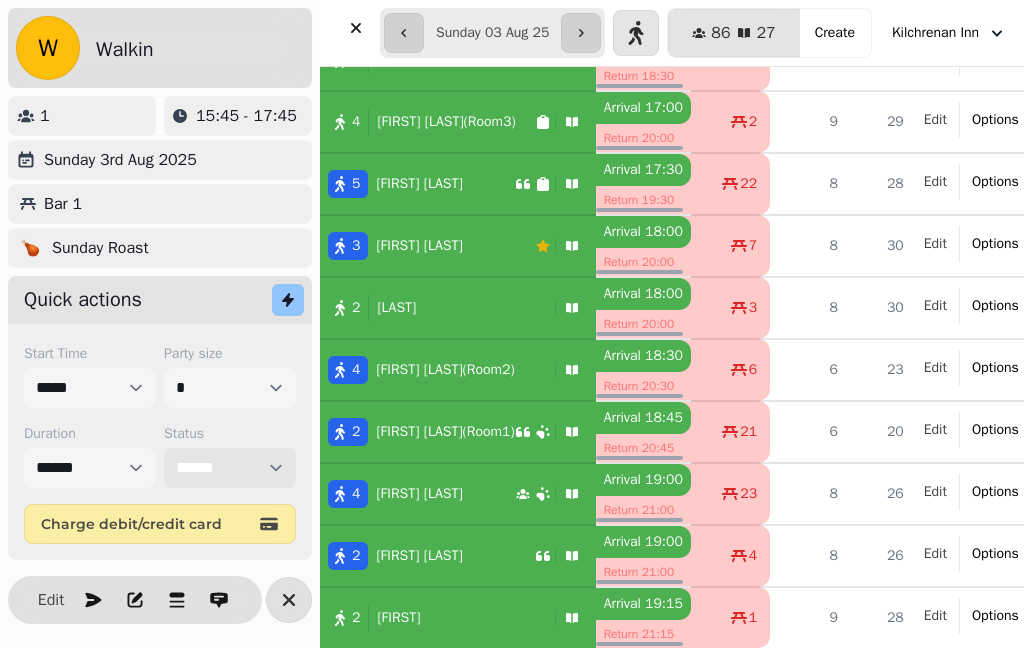 click on "**********" at bounding box center (230, 468) 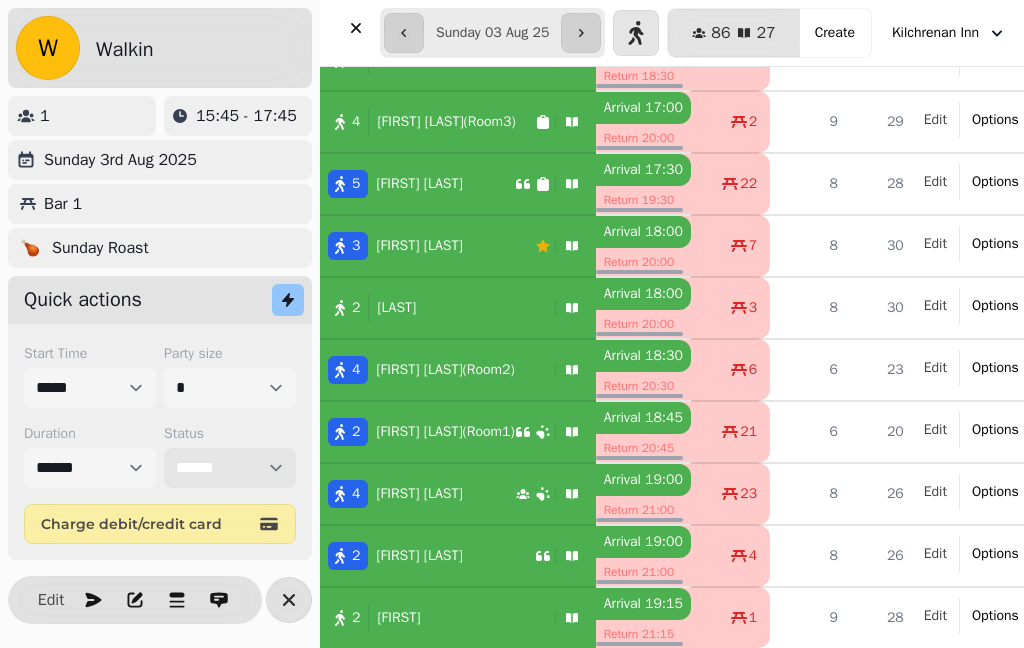 select on "******" 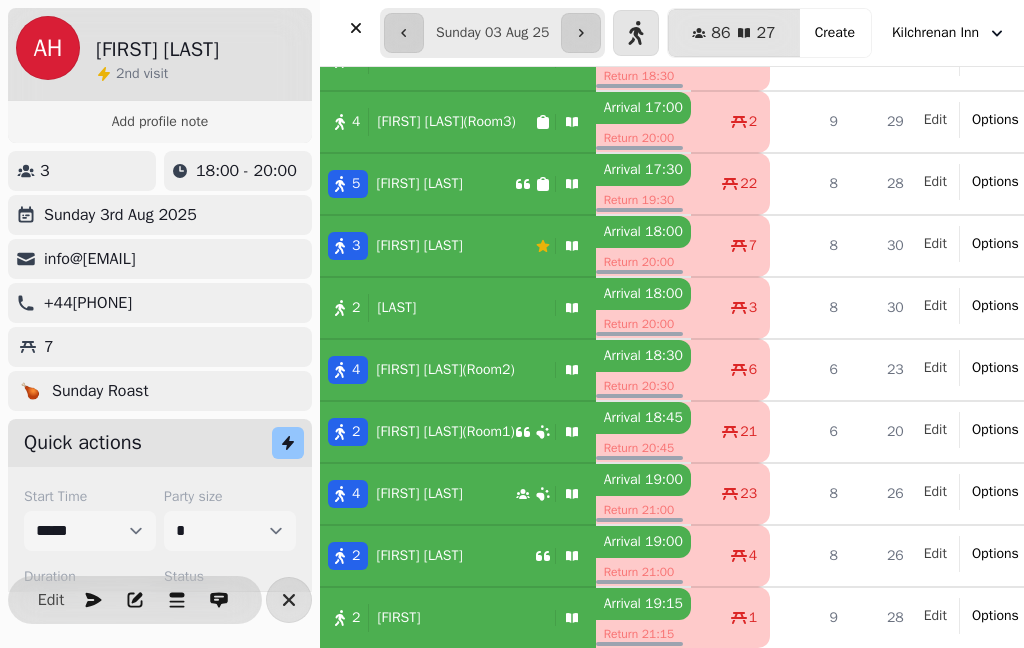 scroll, scrollTop: 1178, scrollLeft: 0, axis: vertical 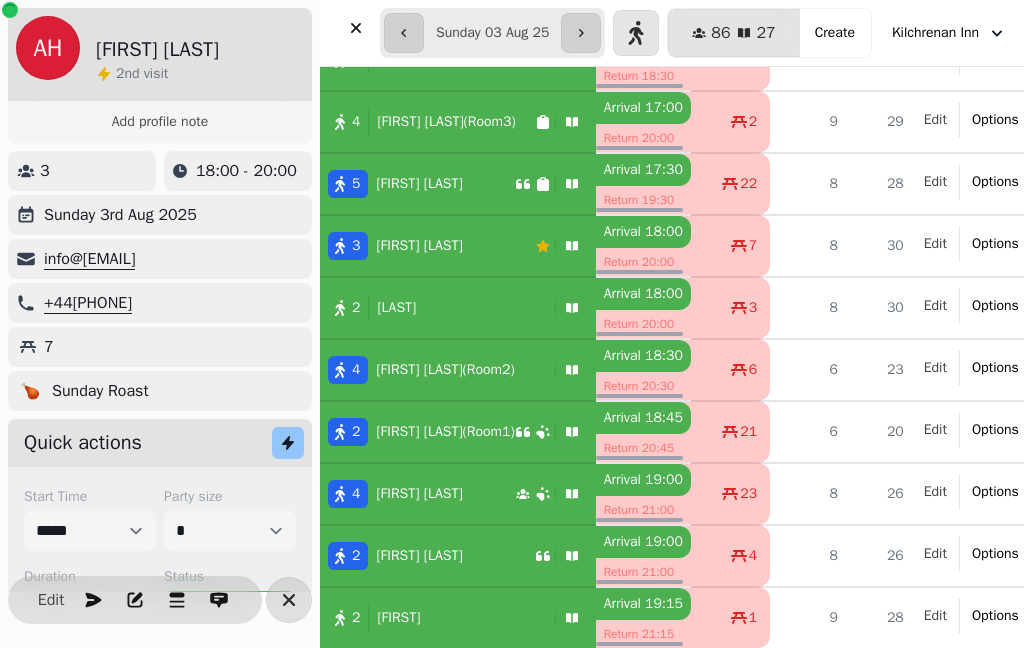 click on "4 Walkin" at bounding box center (433, -126) 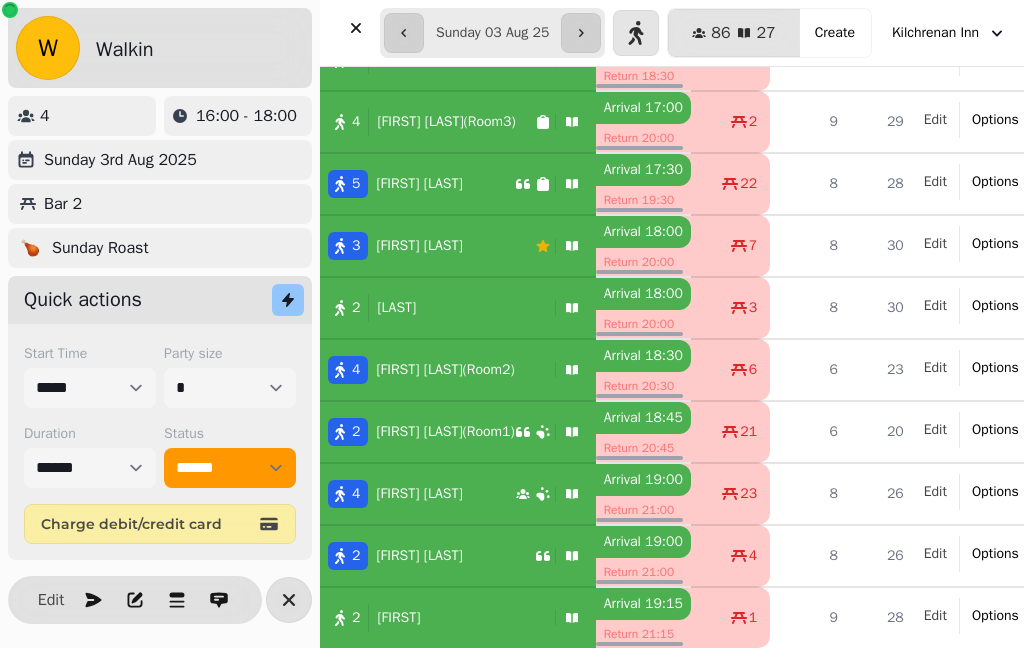 select on "******" 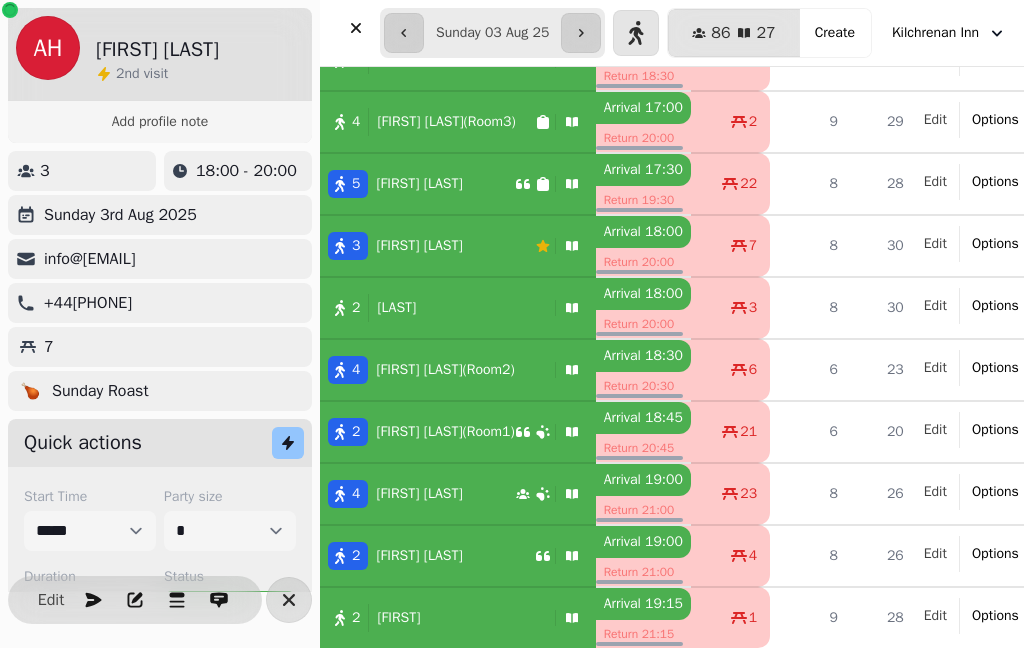 select on "*" 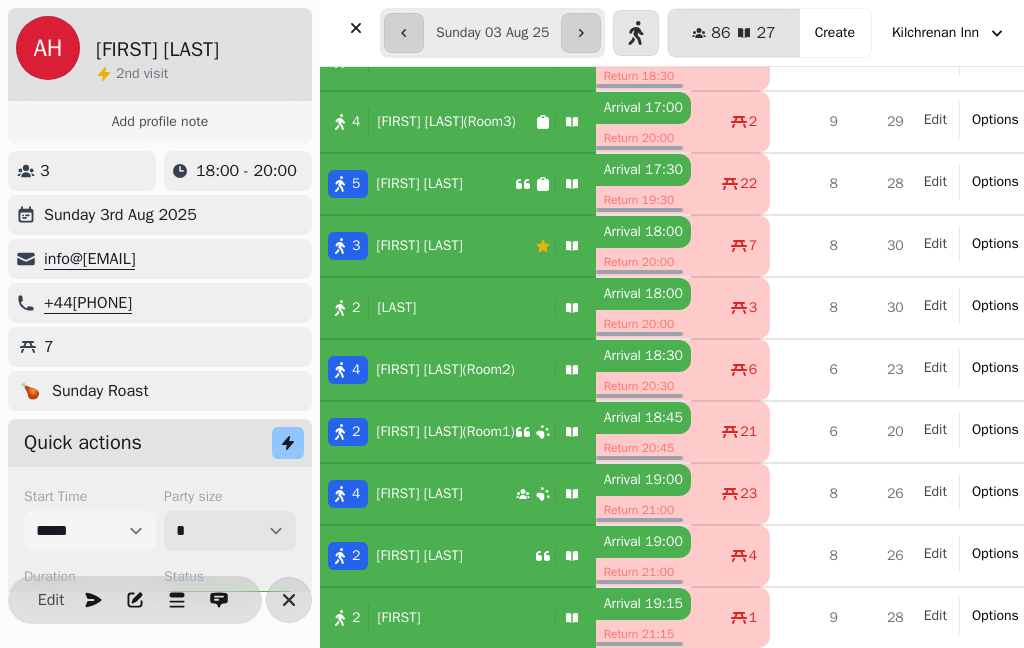click on "* * * * * * * * * ** ** ** ** ** ** ** ** ** ** ** ** ** ** ** ** ** ** ** ** ** ** ** ** ** ** ** ** ** ** ** ** ** ** ** ** ** ** ** ** ** ** ** ** ** ** ** ** ** ** ** ** ** ** ** ** ** ** ** ** ** ** ** ** ** ** ** ** ** ** ** ** ** ** ** ** ** ** ** ** ** ** ** ** ** ** ** ** ** ** *** *** *** *** *** *** *** *** *** *** *** *** *** *** *** *** *** *** *** *** *** *** *** *** *** *** *** *** *** *** *** *** *** *** *** *** *** *** *** *** *** *** *** *** *** *** *** *** *** *** *** *** *** *** *** *** *** *** *** *** *** *** *** *** *** *** *** *** *** *** *** *** *** *** *** *** *** *** *** *** *** *** *** *** *** *** *** *** *** *** *** *** *** *** *** *** *** *** *** *** *** *** *** *** *** *** *** *** *** *** *** *** *** *** *** *** *** *** *** *** *** *** *** *** *** *** *** *** *** *** *** *** *** *** *** *** *** *** *** *** *** *** *** *** *** *** *** *** *** *** ***" at bounding box center (230, 531) 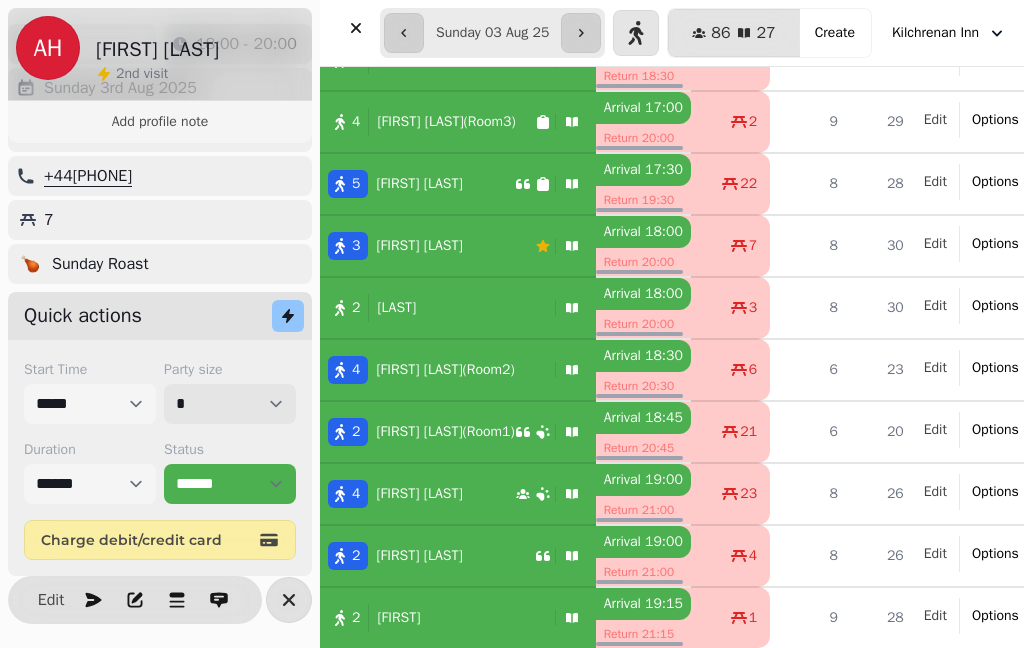 scroll, scrollTop: 126, scrollLeft: 0, axis: vertical 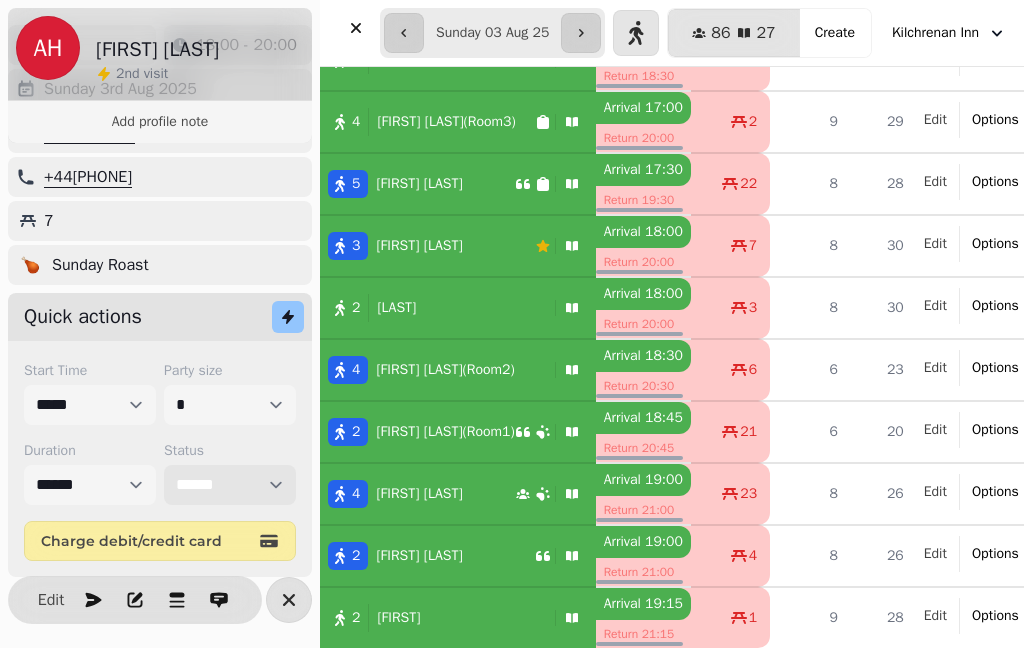 click on "**********" at bounding box center [230, 485] 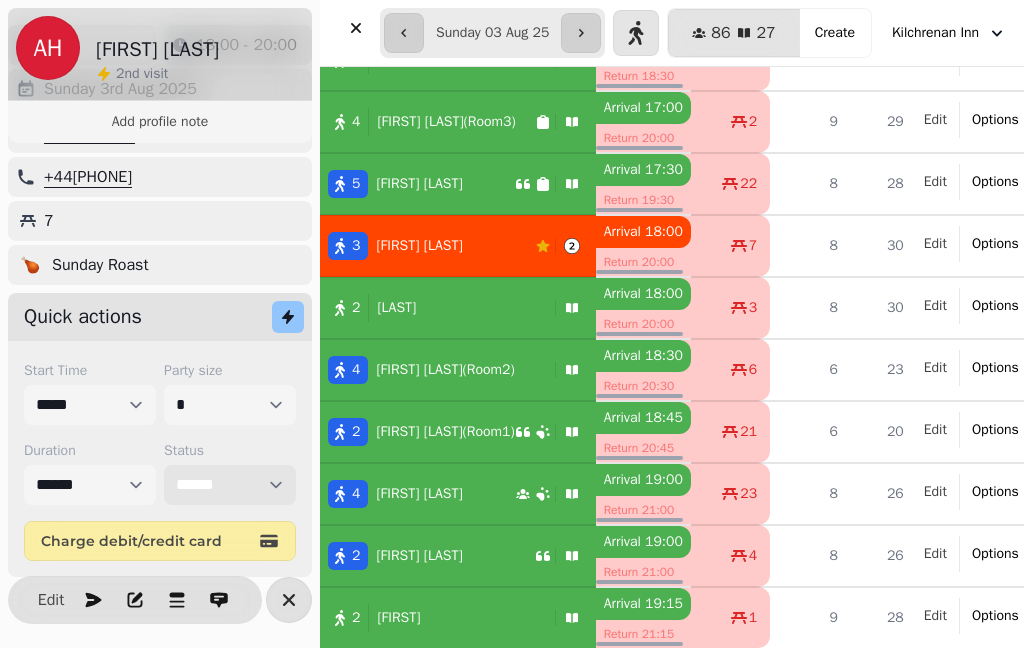 select on "******" 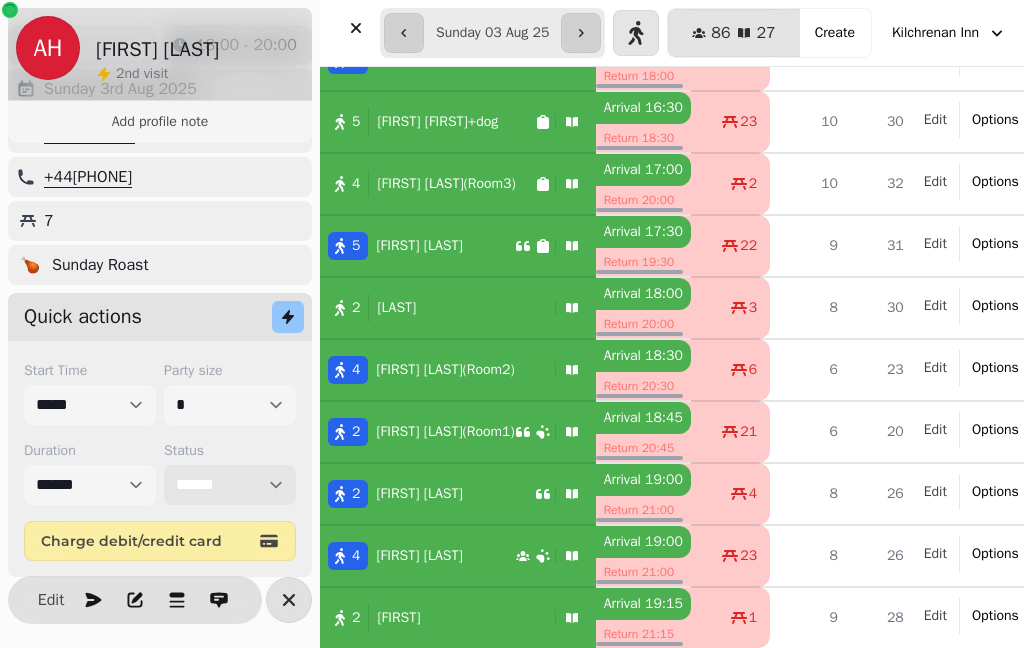 select on "*****" 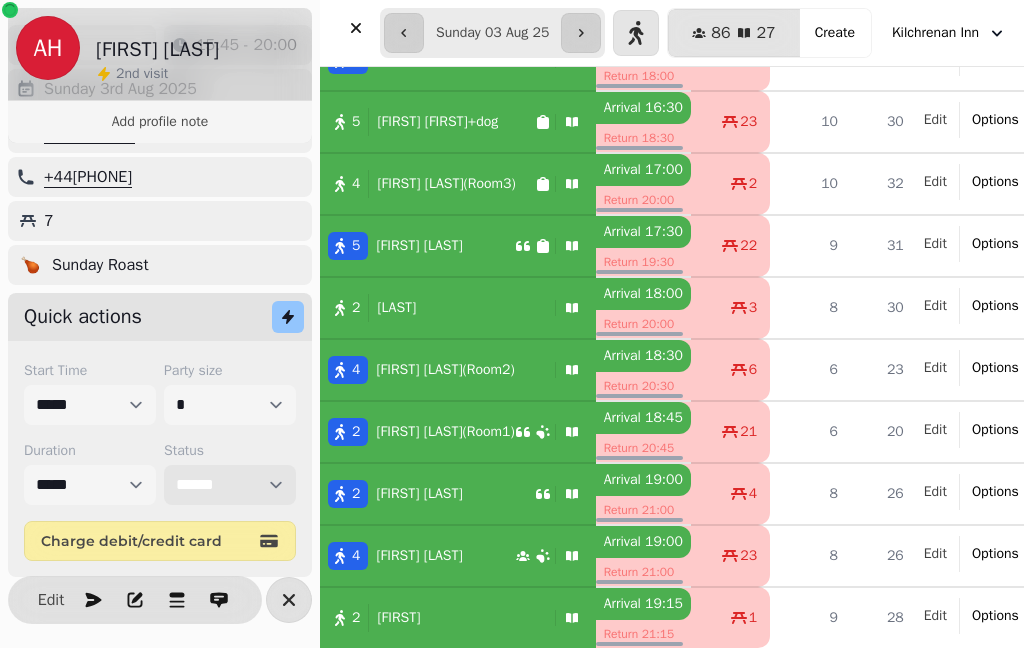 scroll, scrollTop: 1277, scrollLeft: 0, axis: vertical 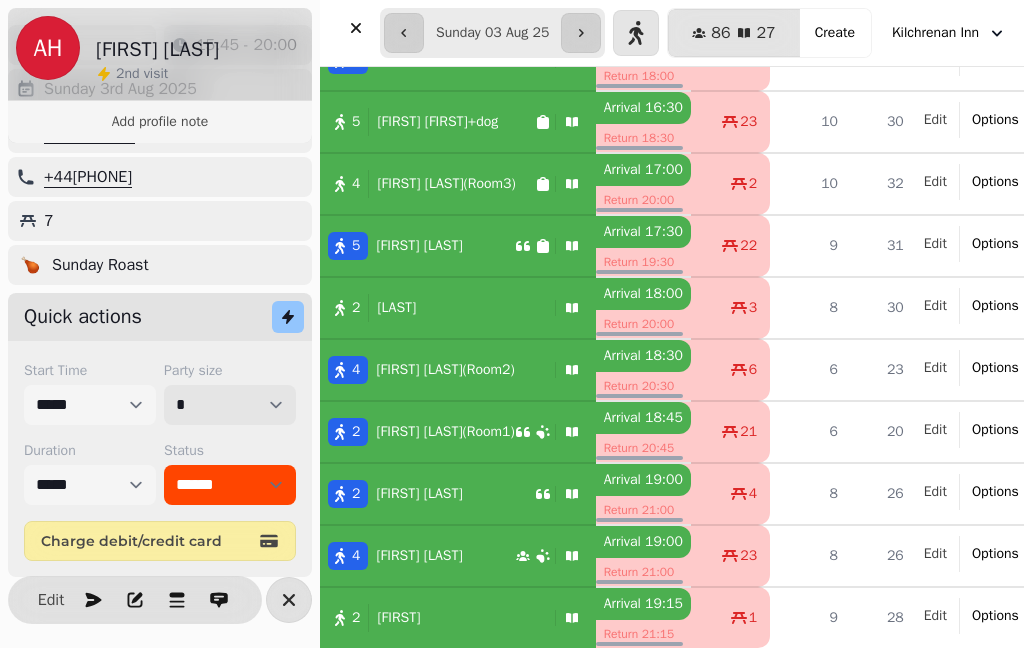 click on "* * * * * * * * * ** ** ** ** ** ** ** ** ** ** ** ** ** ** ** ** ** ** ** ** ** ** ** ** ** ** ** ** ** ** ** ** ** ** ** ** ** ** ** ** ** ** ** ** ** ** ** ** ** ** ** ** ** ** ** ** ** ** ** ** ** ** ** ** ** ** ** ** ** ** ** ** ** ** ** ** ** ** ** ** ** ** ** ** ** ** ** ** ** ** *** *** *** *** *** *** *** *** *** *** *** *** *** *** *** *** *** *** *** *** *** *** *** *** *** *** *** *** *** *** *** *** *** *** *** *** *** *** *** *** *** *** *** *** *** *** *** *** *** *** *** *** *** *** *** *** *** *** *** *** *** *** *** *** *** *** *** *** *** *** *** *** *** *** *** *** *** *** *** *** *** *** *** *** *** *** *** *** *** *** *** *** *** *** *** *** *** *** *** *** *** *** *** *** *** *** *** *** *** *** *** *** *** *** *** *** *** *** *** *** *** *** *** *** *** *** *** *** *** *** *** *** *** *** *** *** *** *** *** *** *** *** *** *** *** *** *** *** *** *** ***" at bounding box center [230, 405] 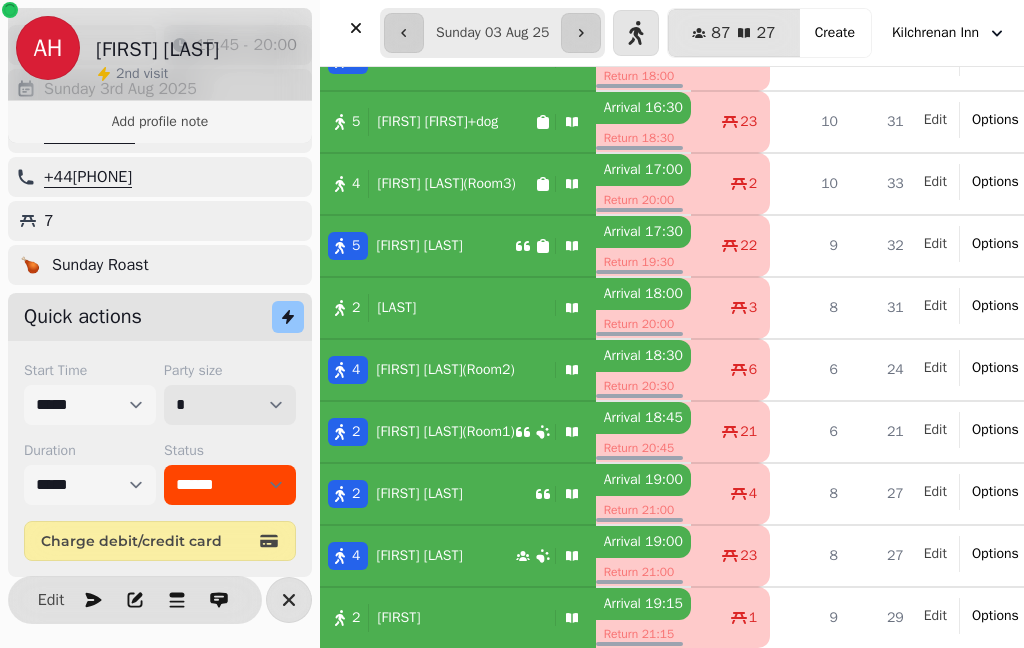scroll, scrollTop: 1277, scrollLeft: 0, axis: vertical 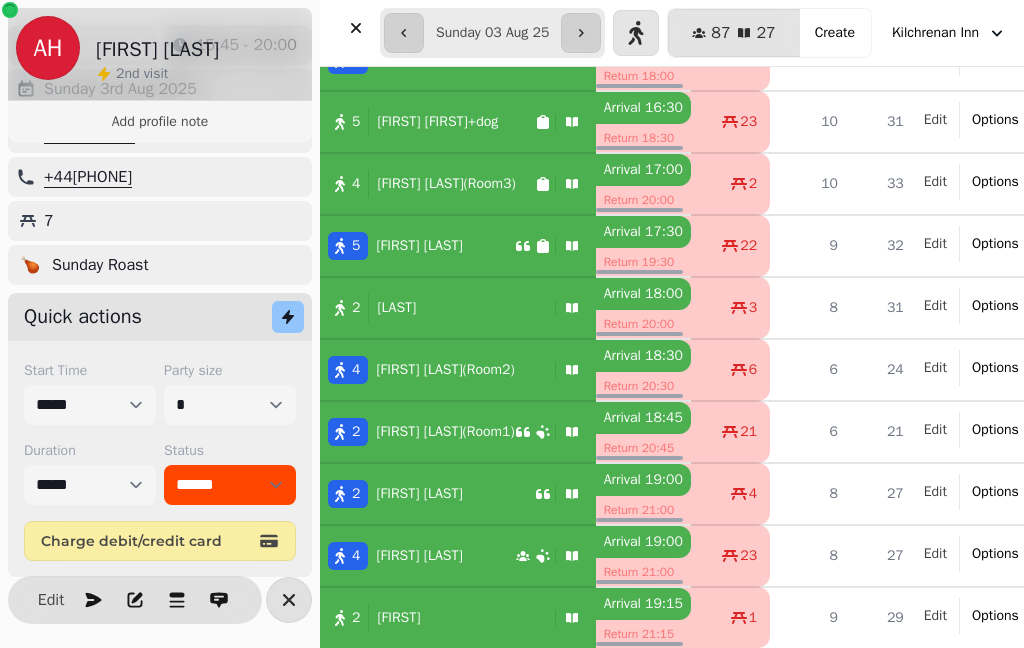 click on "4 Walkin" at bounding box center (433, -64) 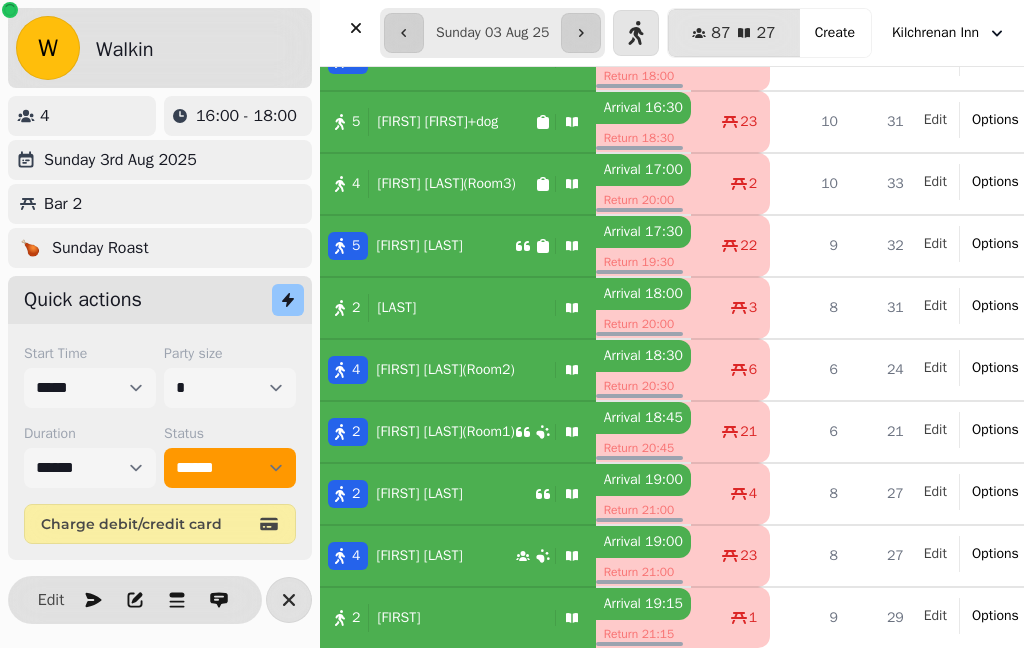 scroll, scrollTop: 0, scrollLeft: 0, axis: both 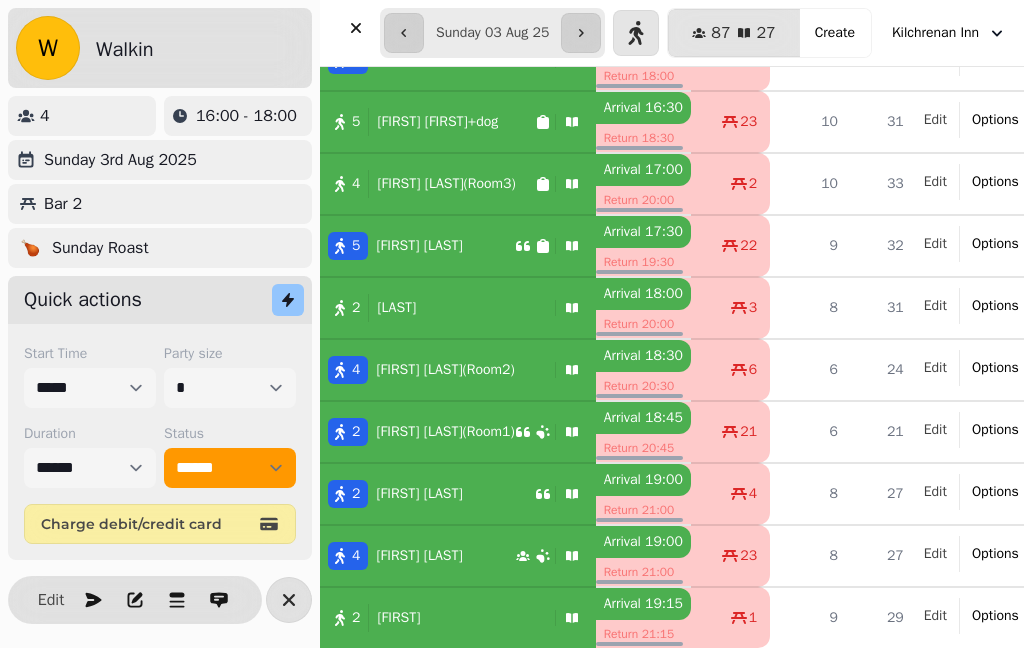 click on "Ailsa   Hyde" at bounding box center (419, -126) 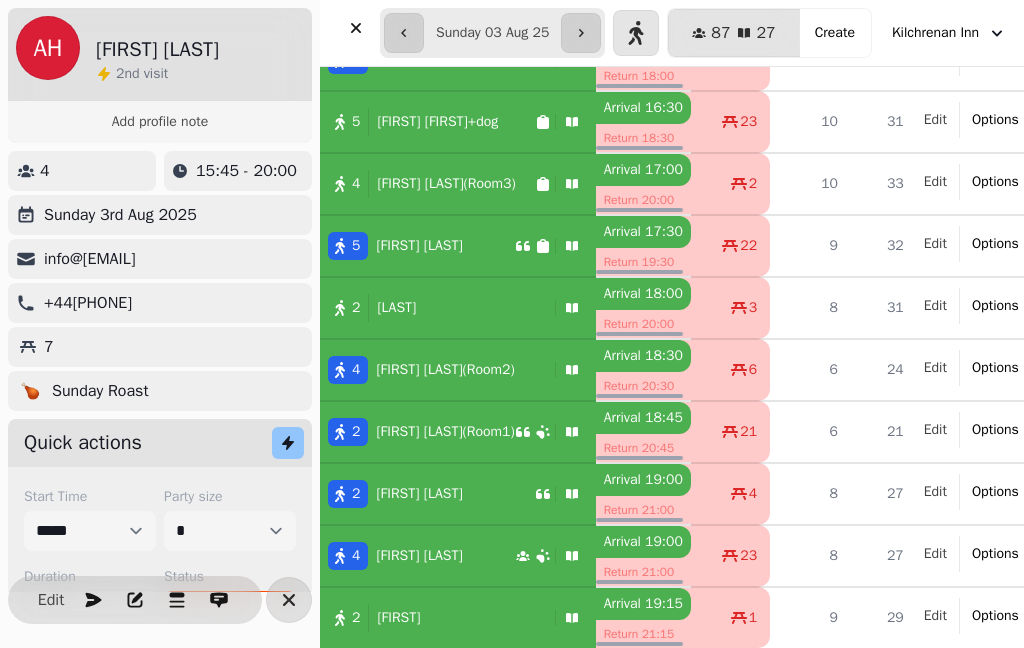scroll, scrollTop: 1276, scrollLeft: 0, axis: vertical 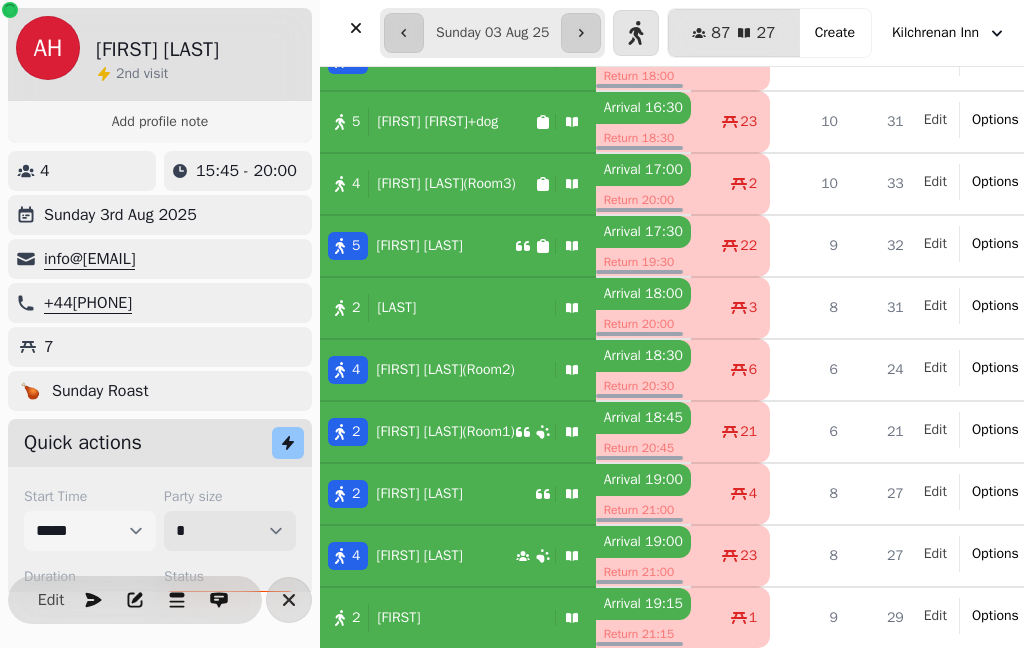 click on "* * * * * * * * * ** ** ** ** ** ** ** ** ** ** ** ** ** ** ** ** ** ** ** ** ** ** ** ** ** ** ** ** ** ** ** ** ** ** ** ** ** ** ** ** ** ** ** ** ** ** ** ** ** ** ** ** ** ** ** ** ** ** ** ** ** ** ** ** ** ** ** ** ** ** ** ** ** ** ** ** ** ** ** ** ** ** ** ** ** ** ** ** ** ** *** *** *** *** *** *** *** *** *** *** *** *** *** *** *** *** *** *** *** *** *** *** *** *** *** *** *** *** *** *** *** *** *** *** *** *** *** *** *** *** *** *** *** *** *** *** *** *** *** *** *** *** *** *** *** *** *** *** *** *** *** *** *** *** *** *** *** *** *** *** *** *** *** *** *** *** *** *** *** *** *** *** *** *** *** *** *** *** *** *** *** *** *** *** *** *** *** *** *** *** *** *** *** *** *** *** *** *** *** *** *** *** *** *** *** *** *** *** *** *** *** *** *** *** *** *** *** *** *** *** *** *** *** *** *** *** *** *** *** *** *** *** *** *** *** *** *** *** *** *** ***" at bounding box center (230, 531) 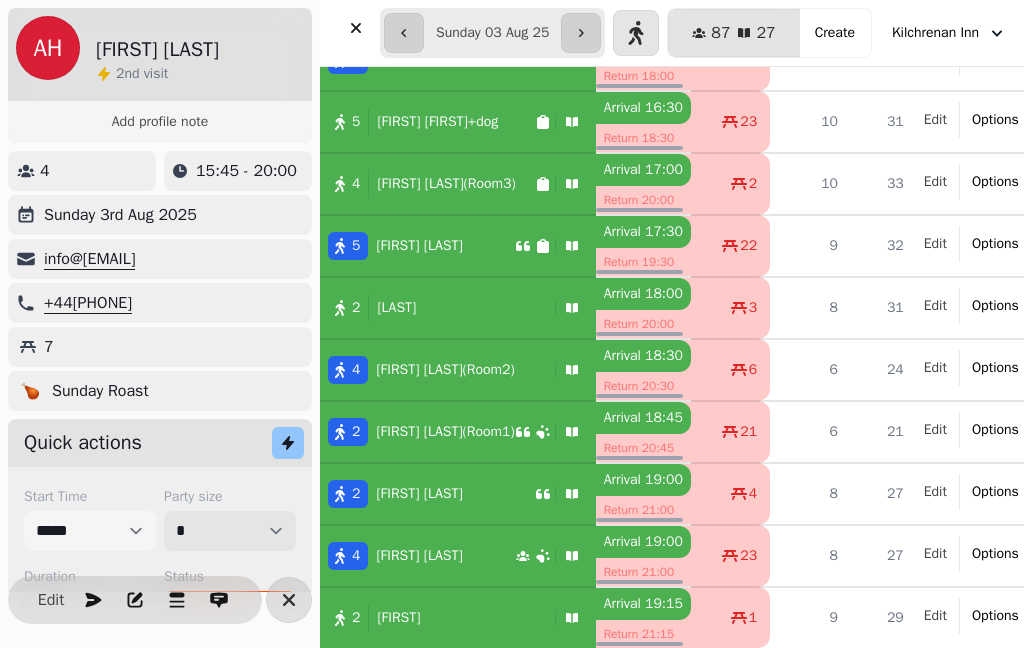 select on "*" 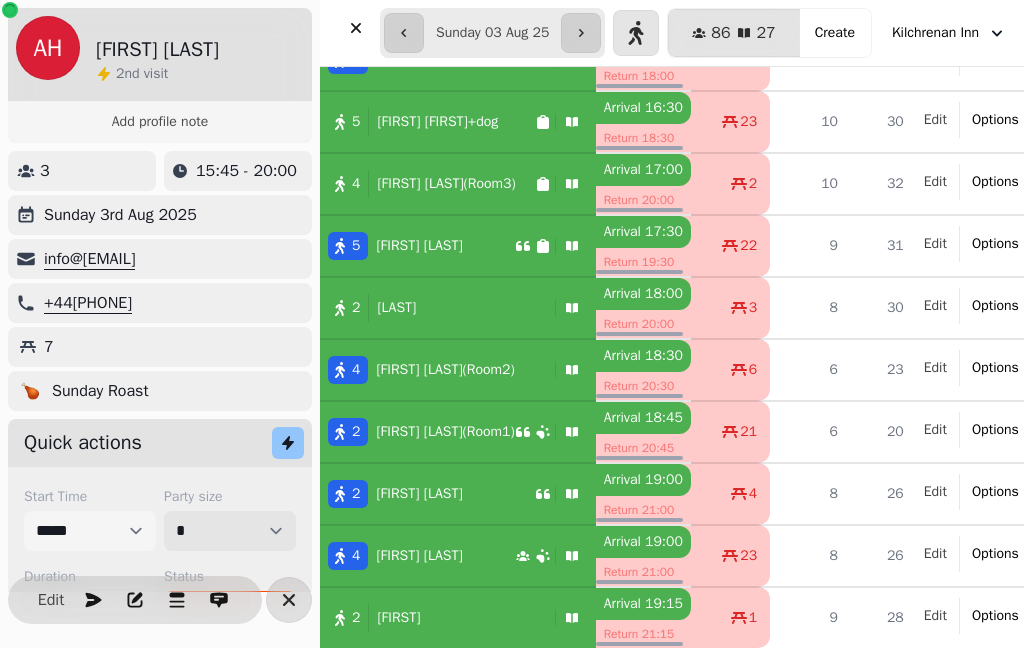 scroll, scrollTop: 1276, scrollLeft: 0, axis: vertical 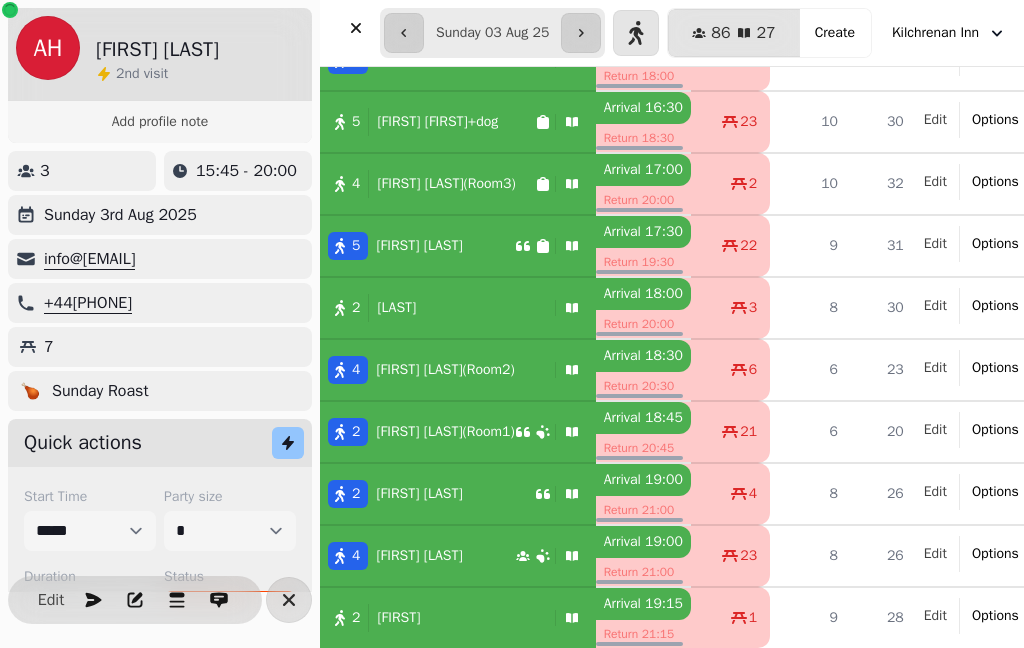 click on "4 Walkin" at bounding box center (433, -64) 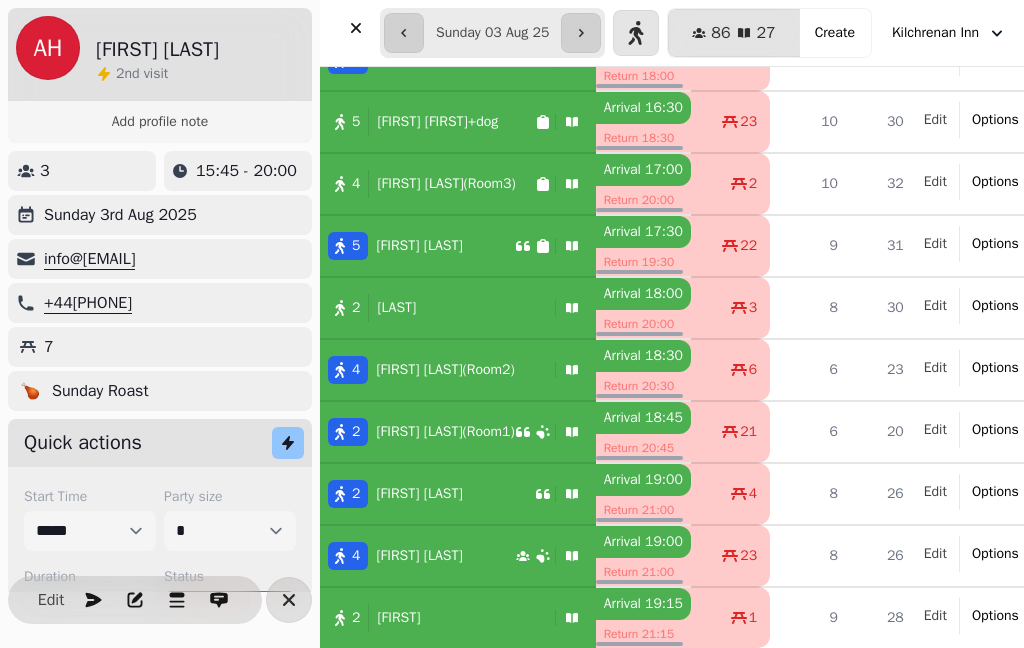 select on "******" 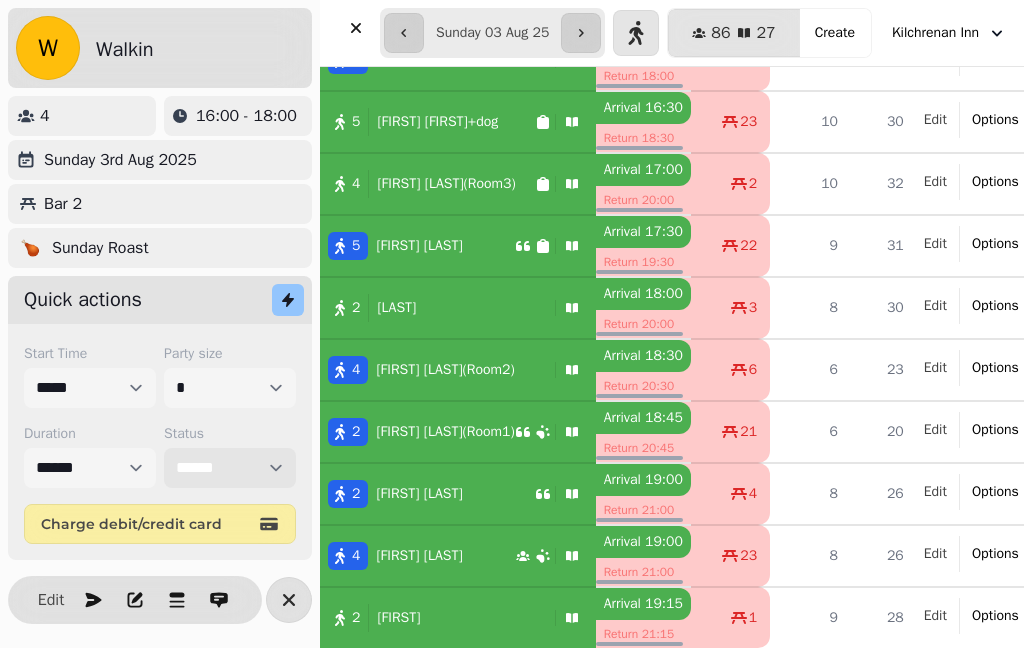 click on "**********" at bounding box center (230, 468) 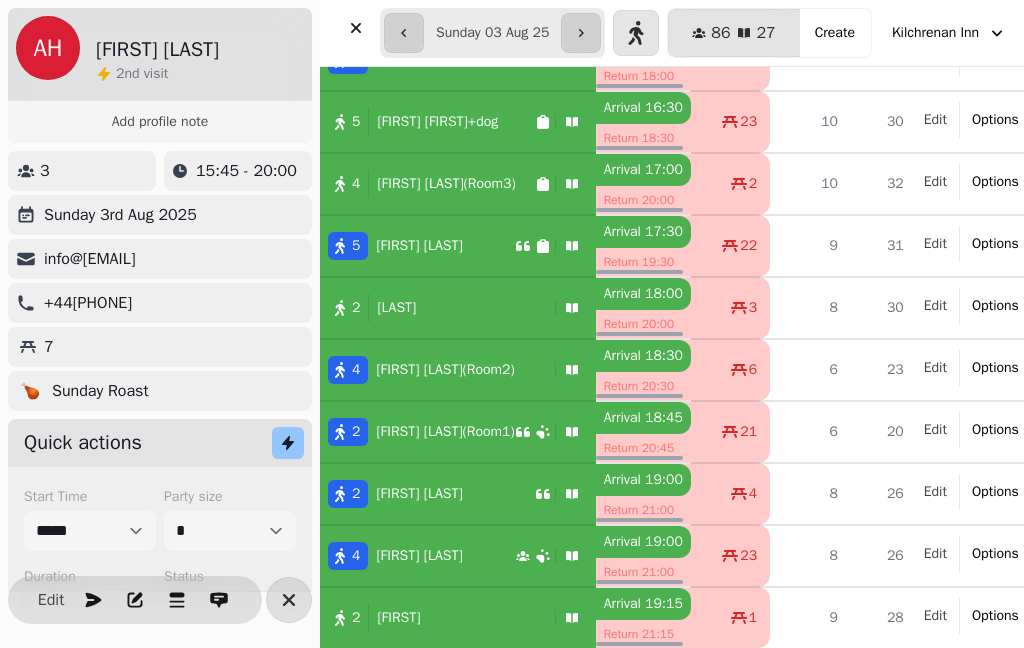 scroll, scrollTop: 1277, scrollLeft: 0, axis: vertical 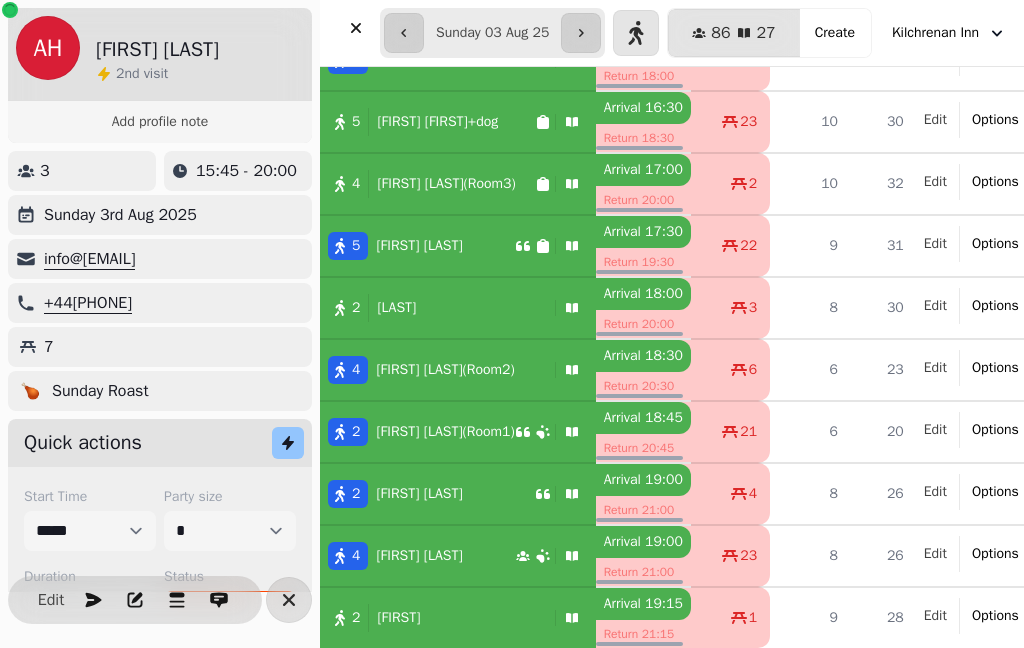 click on "2 Walkin" at bounding box center [433, -2] 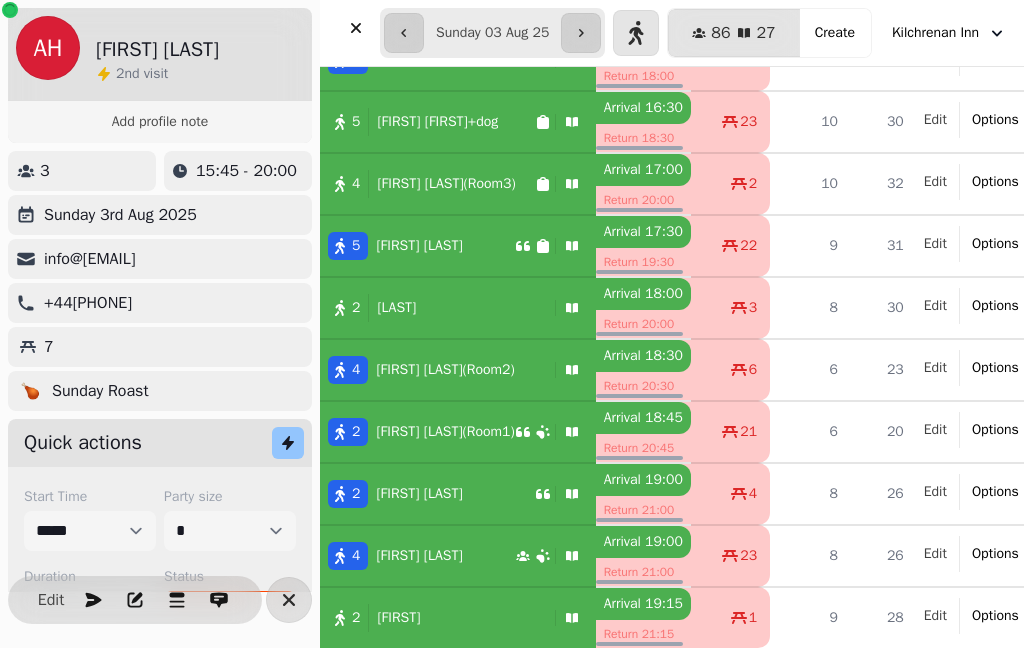 select on "******" 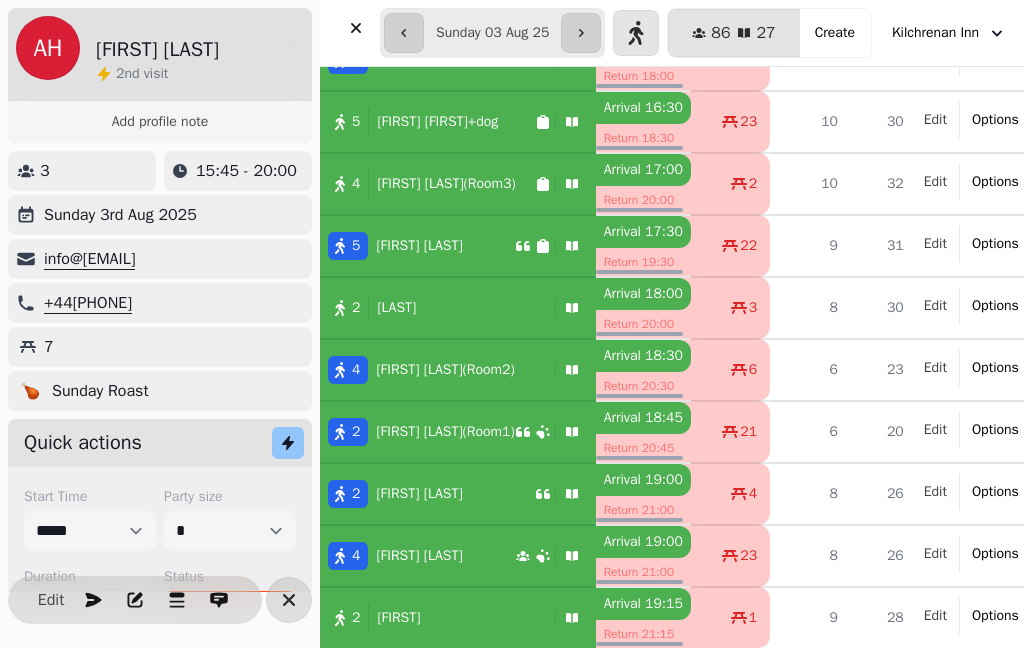click on "2 Walkin" at bounding box center (433, -2) 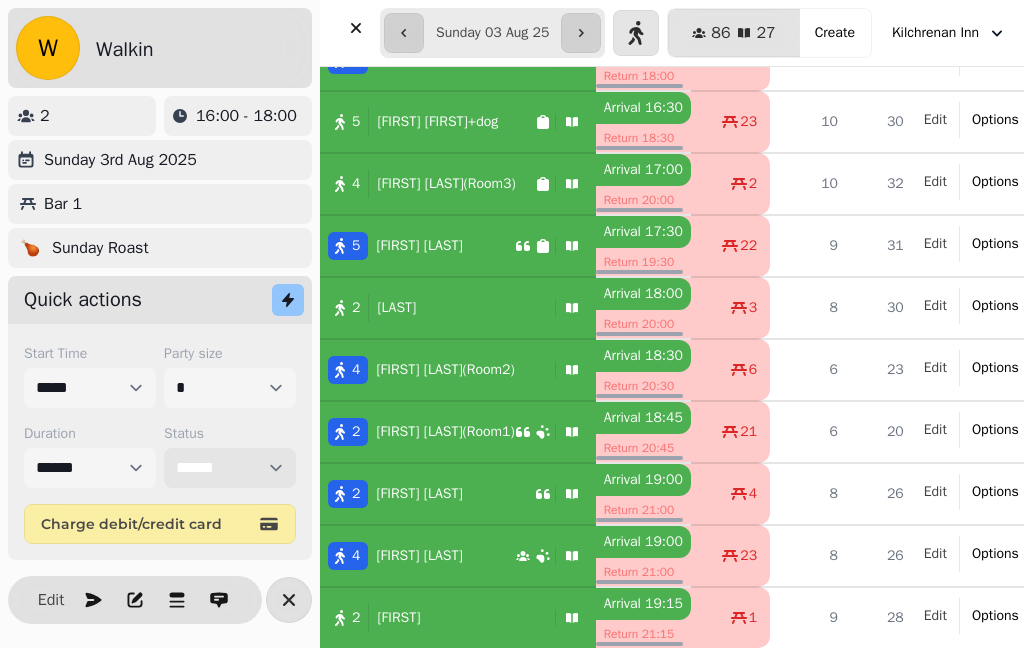 click on "**********" at bounding box center [230, 468] 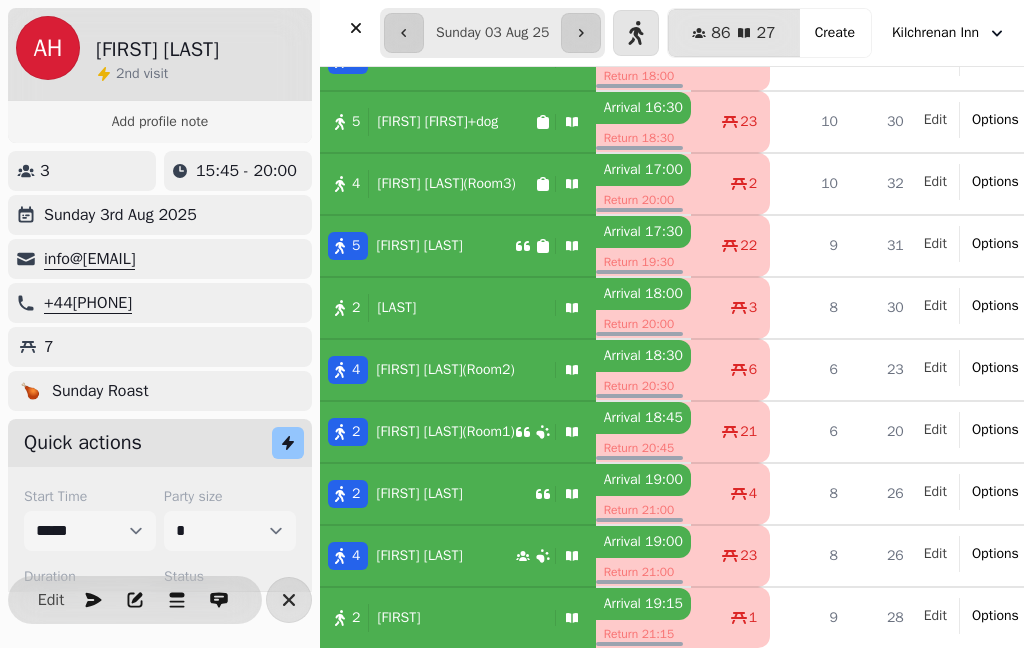scroll, scrollTop: 1276, scrollLeft: 0, axis: vertical 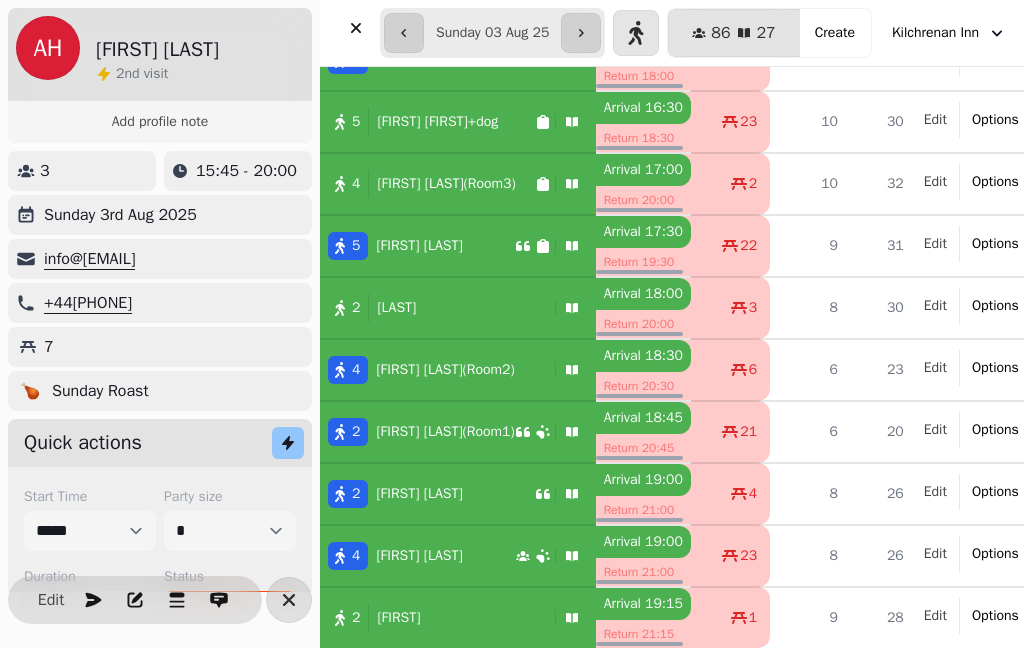 click on "[FIRST]   [LAST]" at bounding box center (419, 60) 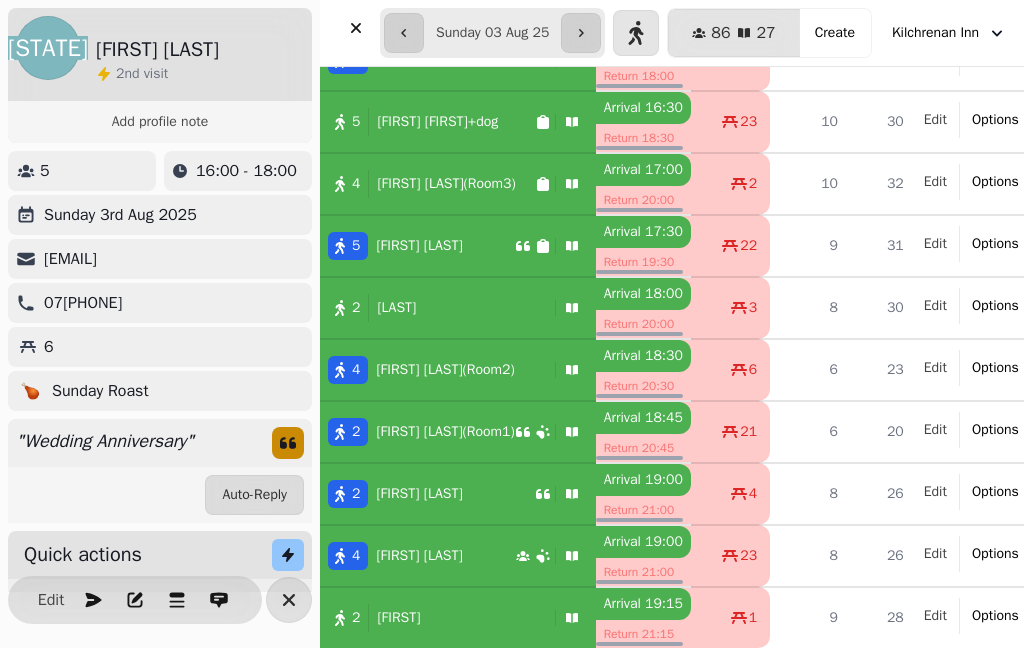 select on "*" 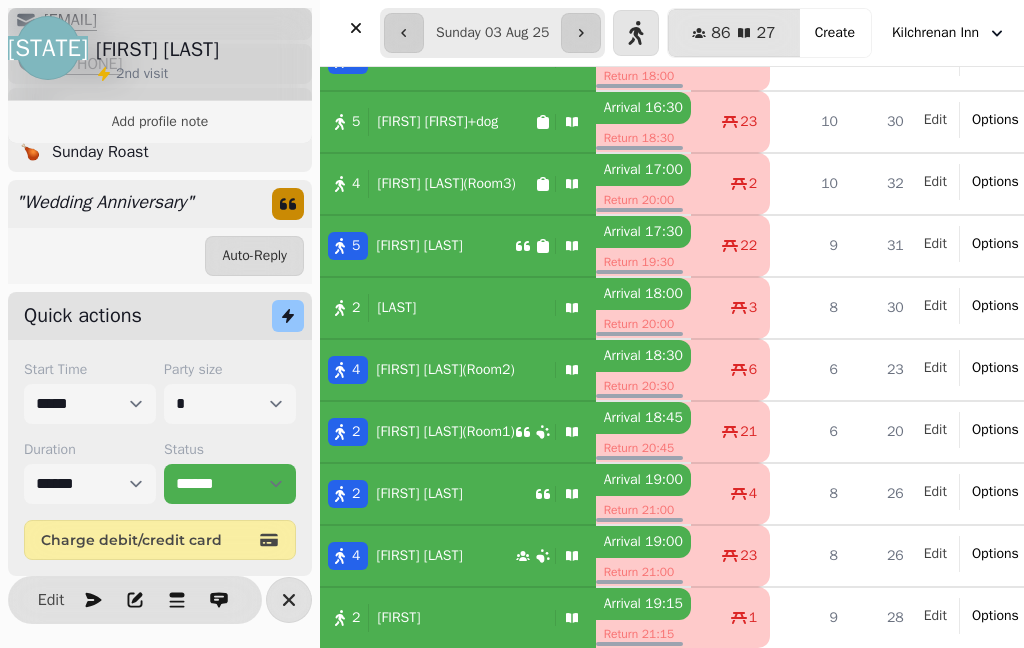 scroll, scrollTop: 238, scrollLeft: 0, axis: vertical 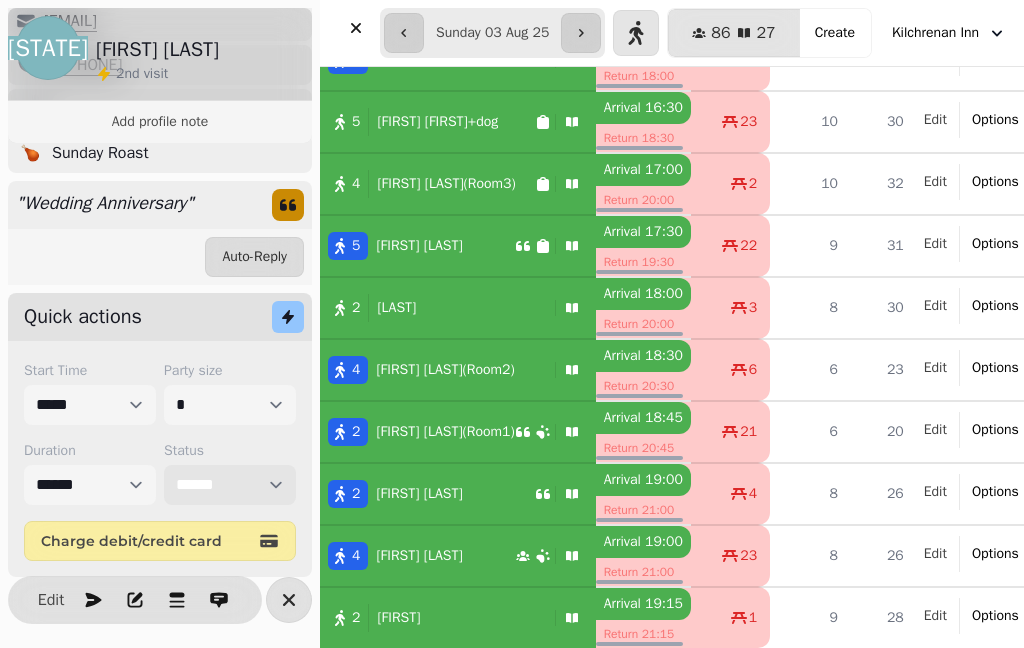 click on "**********" at bounding box center [230, 485] 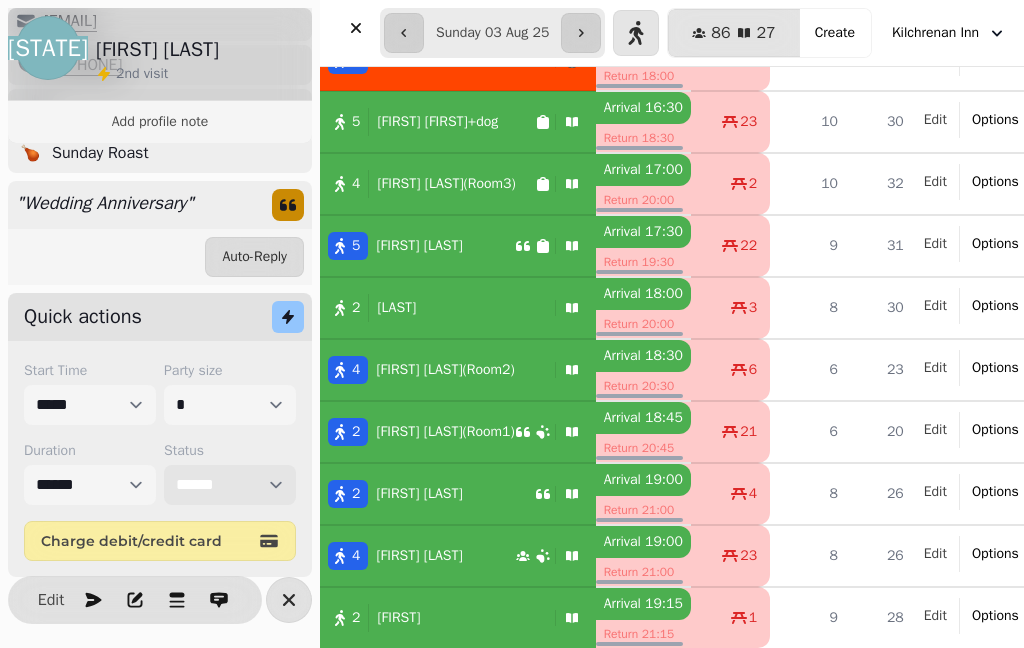 select on "******" 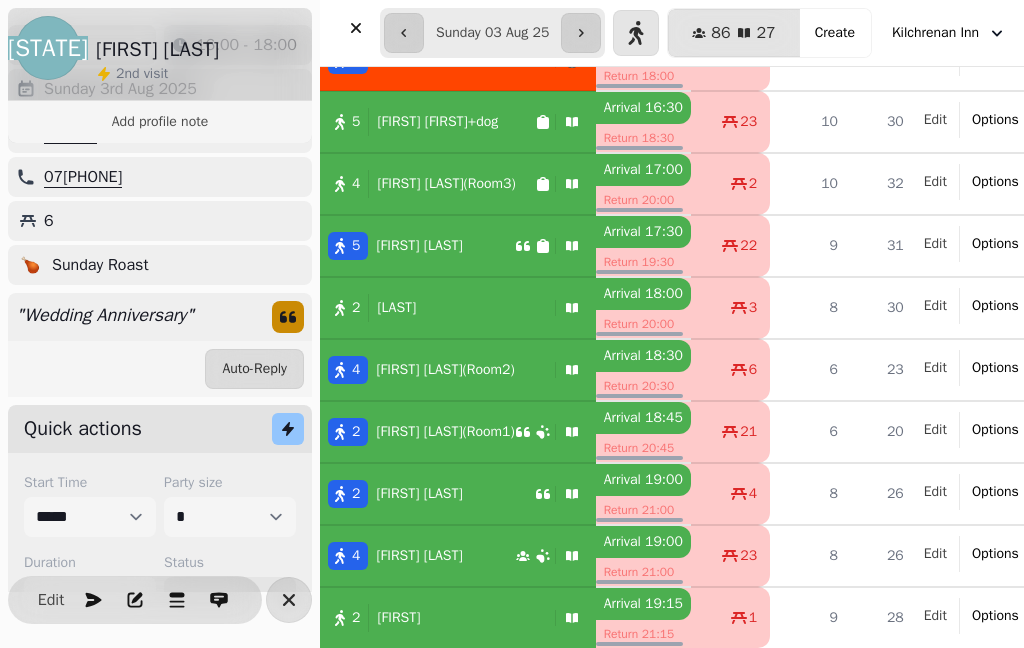 select on "*" 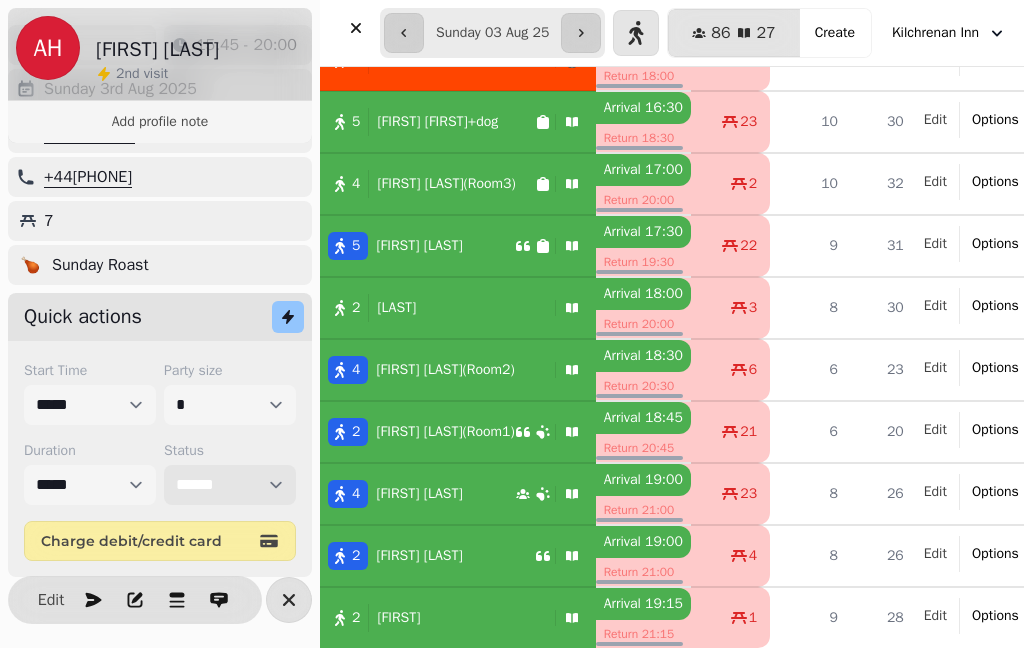 scroll, scrollTop: 1847, scrollLeft: 0, axis: vertical 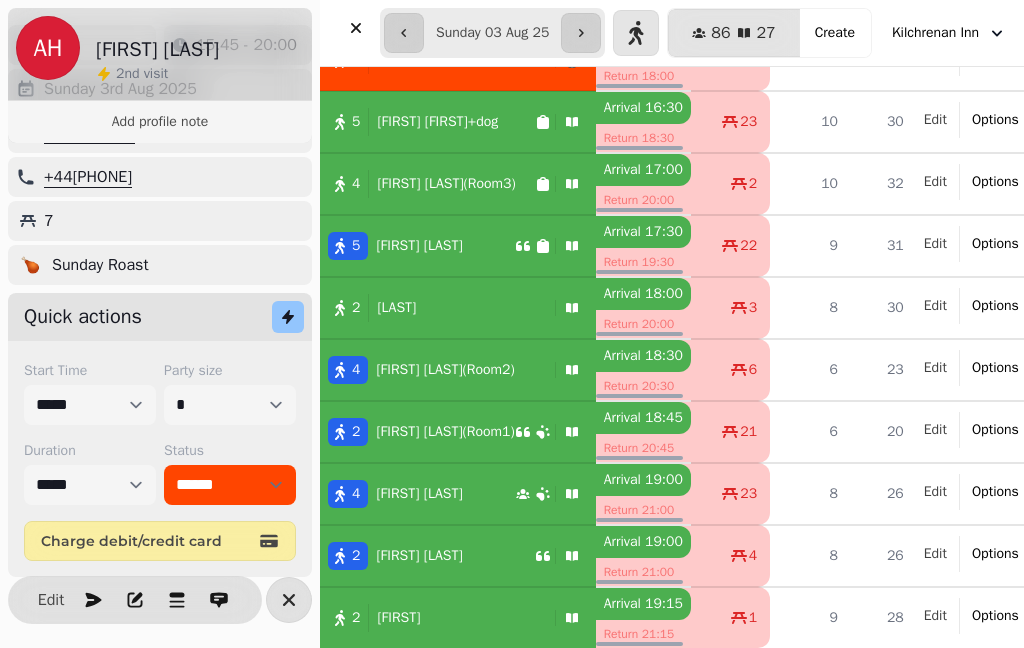 click 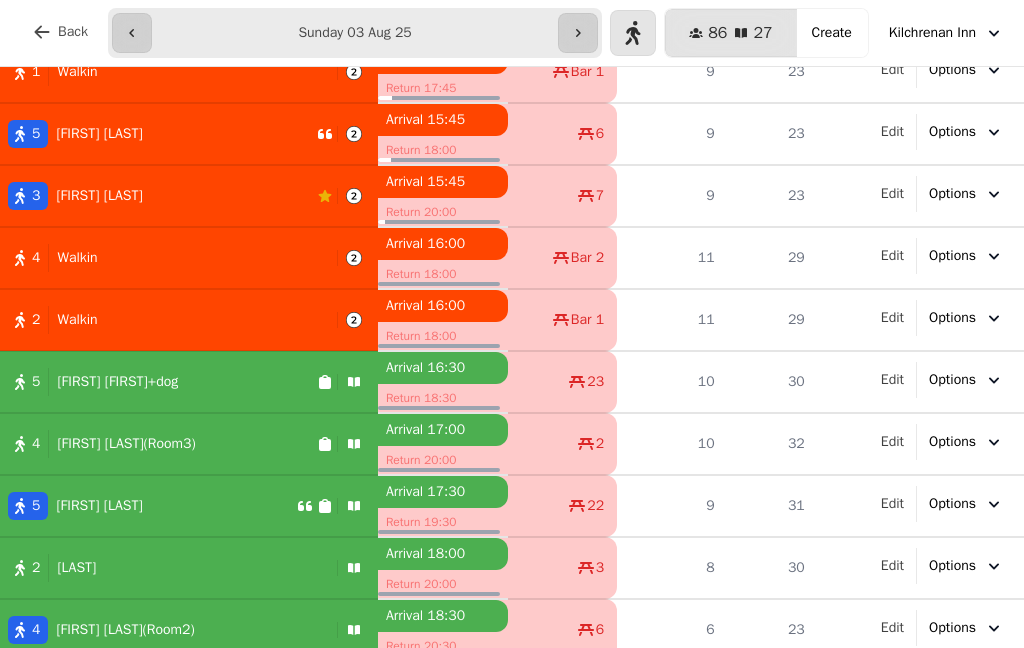 scroll, scrollTop: 882, scrollLeft: 0, axis: vertical 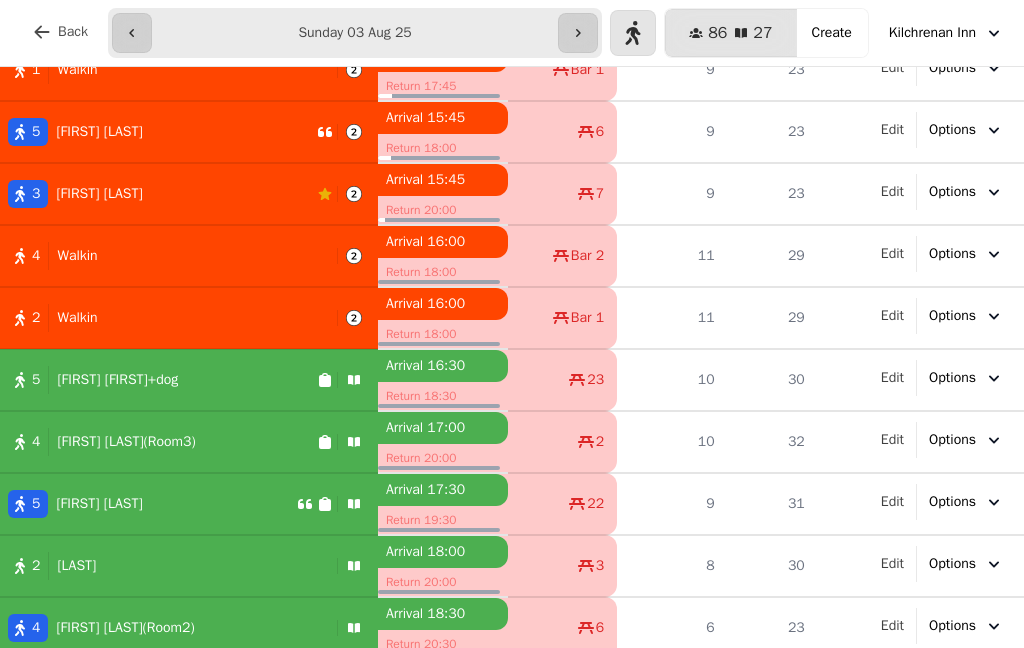 click on "Create" at bounding box center (832, 33) 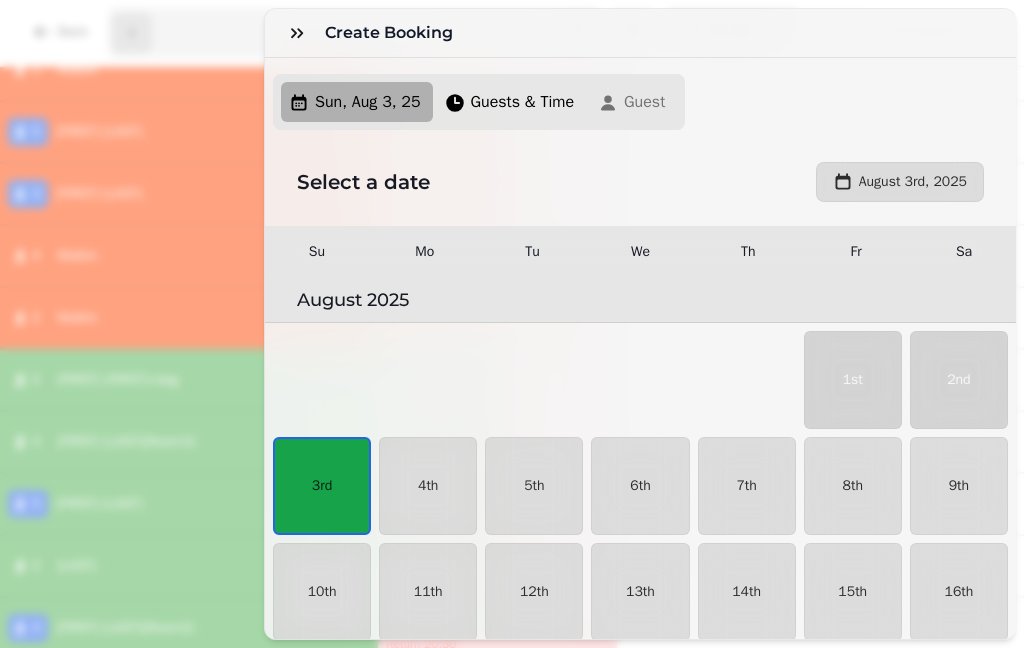 scroll, scrollTop: 54, scrollLeft: 0, axis: vertical 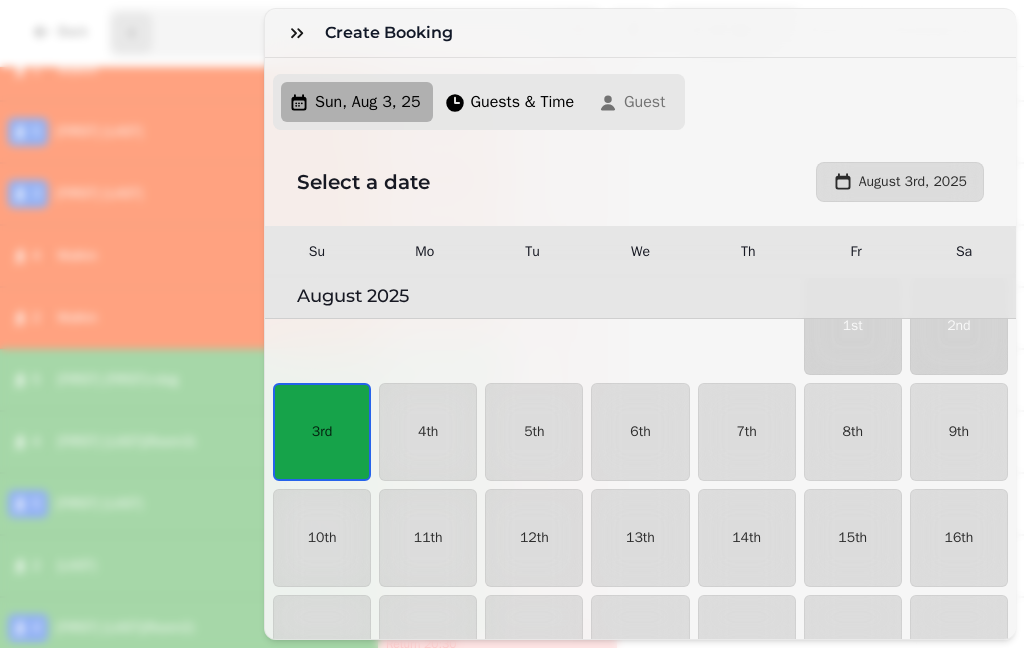 click 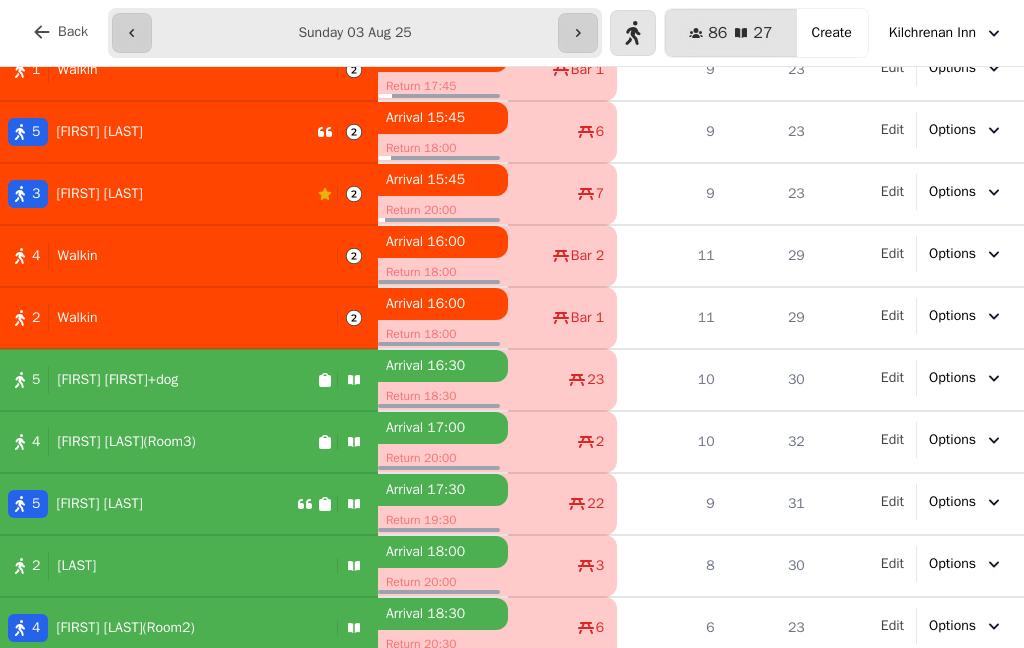 click 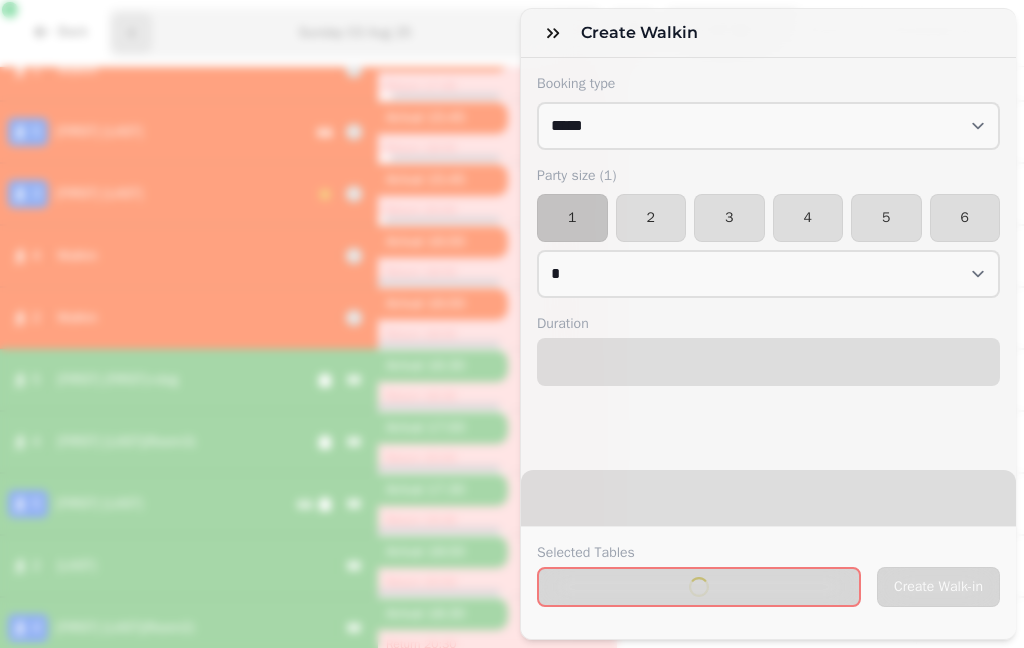 select on "****" 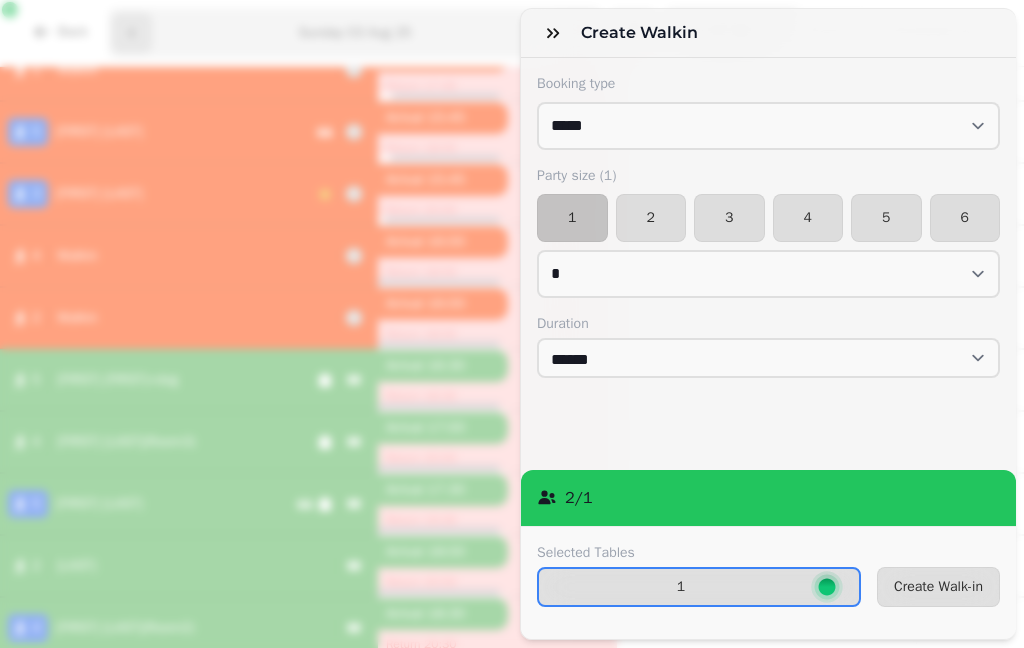click on "2" at bounding box center (651, 218) 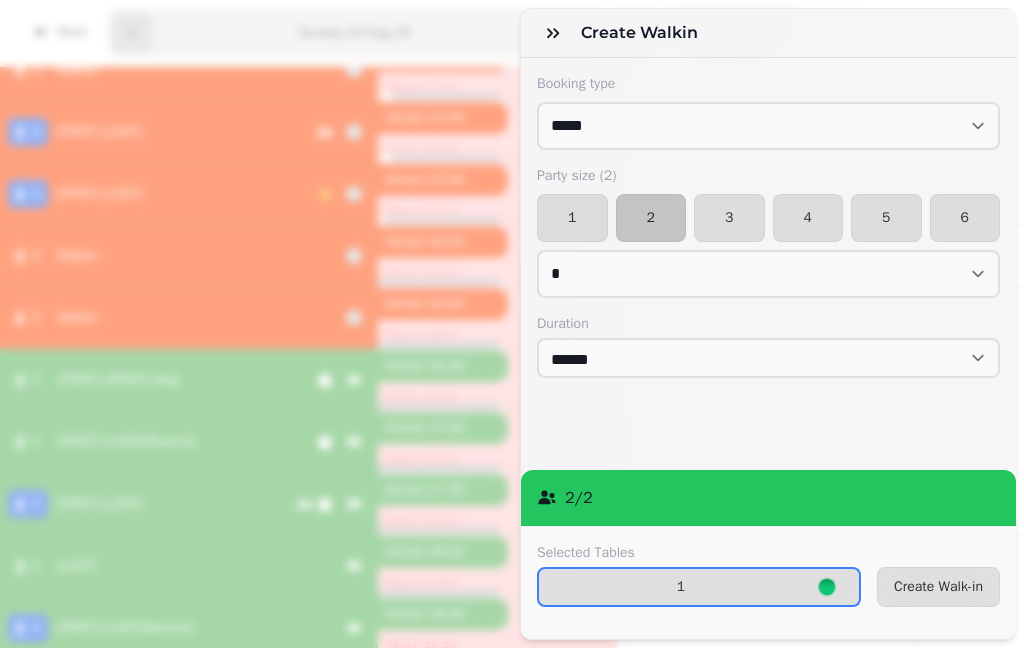 click on "1" at bounding box center (681, 587) 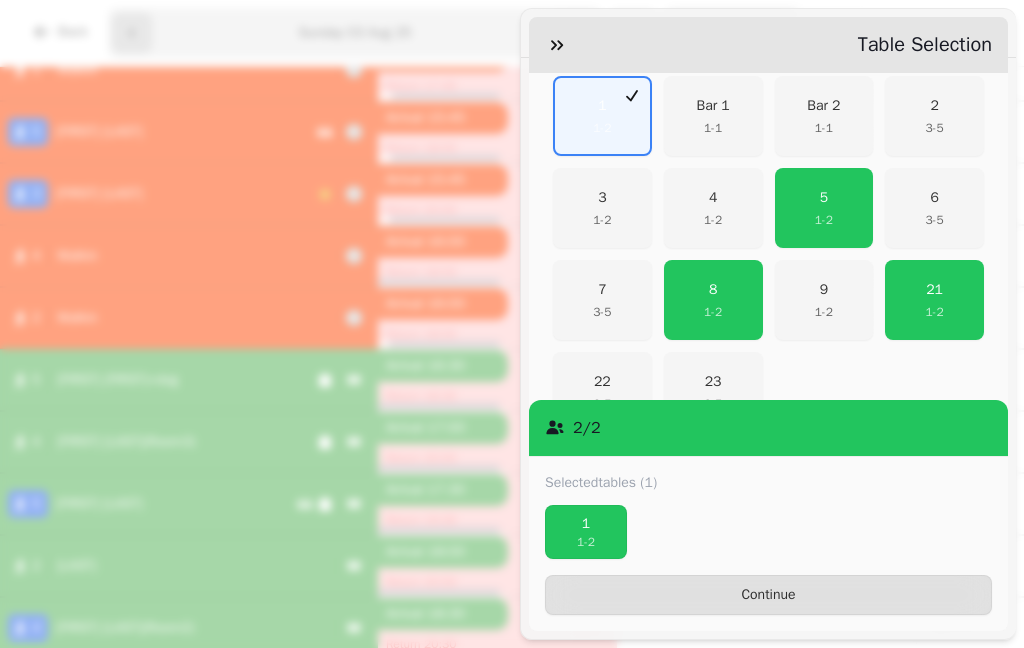 scroll, scrollTop: 445, scrollLeft: 0, axis: vertical 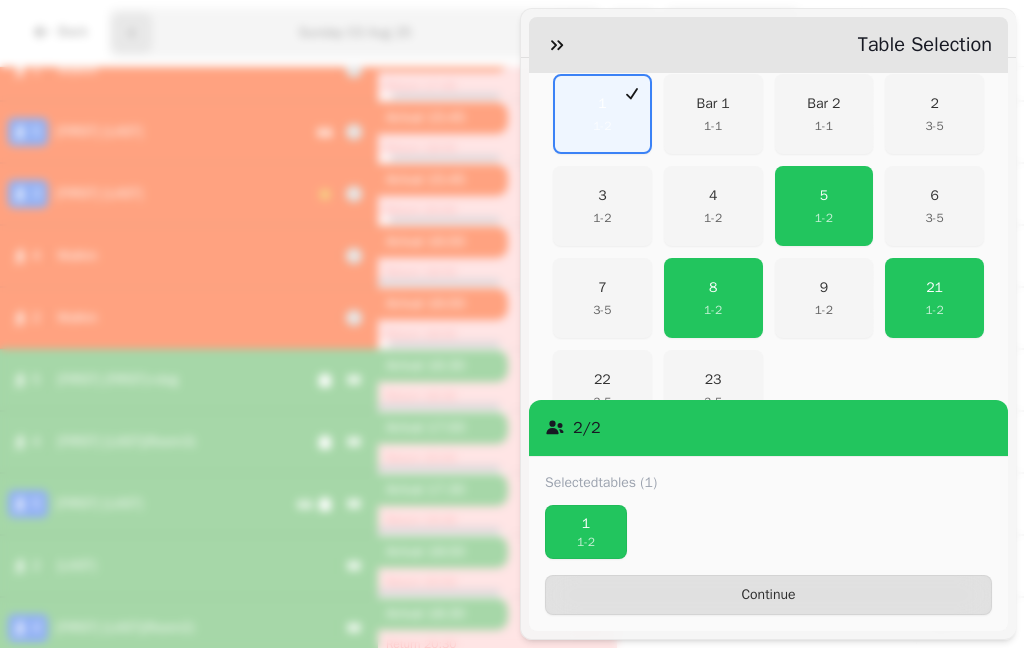 click on "5" at bounding box center [824, 196] 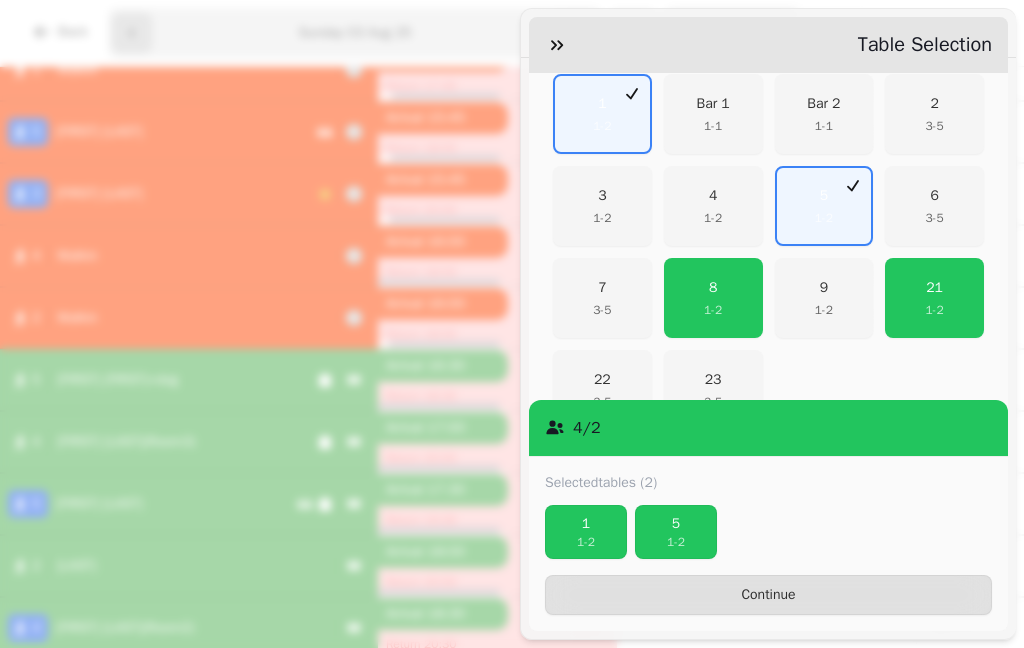click on "1 - 2" at bounding box center [586, 542] 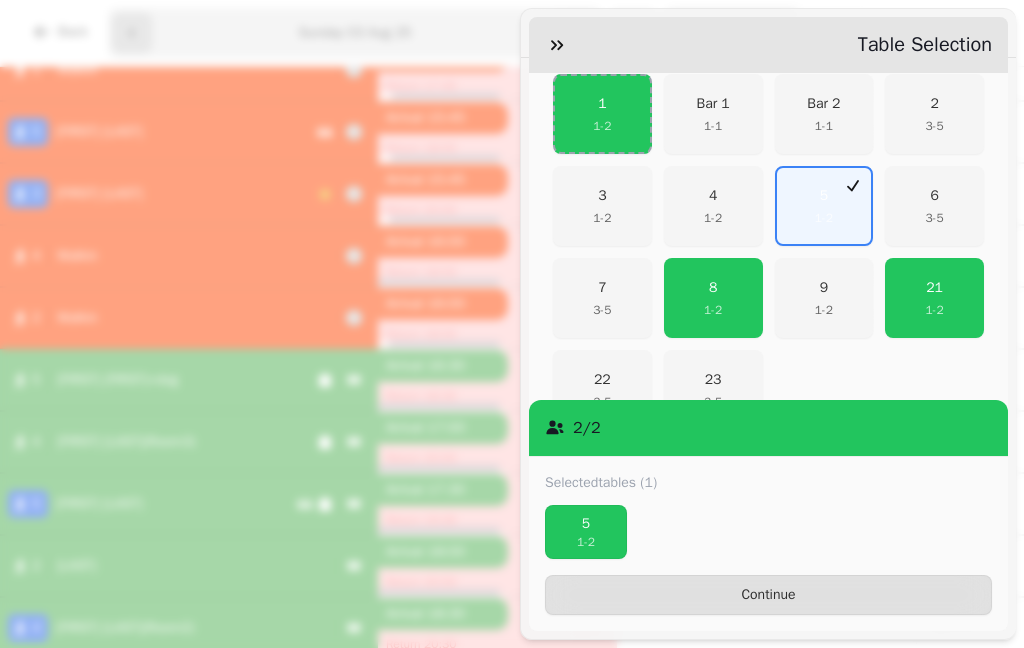 click on "Continue" at bounding box center [768, 595] 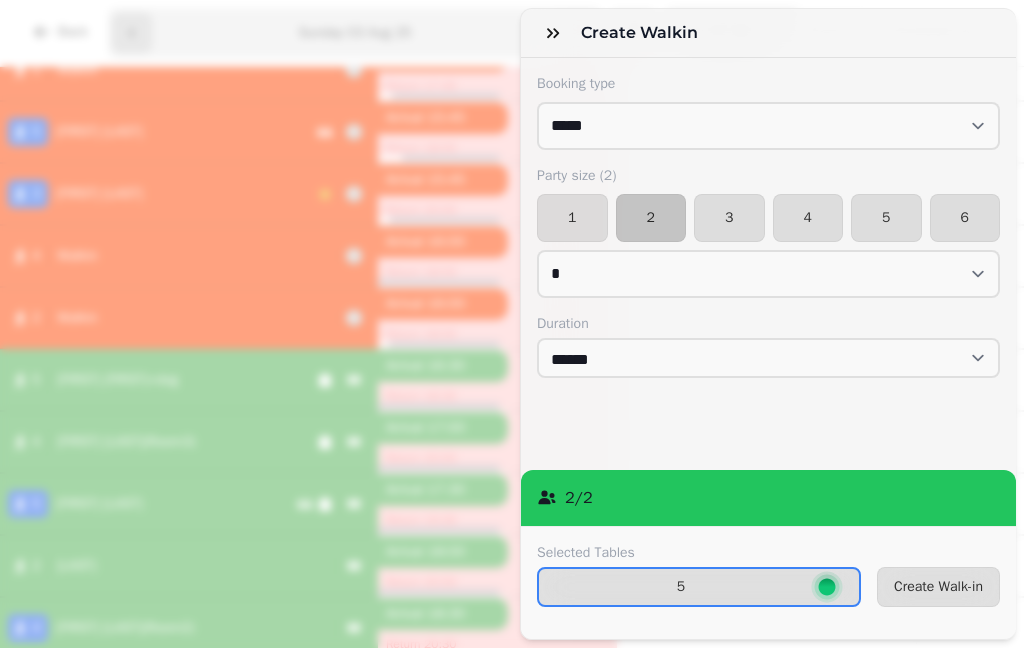click on "Create Walk-in" at bounding box center [938, 587] 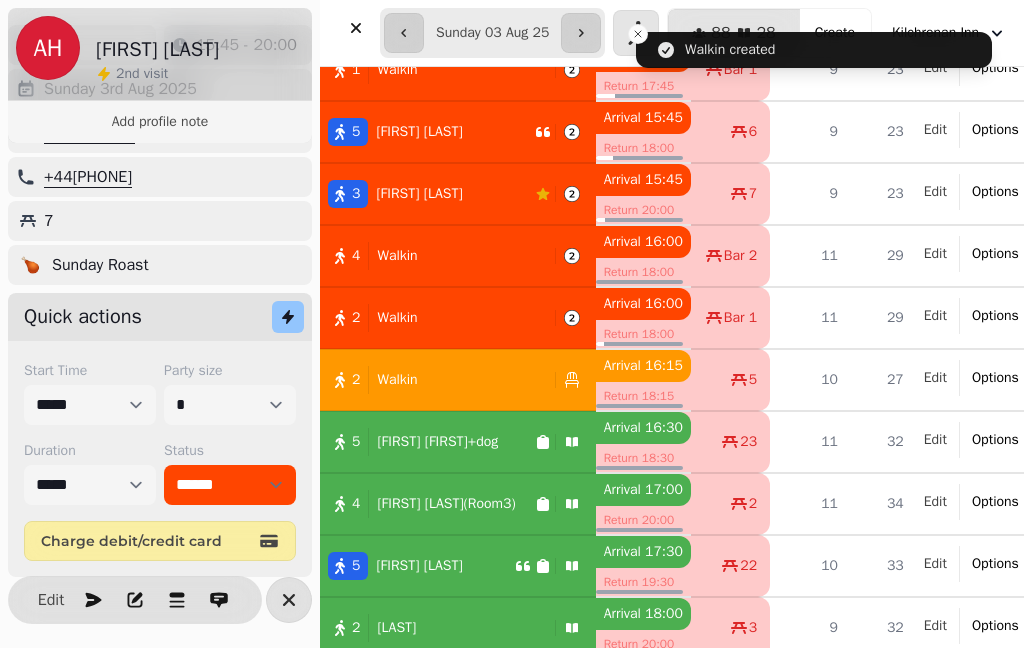 click at bounding box center (356, 28) 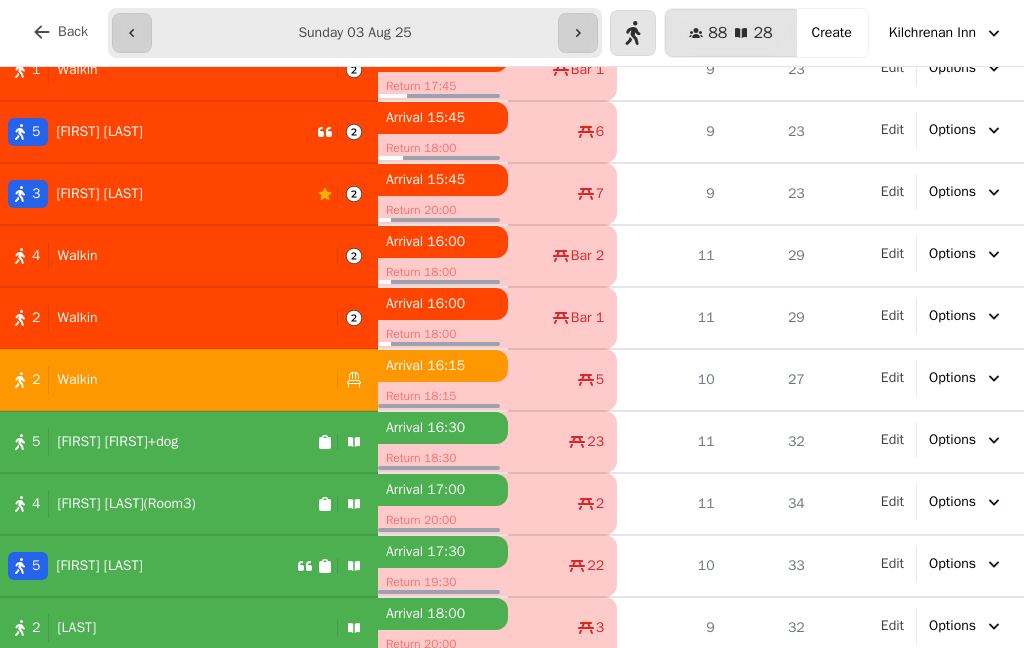scroll, scrollTop: 882, scrollLeft: 0, axis: vertical 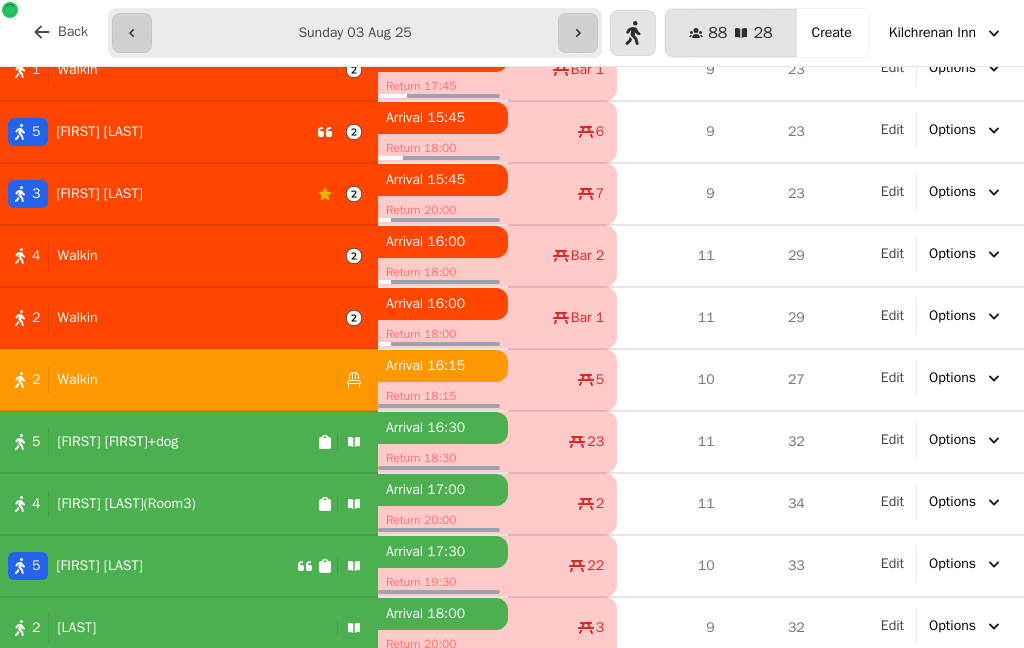 click on "2 Walkin" at bounding box center (189, 380) 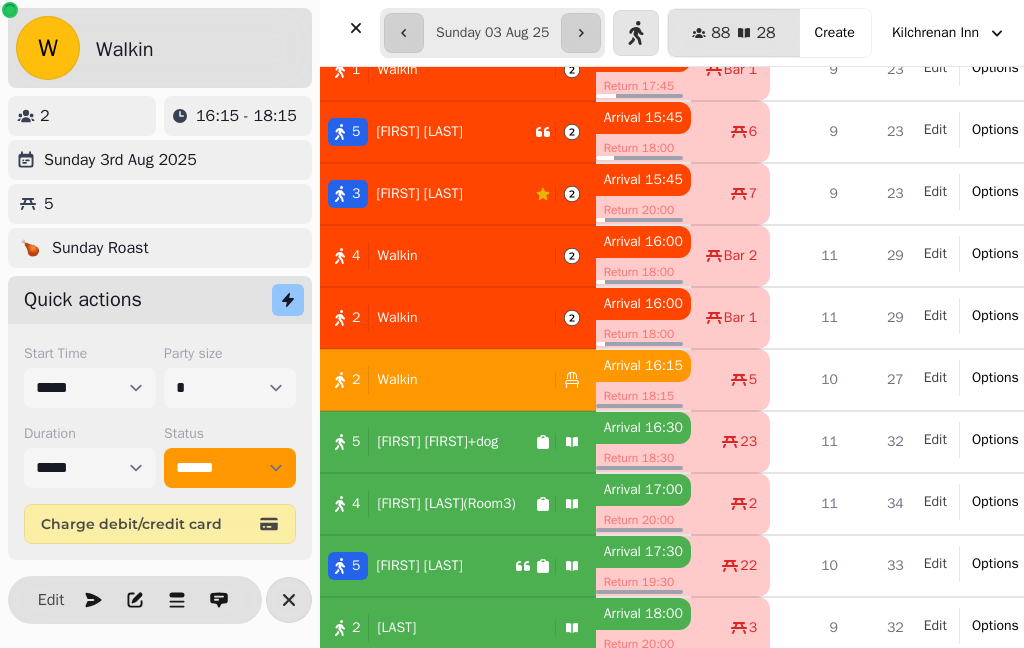 select on "*" 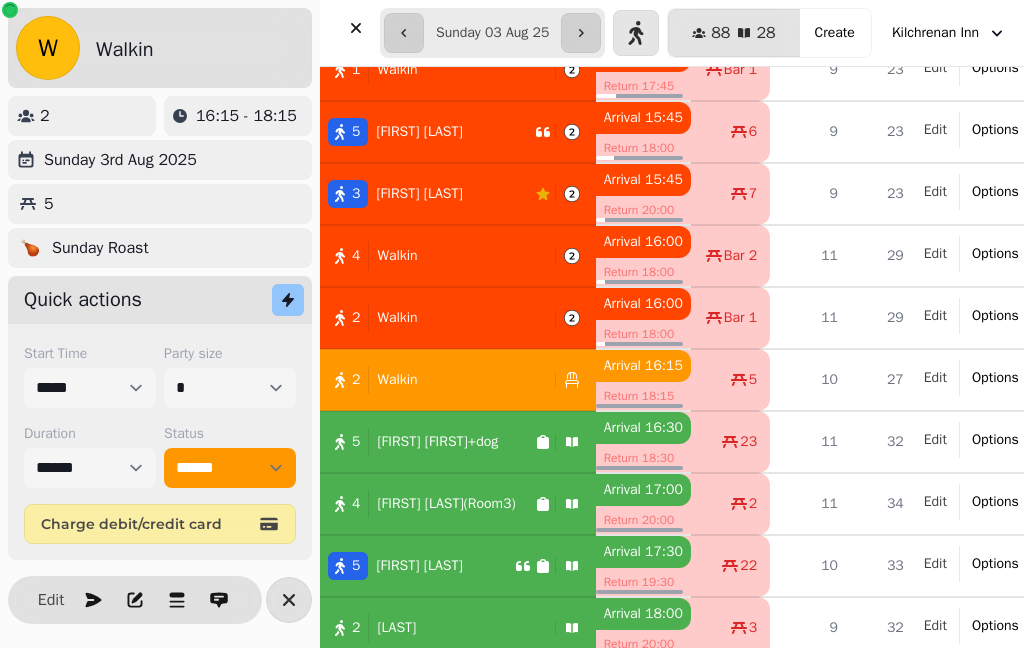 select on "******" 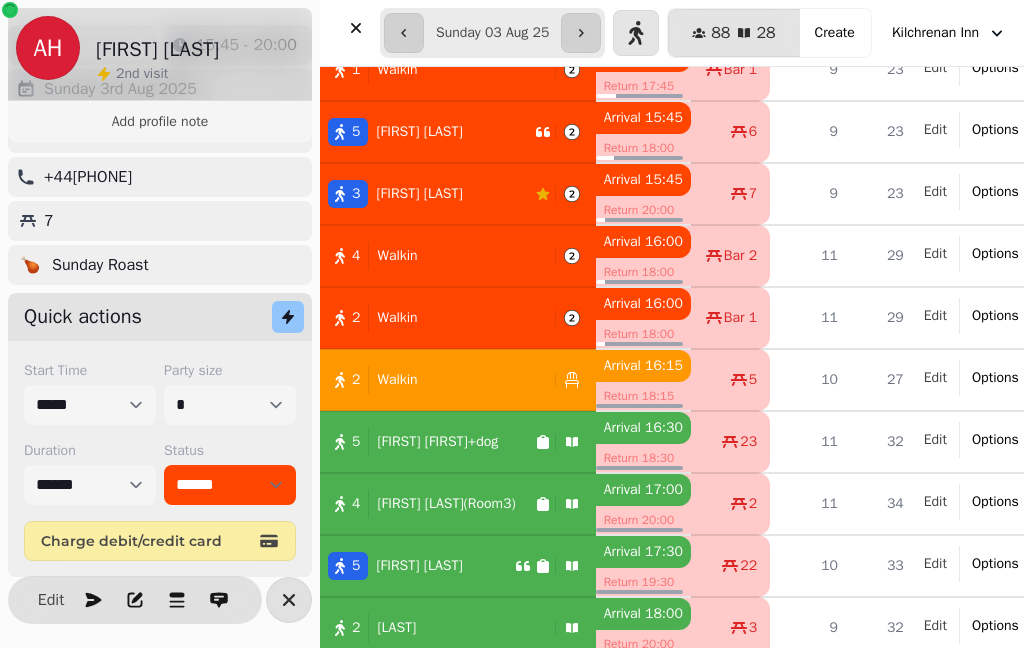 select on "*" 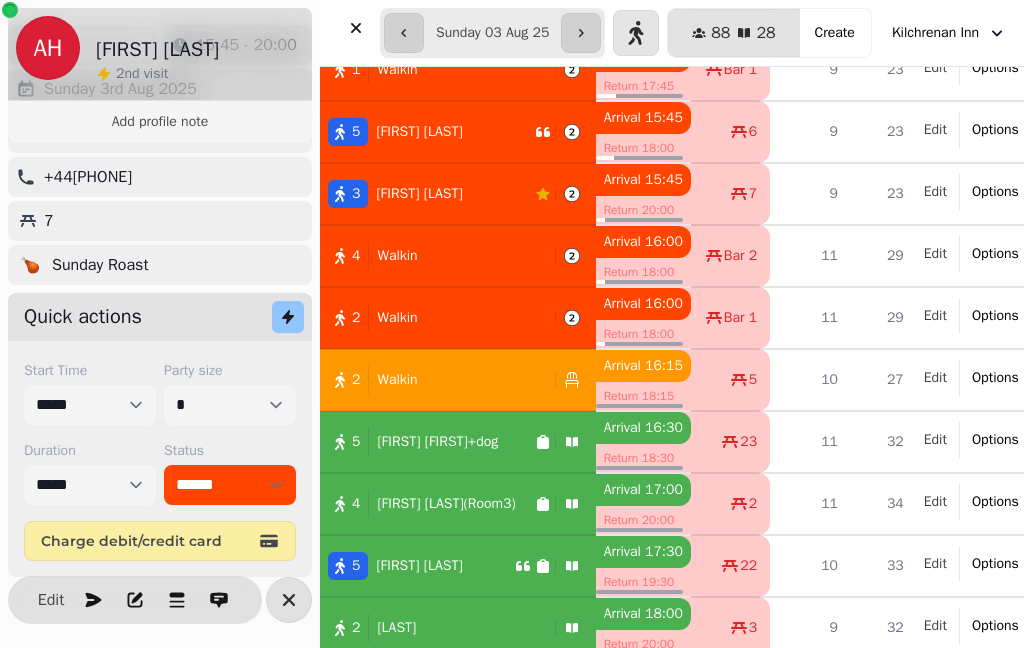 scroll, scrollTop: 0, scrollLeft: 0, axis: both 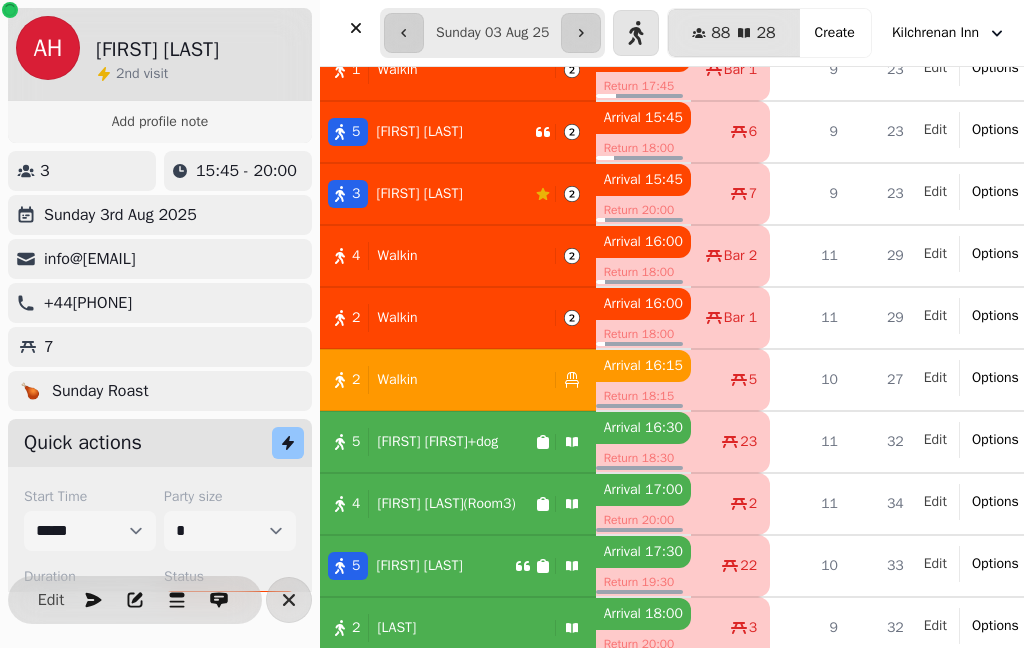 click on "🍗 Sunday Roast" at bounding box center [160, 391] 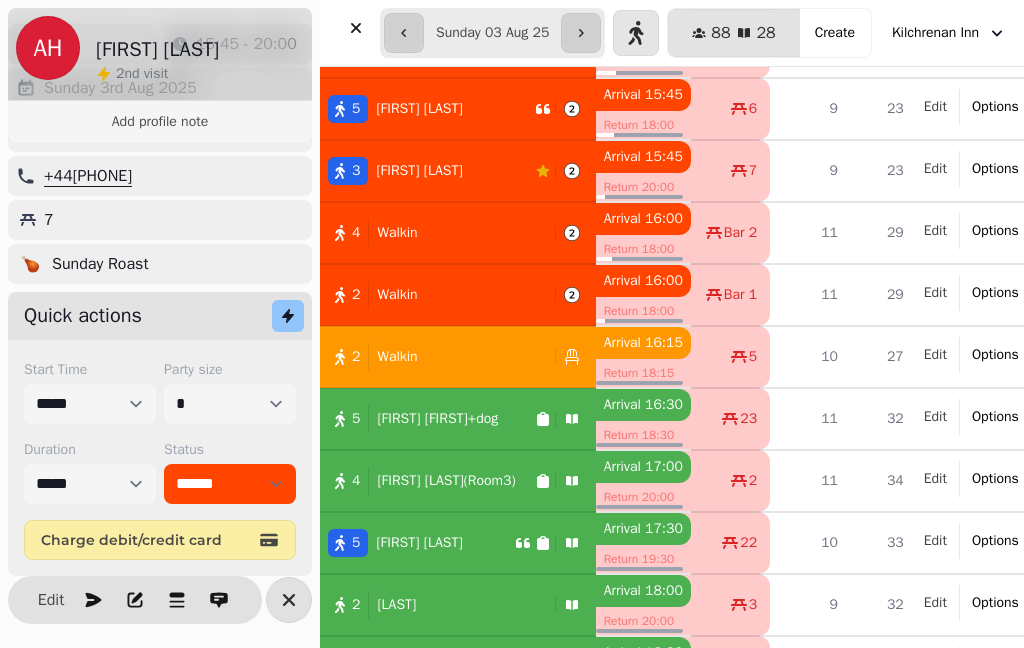 scroll, scrollTop: 126, scrollLeft: 0, axis: vertical 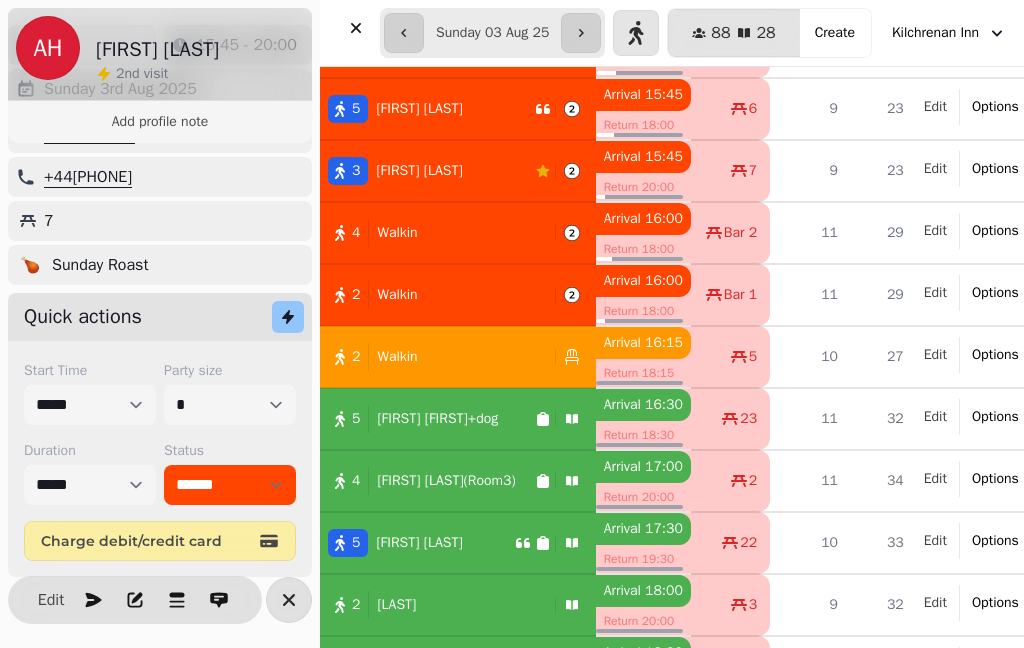 click at bounding box center [356, 28] 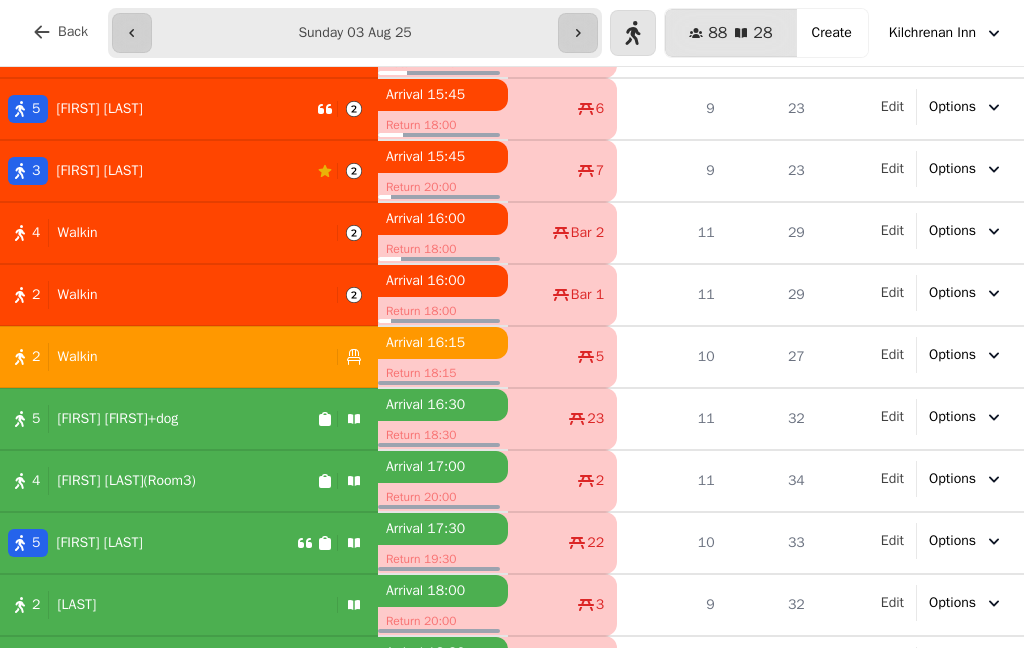 click on "2 Walkin" at bounding box center (164, 357) 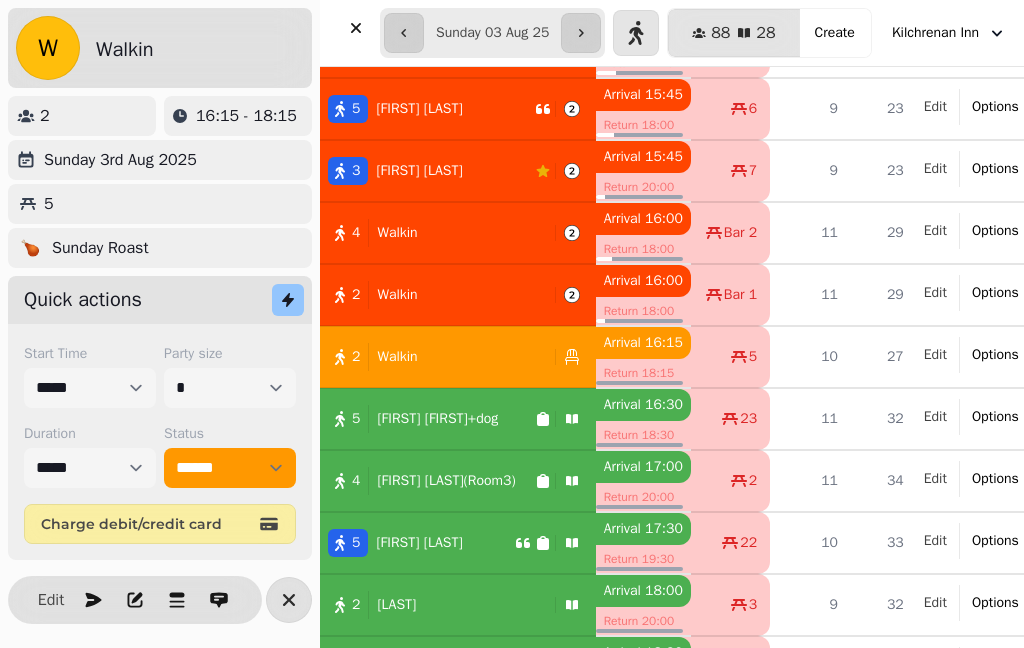 select on "******" 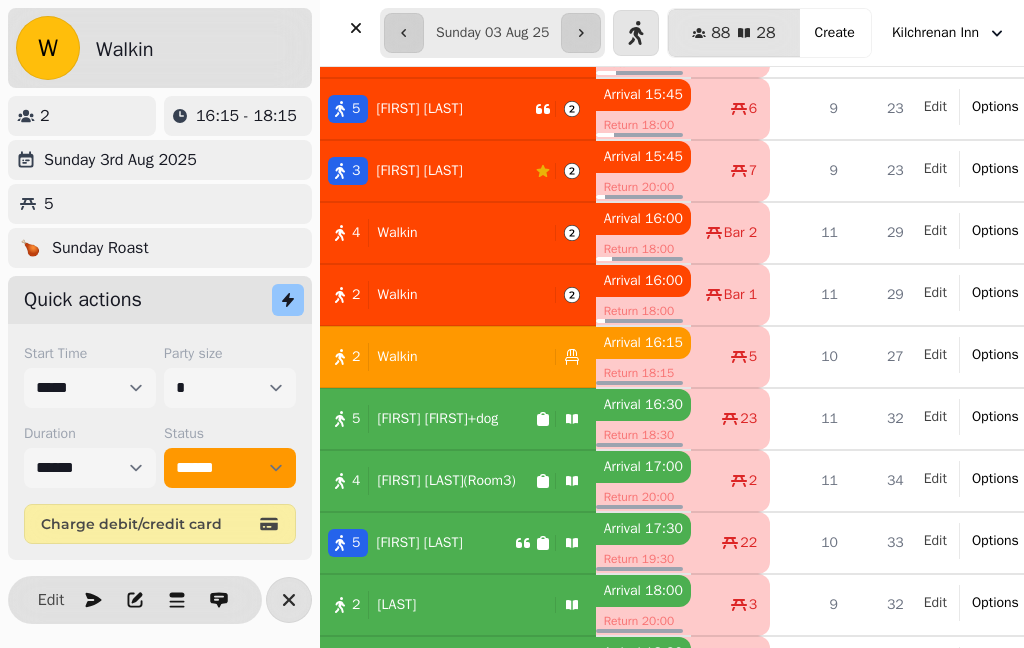 scroll, scrollTop: 0, scrollLeft: 0, axis: both 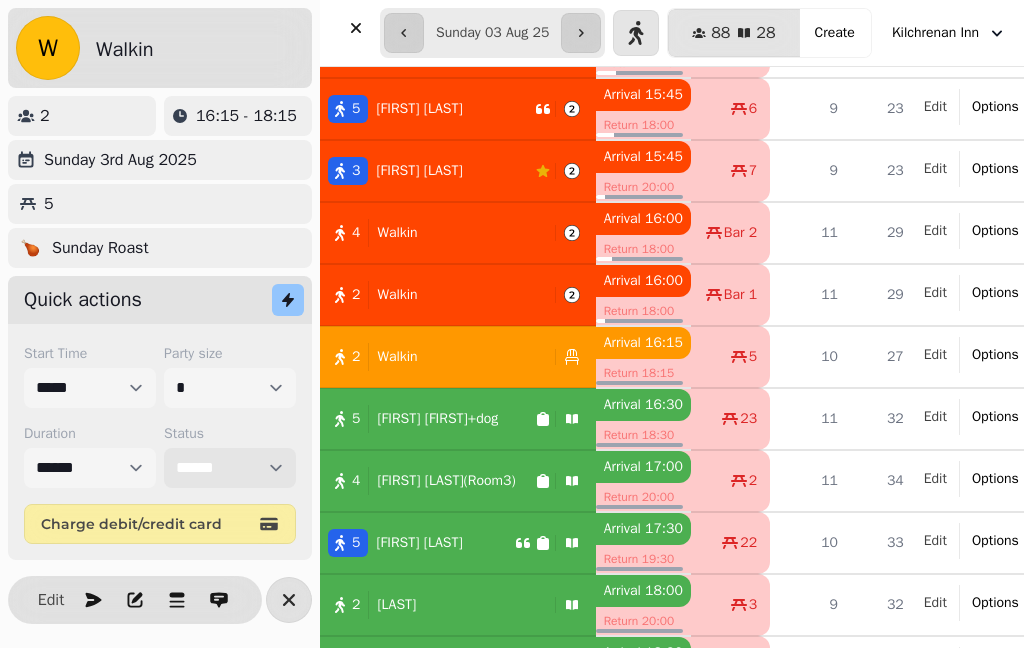 click on "**********" at bounding box center (230, 468) 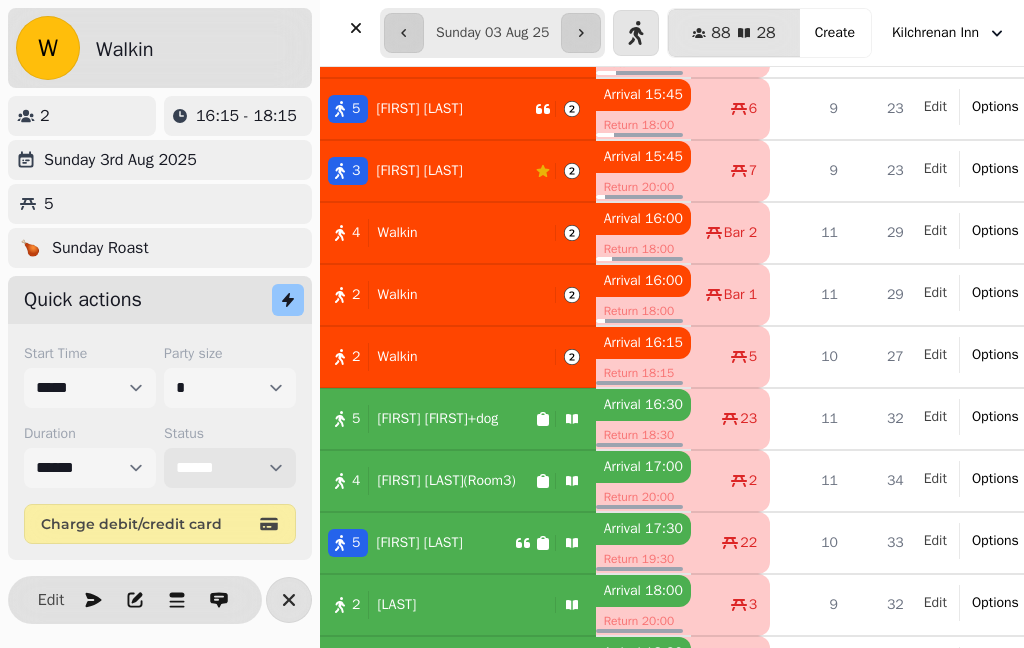 select on "******" 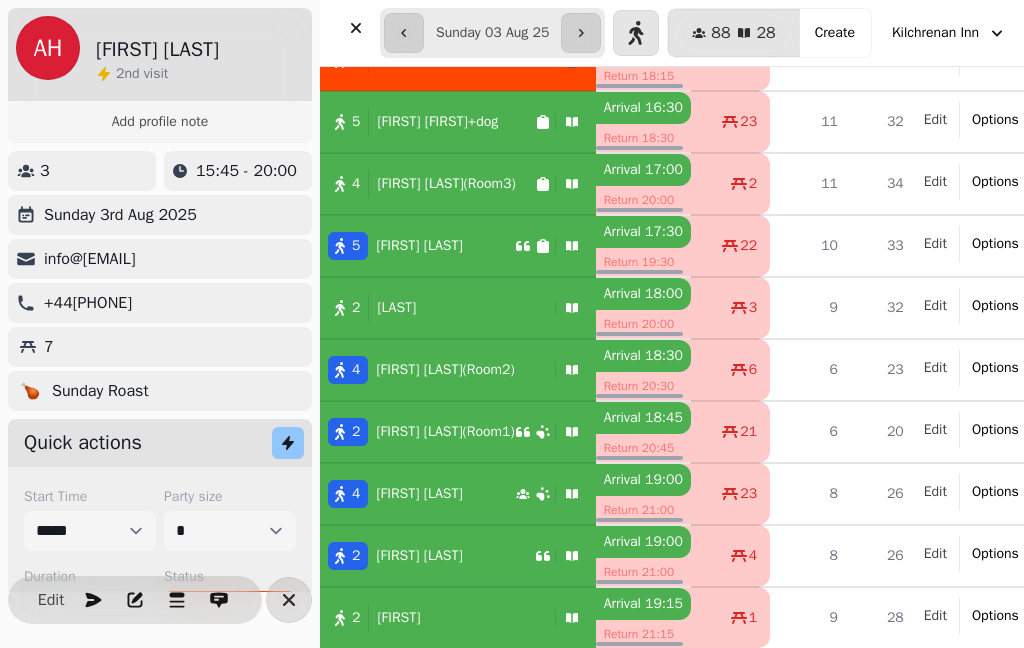 click at bounding box center (356, 28) 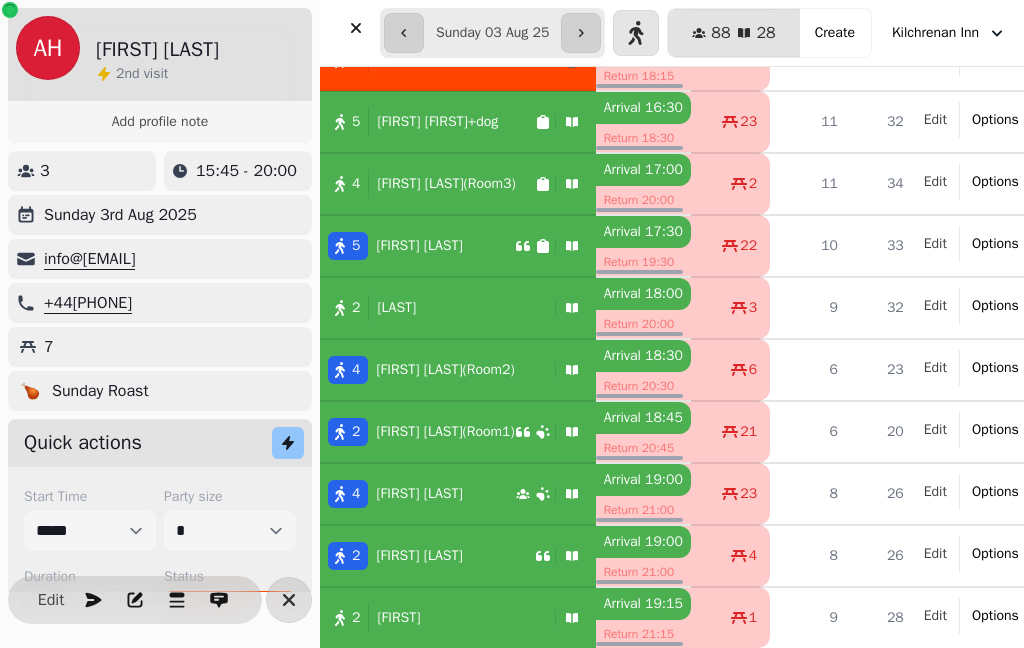 scroll, scrollTop: 904, scrollLeft: 0, axis: vertical 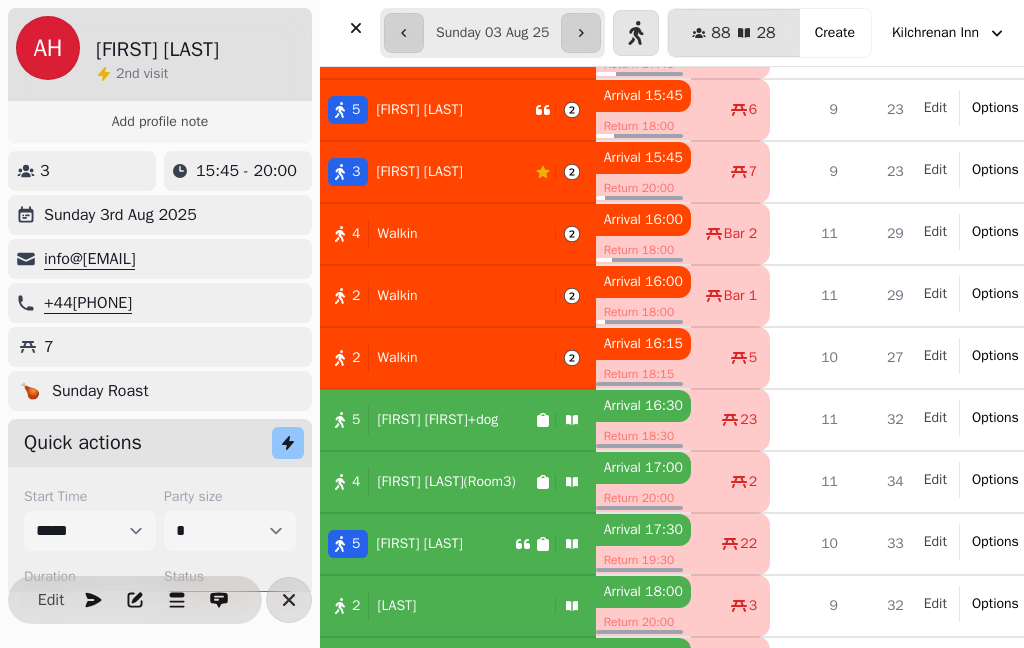 click 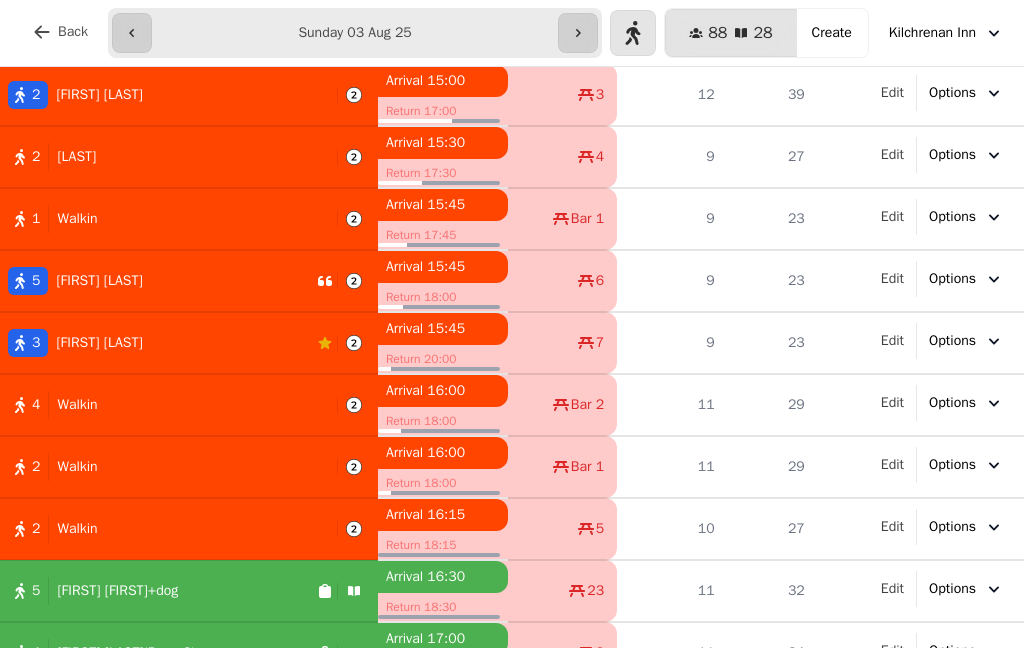 scroll, scrollTop: 726, scrollLeft: 0, axis: vertical 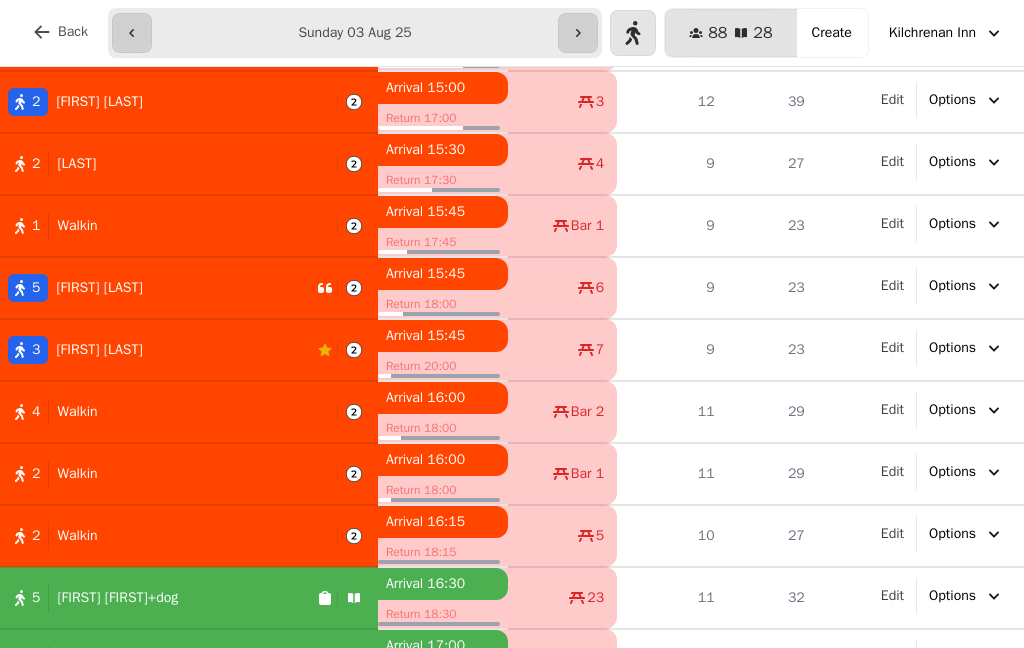 click on "[NUMBER] [FIRST]   [LAST]" at bounding box center [158, 350] 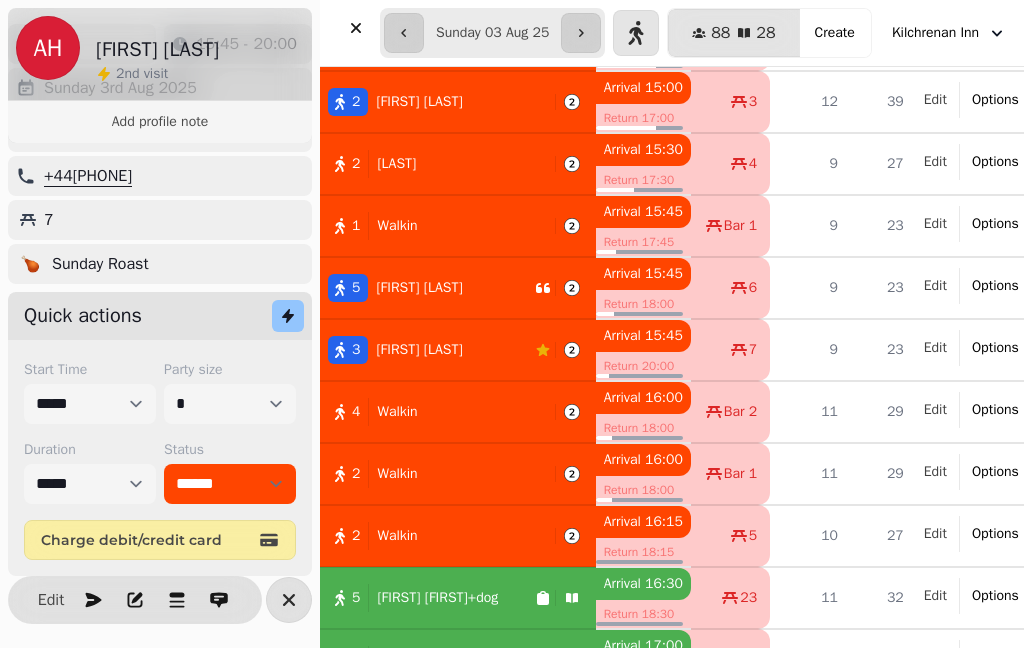 scroll, scrollTop: 126, scrollLeft: 0, axis: vertical 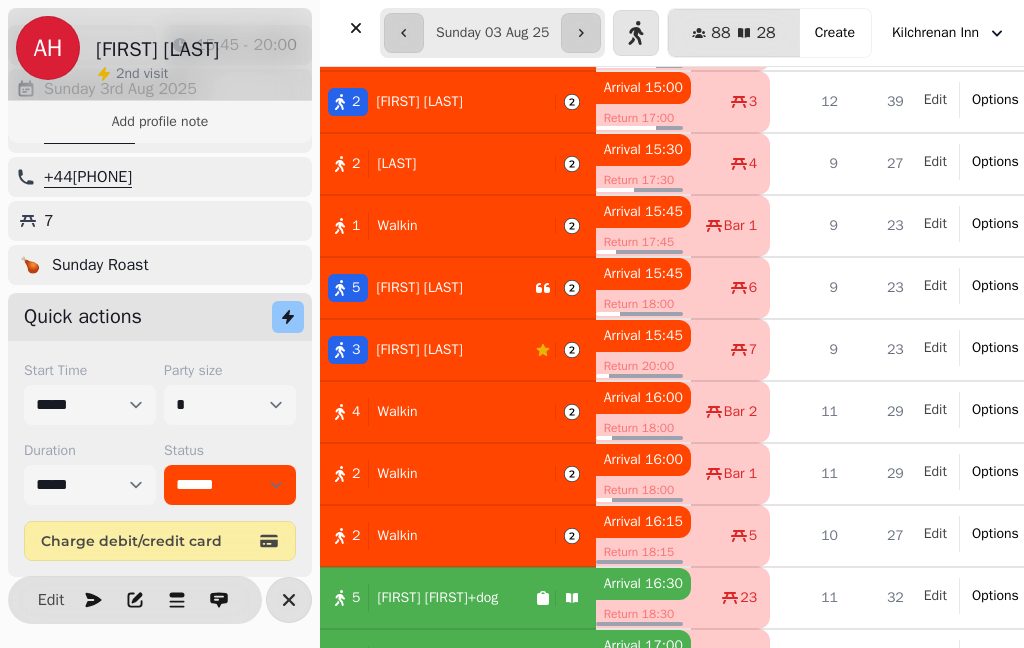 click on "Edit" at bounding box center (51, 600) 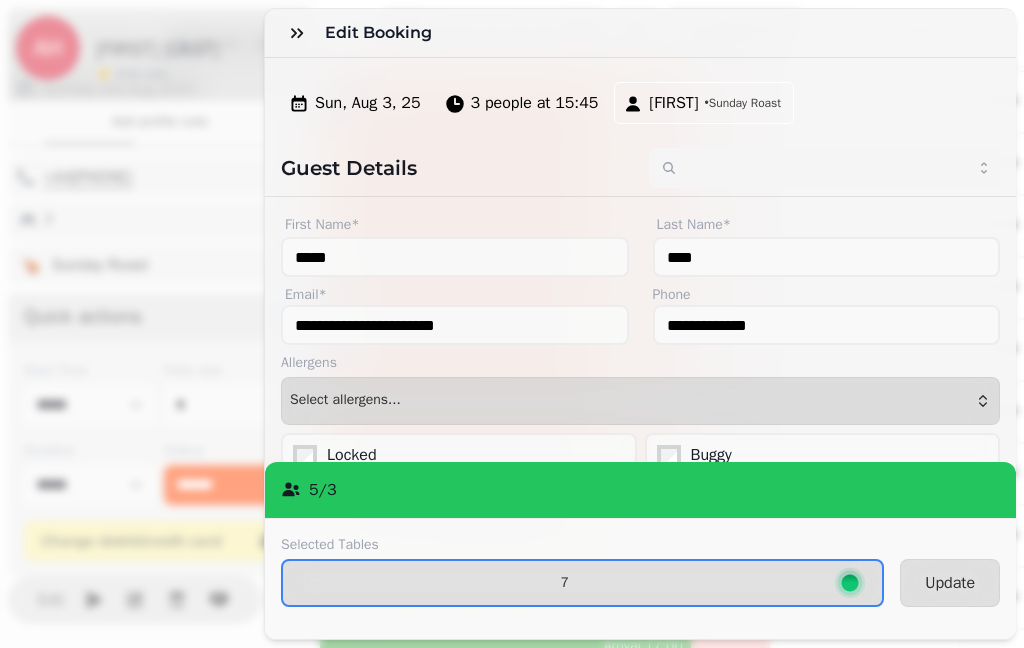 click on "Update" at bounding box center (950, 583) 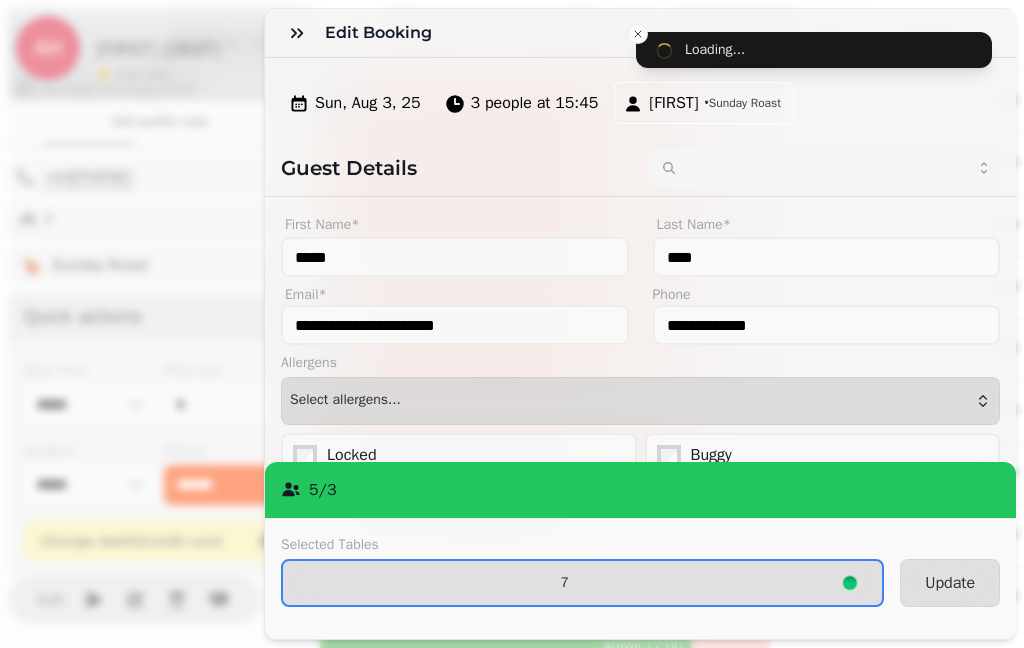 scroll, scrollTop: 1571, scrollLeft: 0, axis: vertical 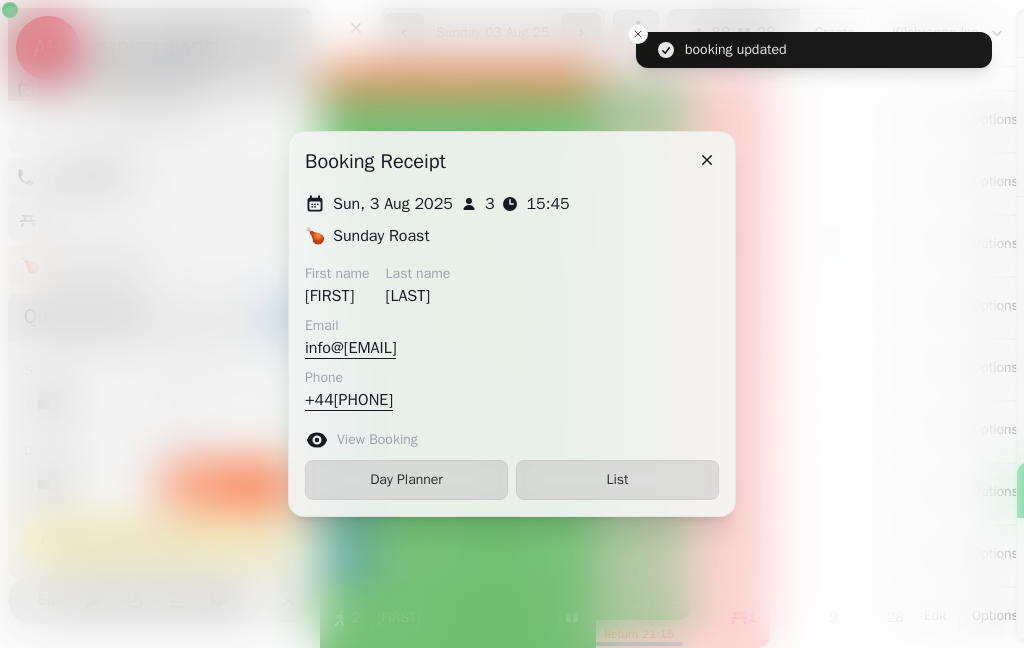 click 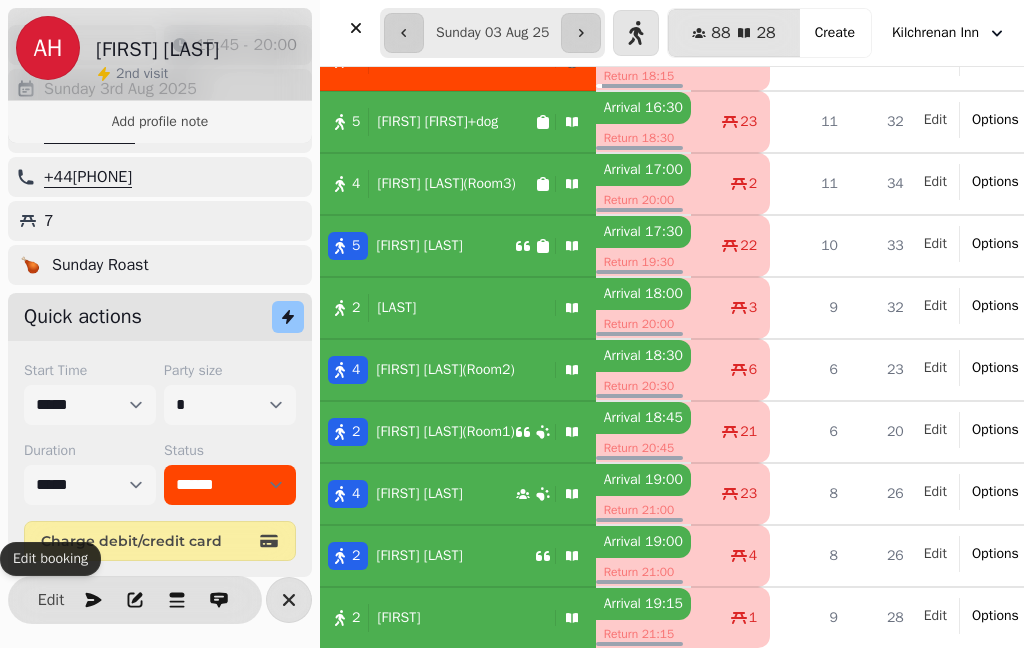 click on "Edit" at bounding box center [51, 600] 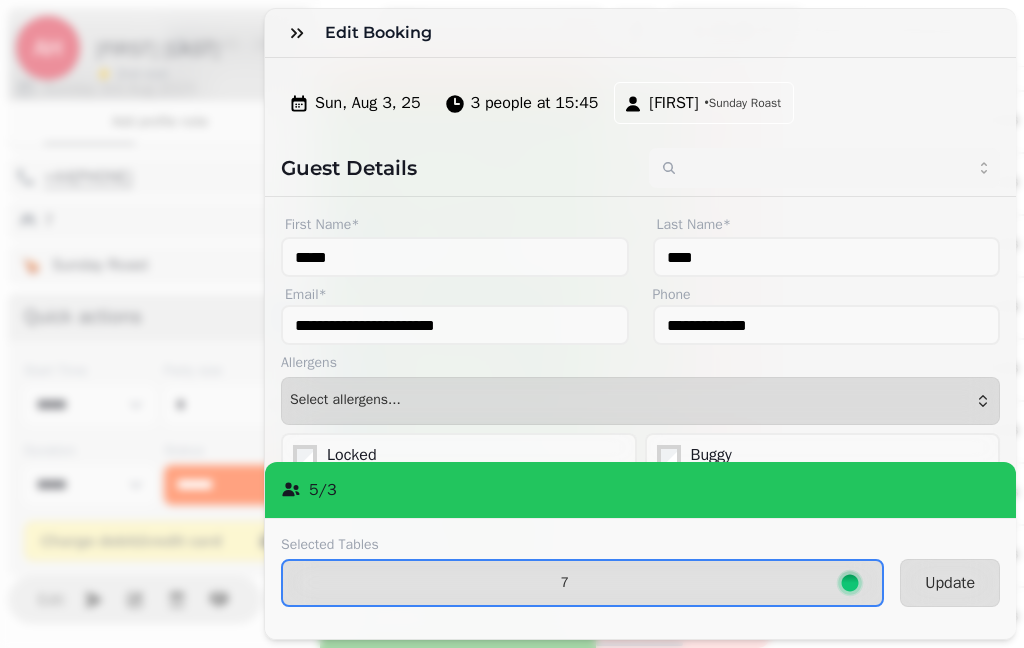 click on "3 people at 15:45" at bounding box center [535, 103] 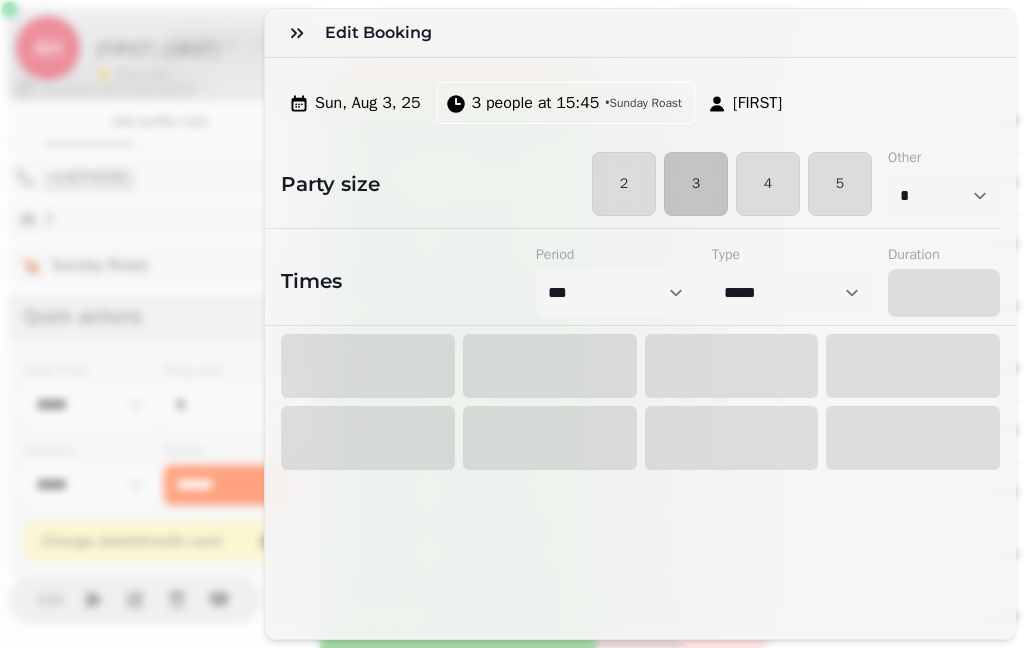 select on "****" 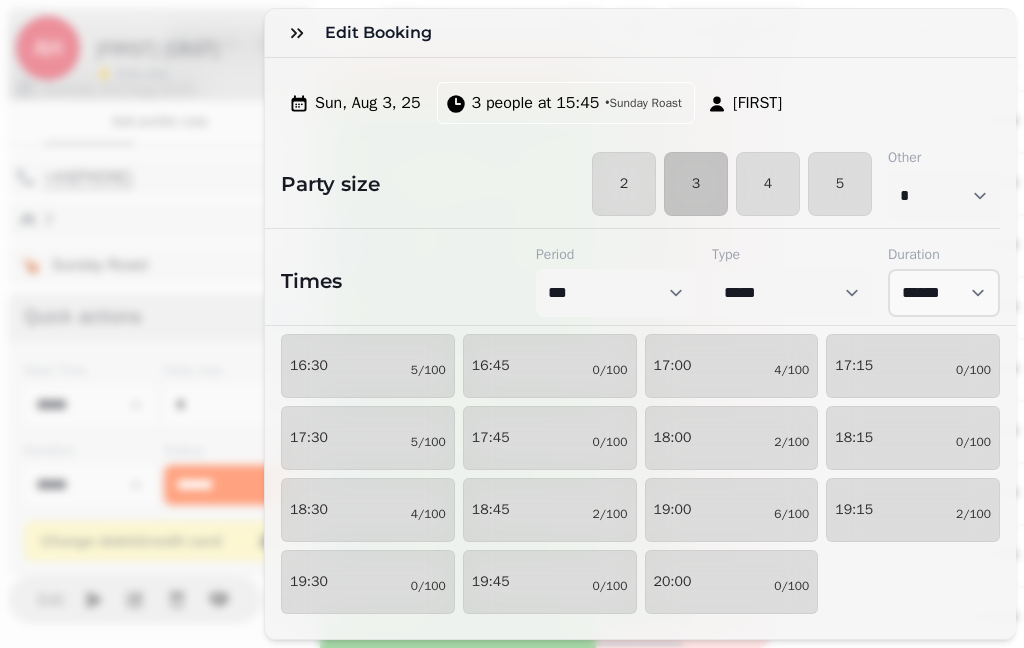 click on "17:45 0/100" at bounding box center (550, 438) 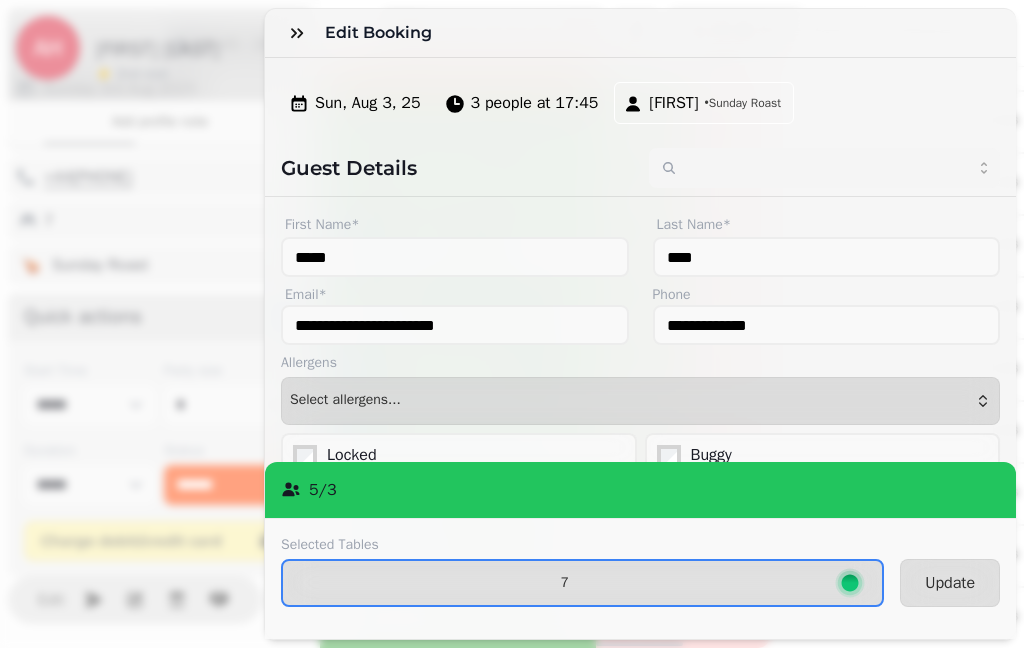 click on "3 people at 17:45" at bounding box center [535, 103] 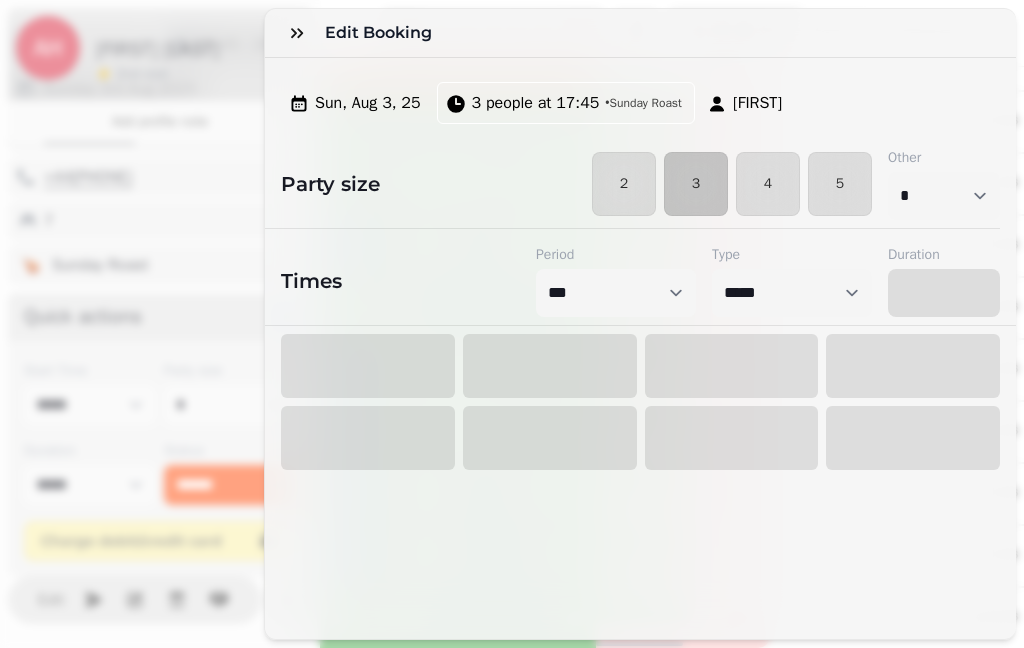 select on "****" 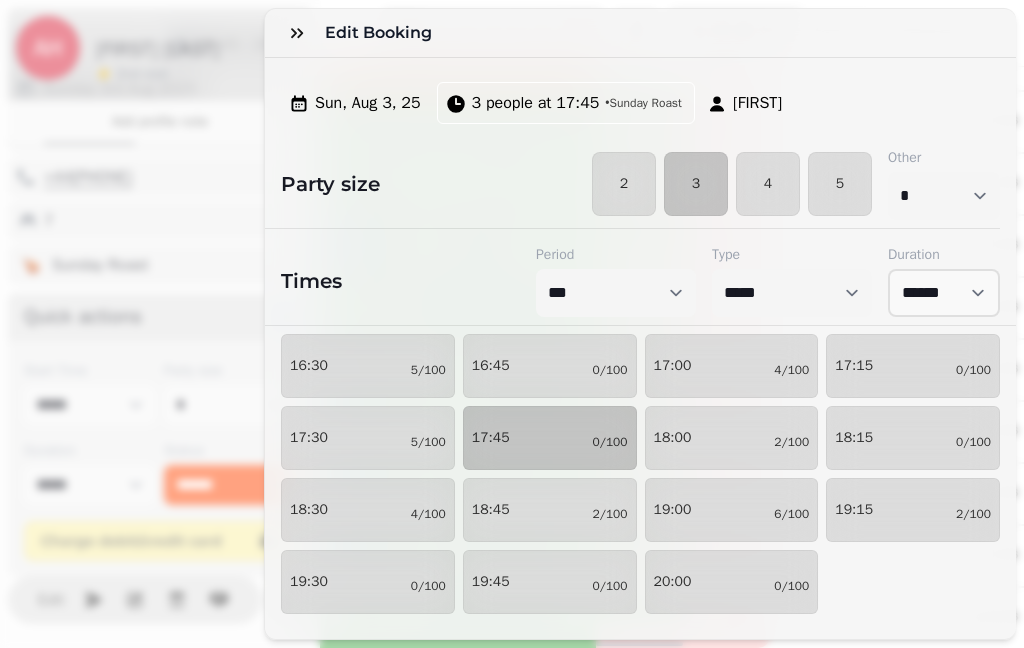 click on "17:00 4/100" at bounding box center (732, 366) 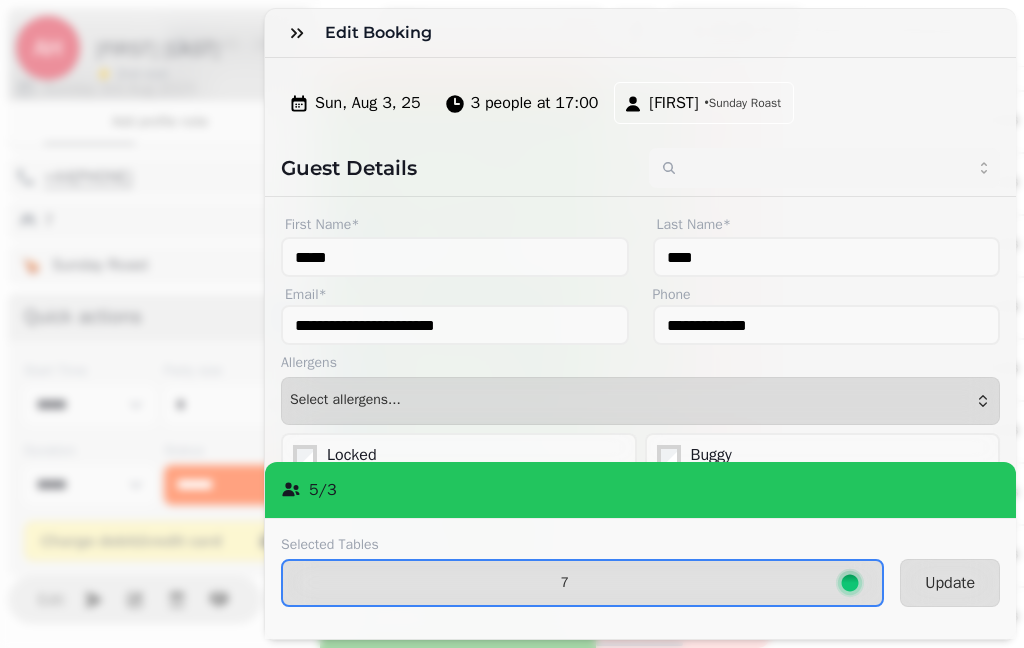 click on "Update" at bounding box center [950, 583] 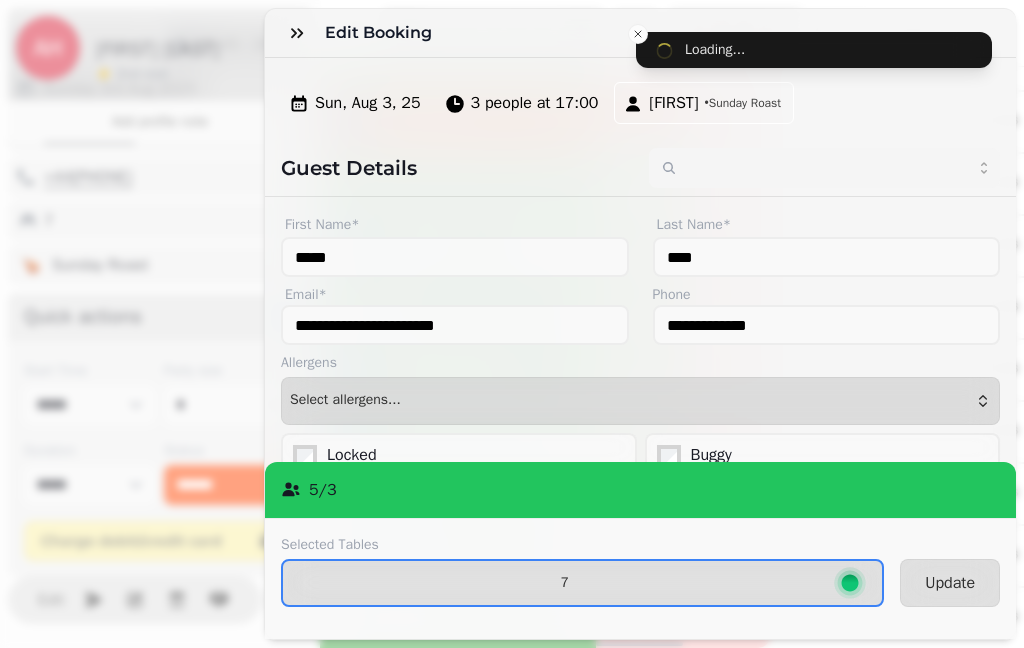 select on "****" 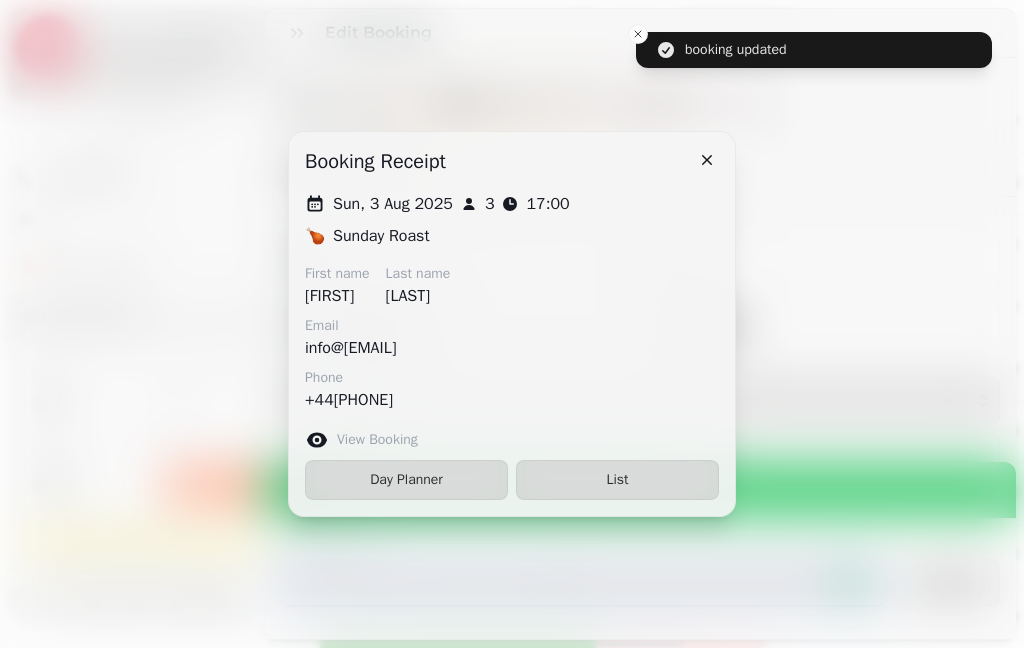 scroll, scrollTop: 1472, scrollLeft: 0, axis: vertical 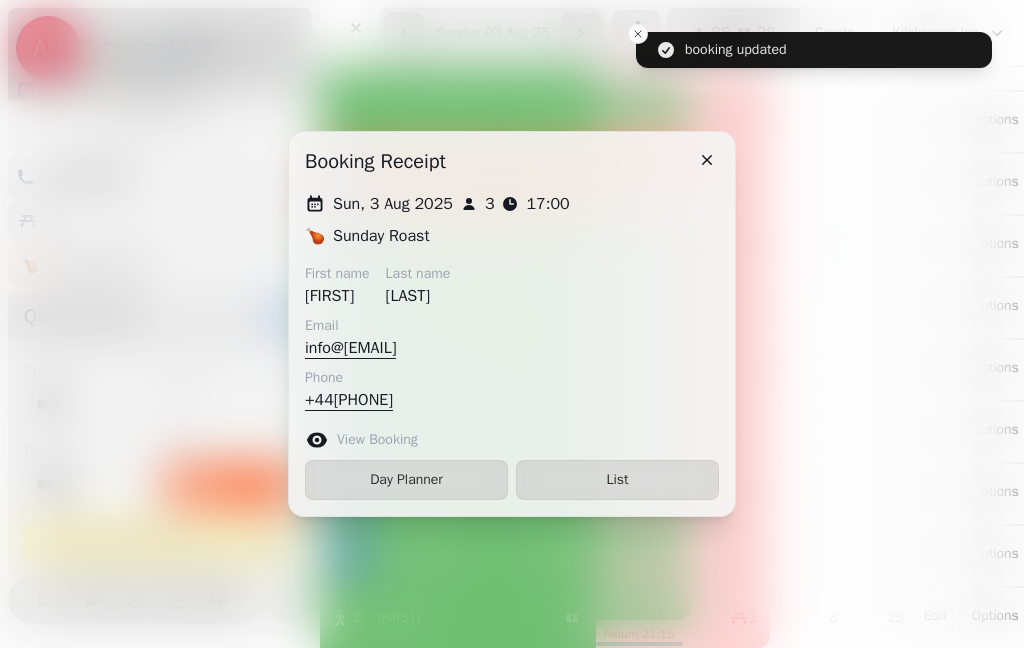 click 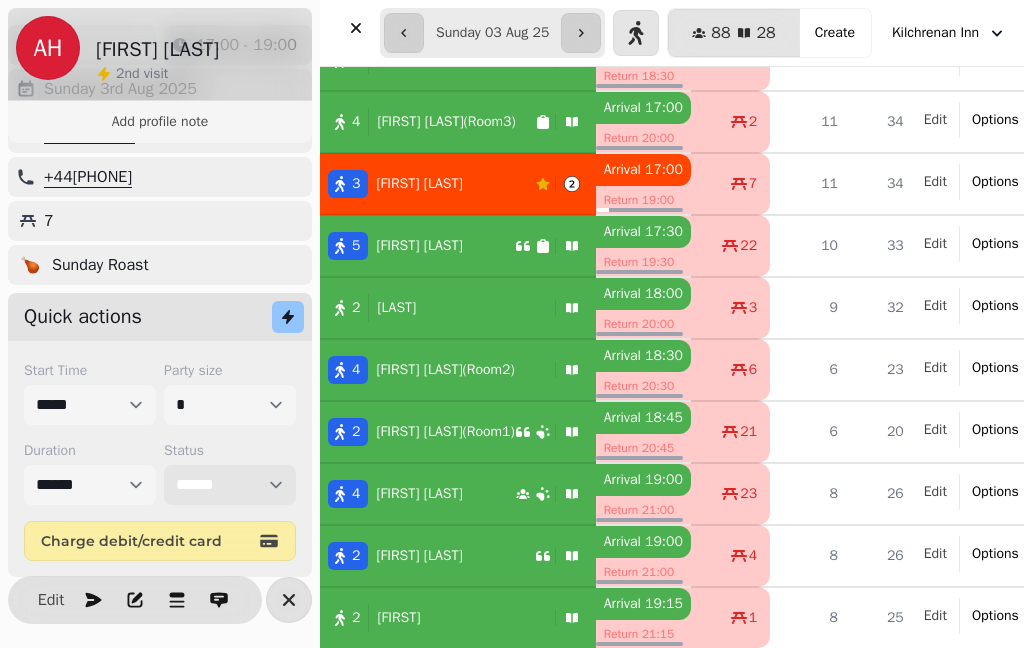 click on "**********" at bounding box center (230, 485) 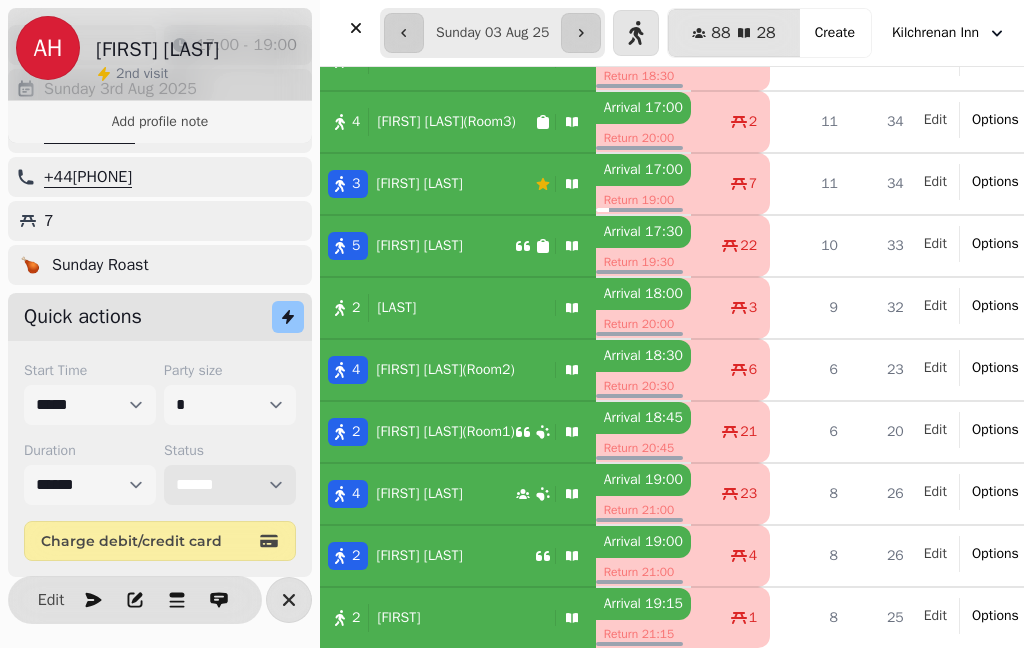 select on "******" 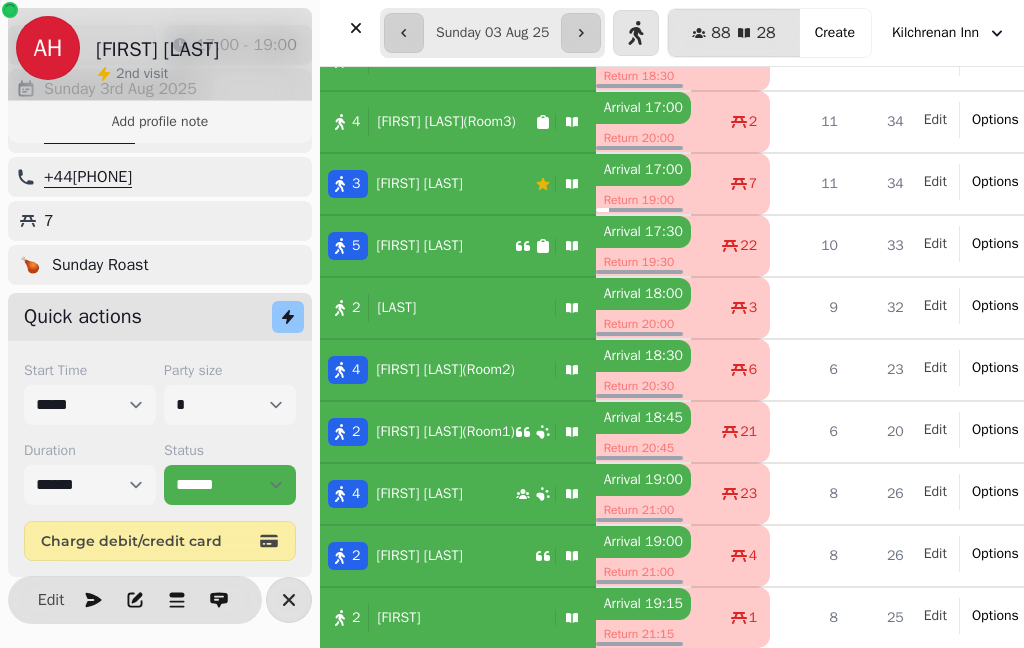 click 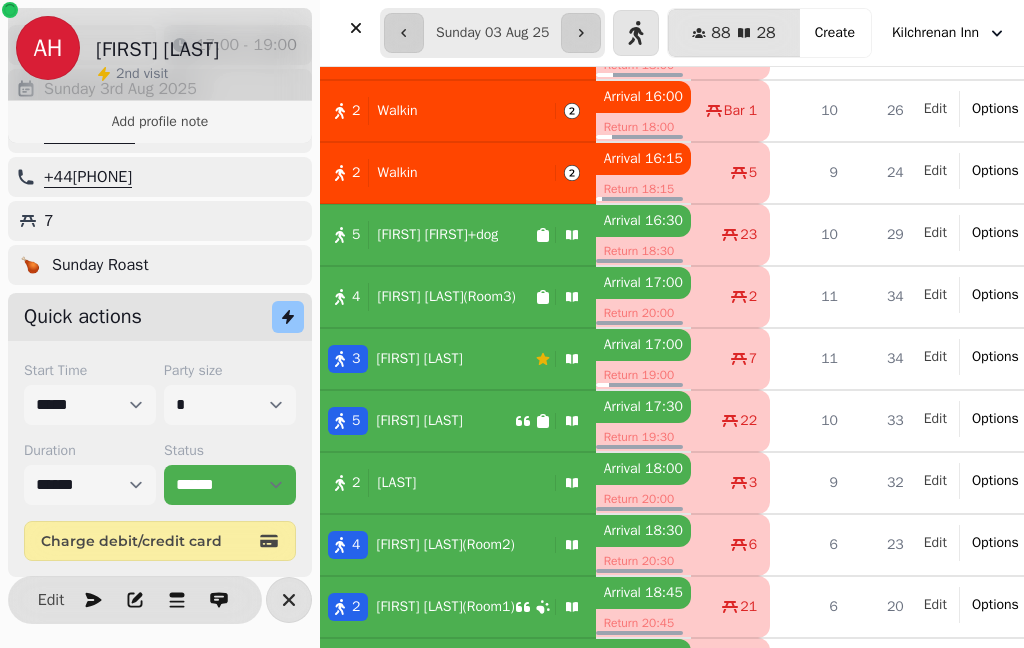 scroll, scrollTop: 842, scrollLeft: 0, axis: vertical 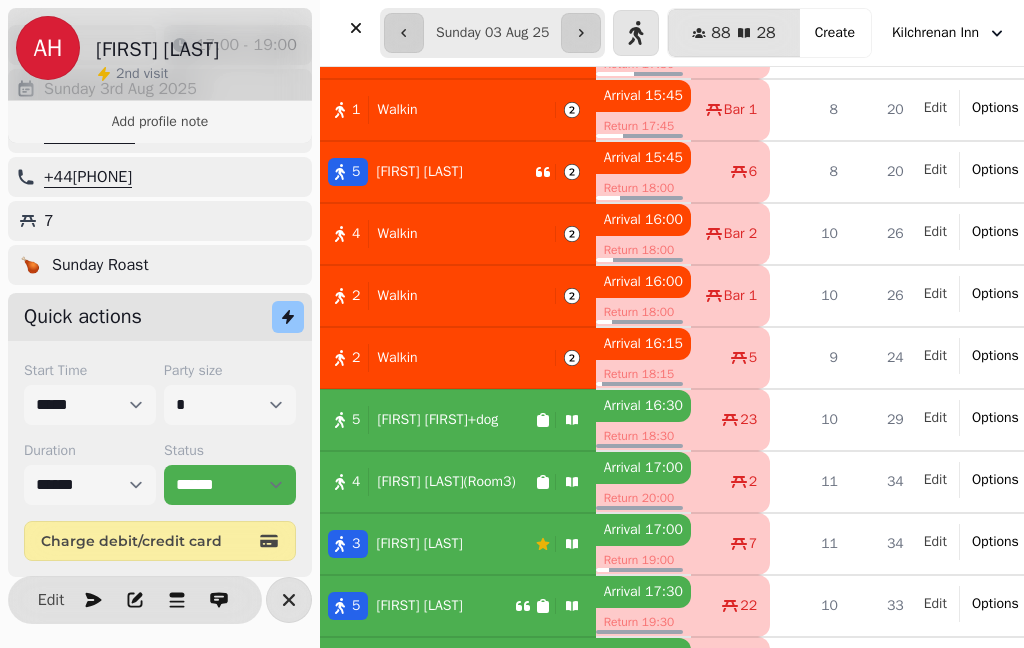 click 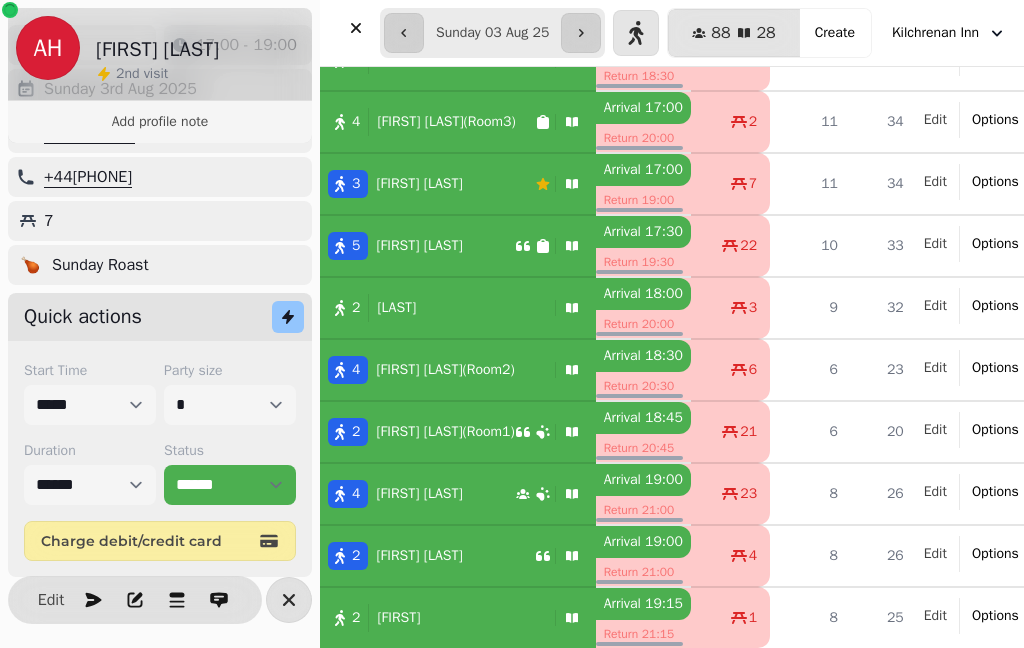 scroll, scrollTop: 1197, scrollLeft: 0, axis: vertical 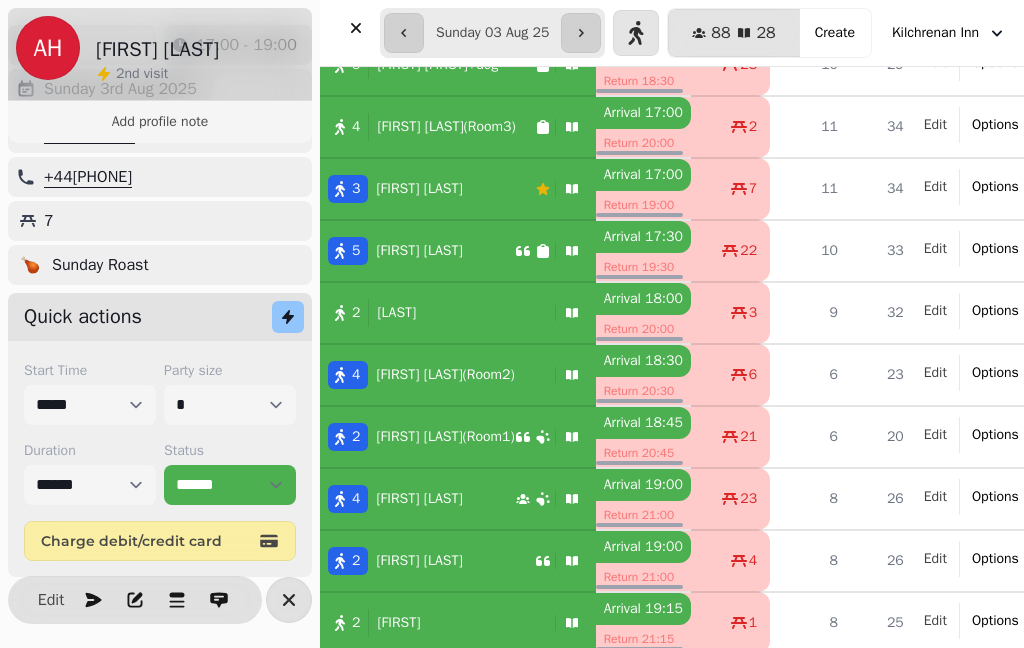 click 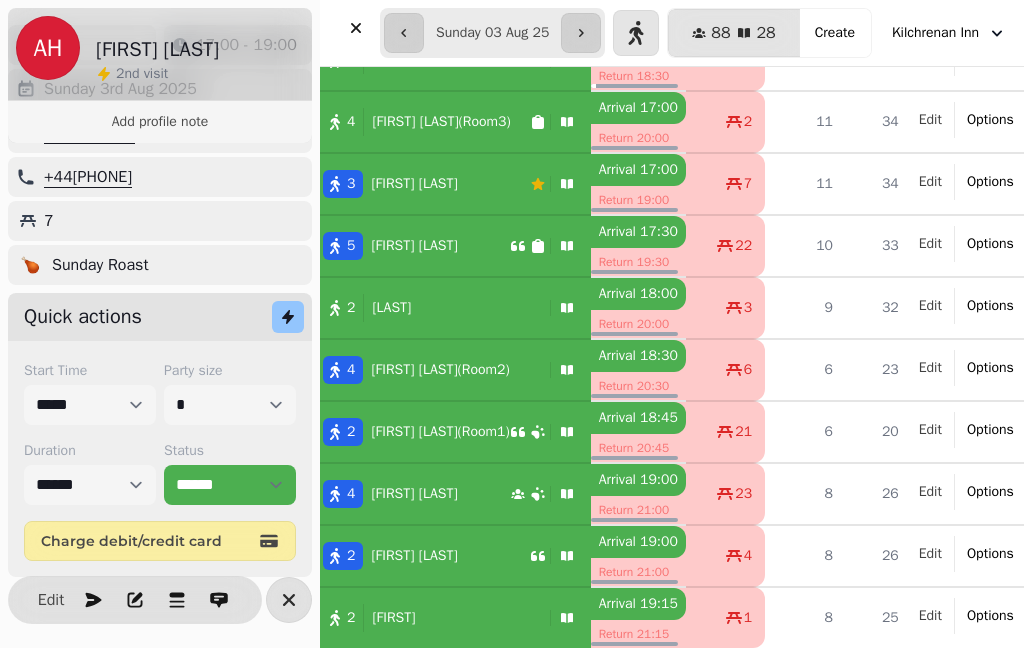 scroll, scrollTop: 1528, scrollLeft: 5, axis: both 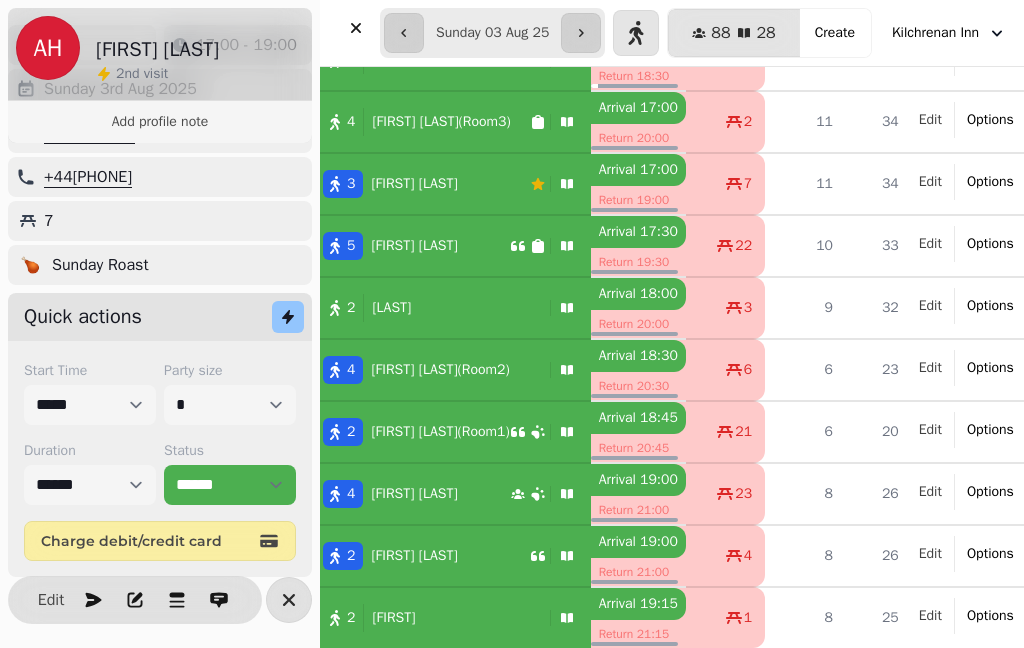 click at bounding box center (356, 28) 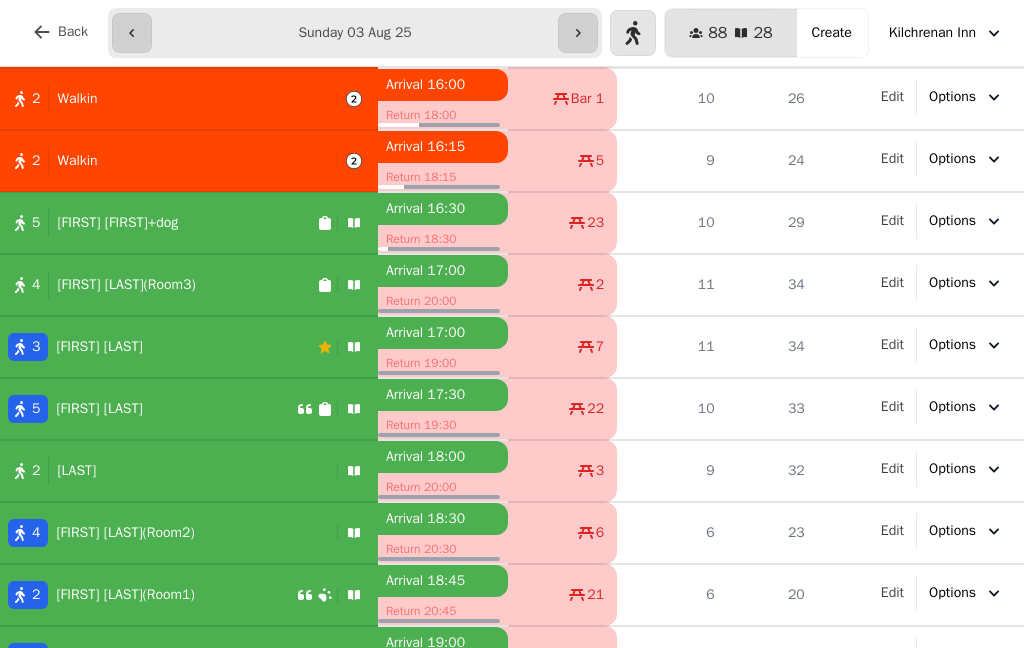 scroll, scrollTop: 1039, scrollLeft: 0, axis: vertical 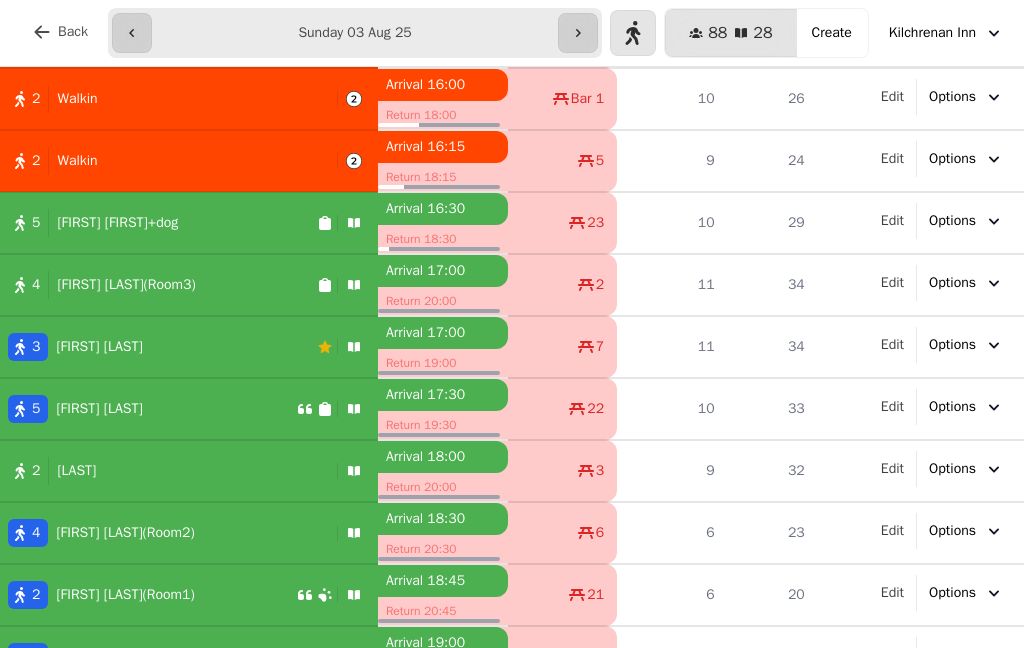 click on "5 Sandy   Orr+dog" at bounding box center [158, 223] 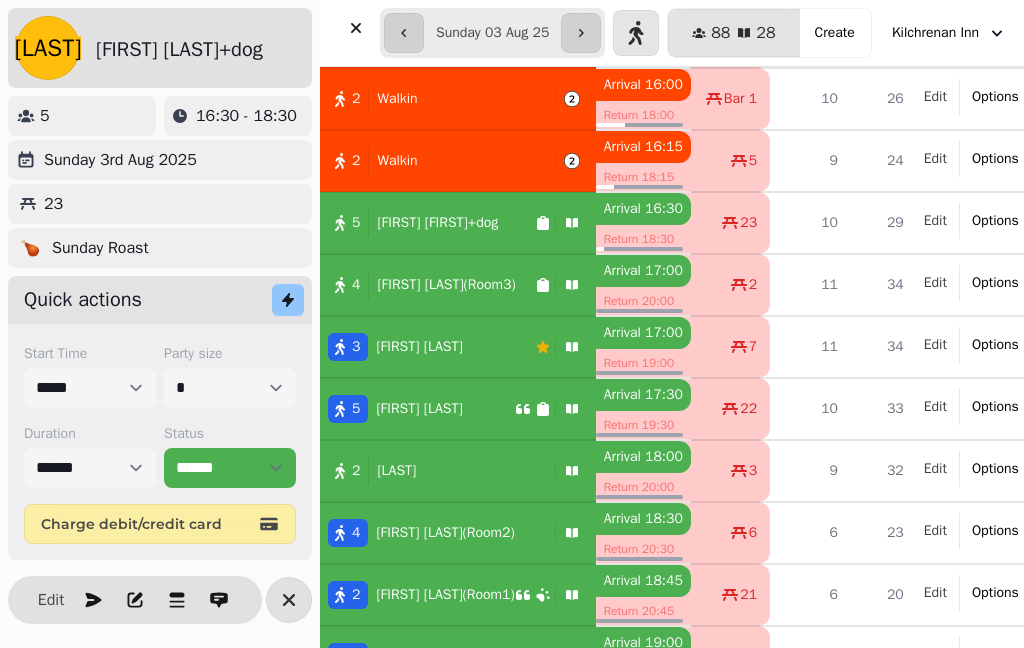 scroll, scrollTop: 0, scrollLeft: 0, axis: both 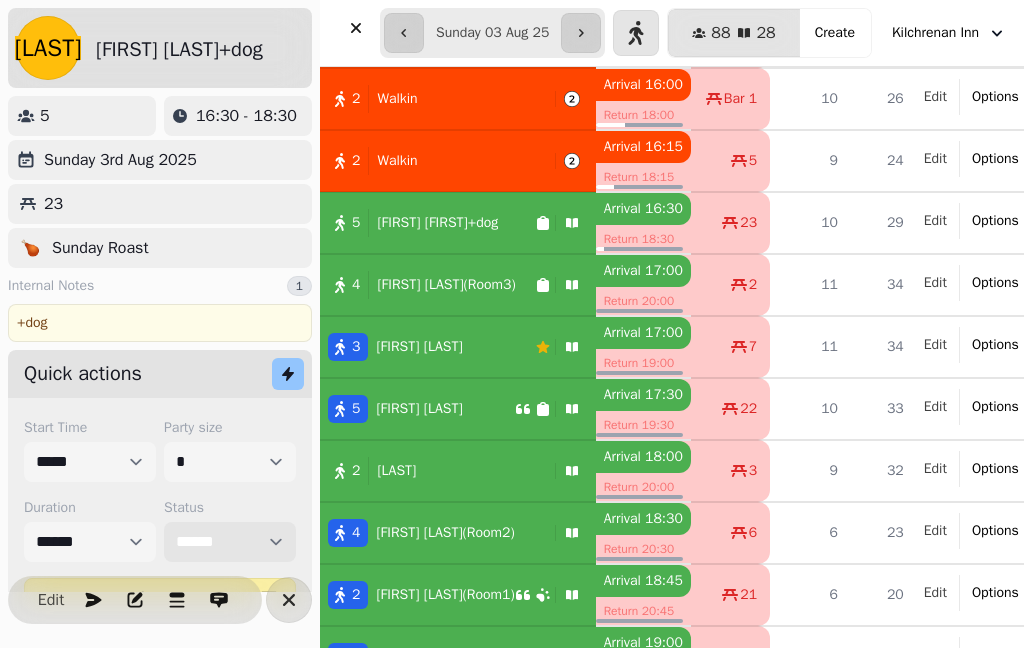 click on "**********" at bounding box center [230, 542] 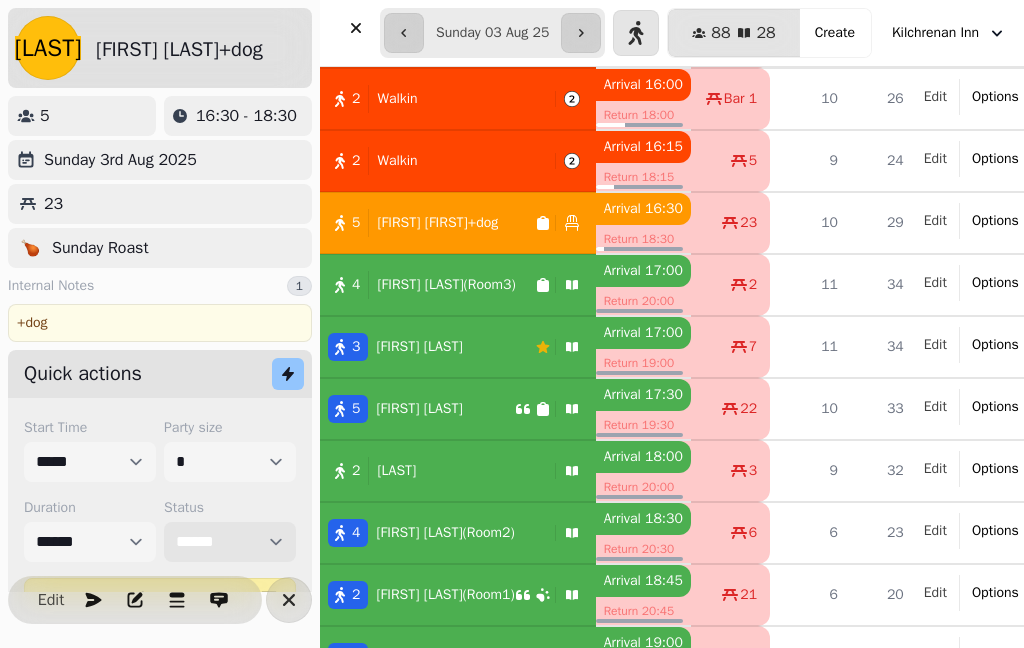 select on "******" 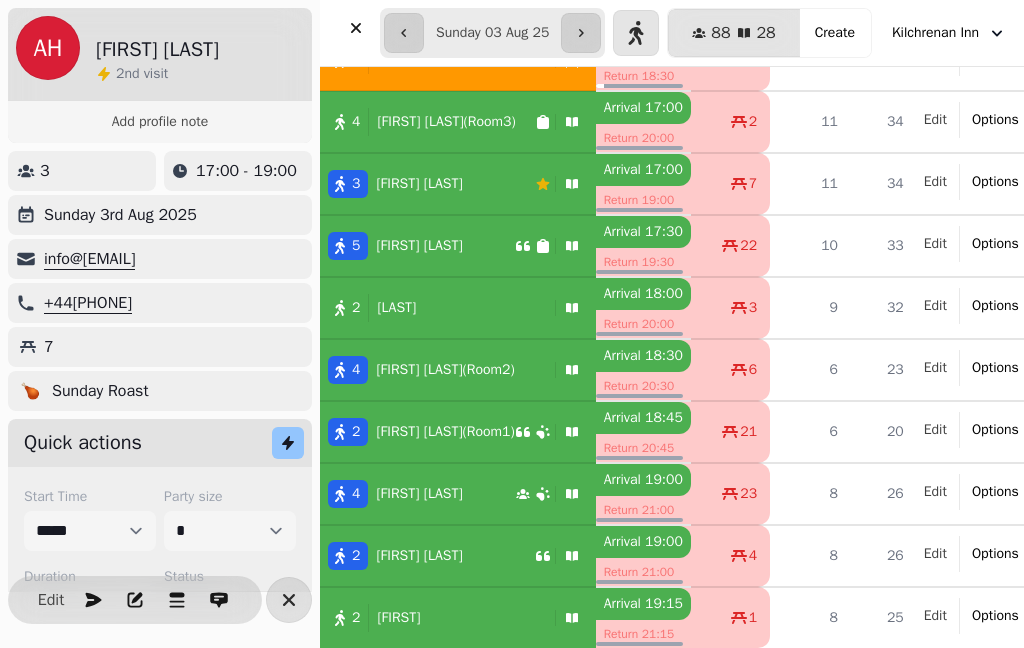 scroll, scrollTop: 1695, scrollLeft: 0, axis: vertical 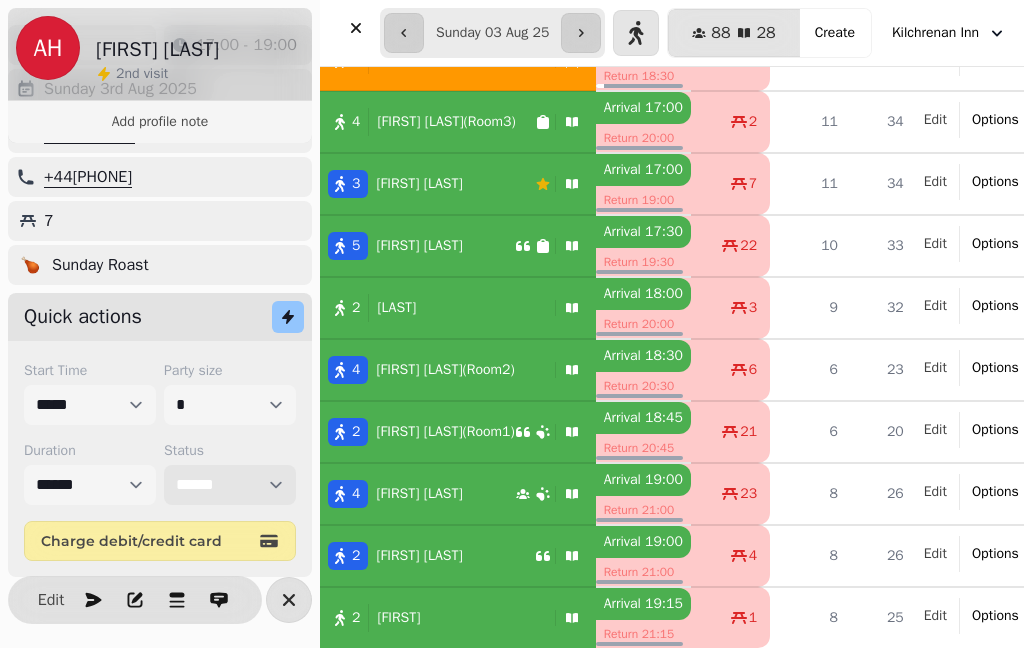 click on "**********" at bounding box center (230, 485) 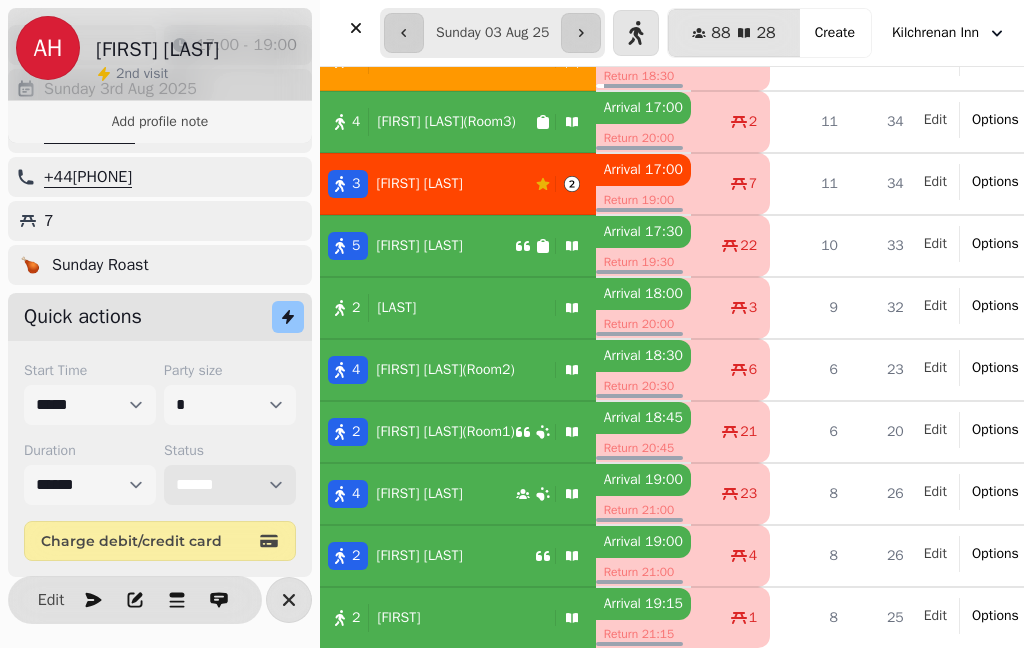 select on "******" 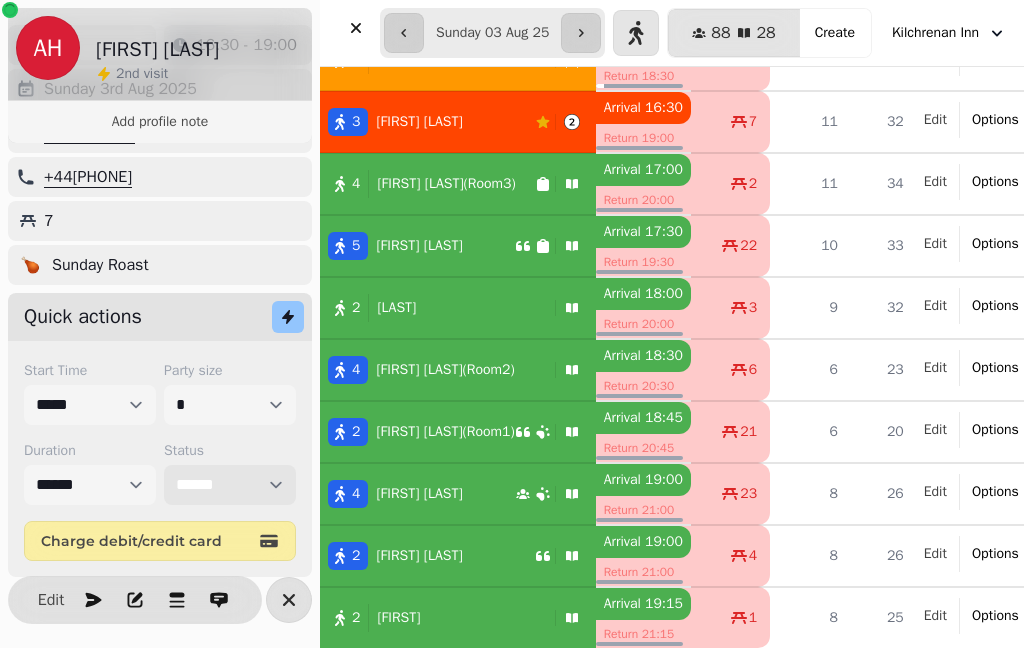 select on "****" 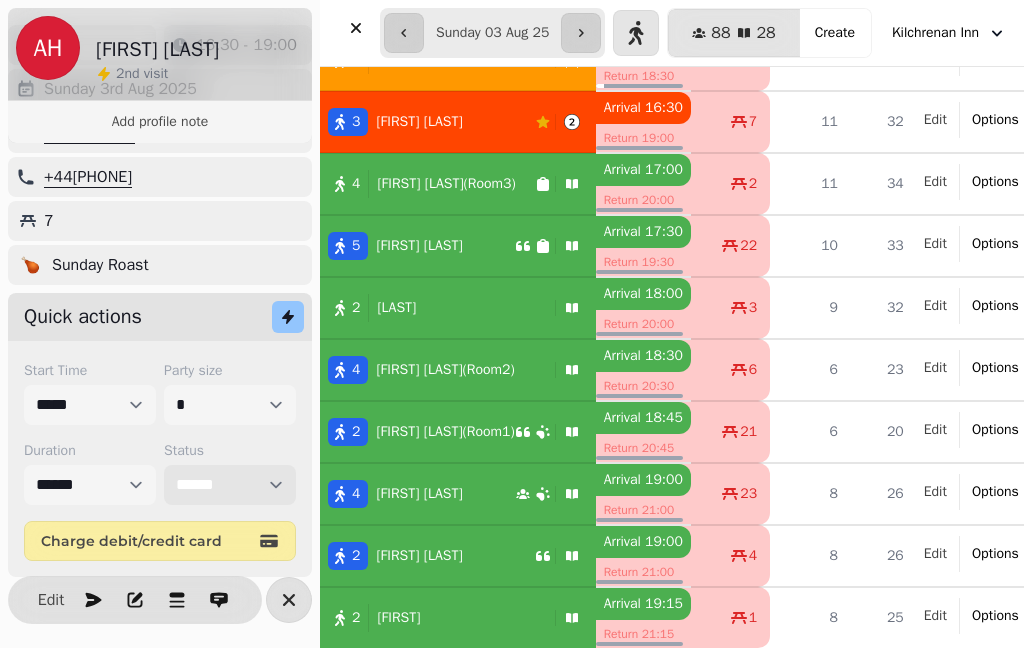 scroll, scrollTop: 1672, scrollLeft: 0, axis: vertical 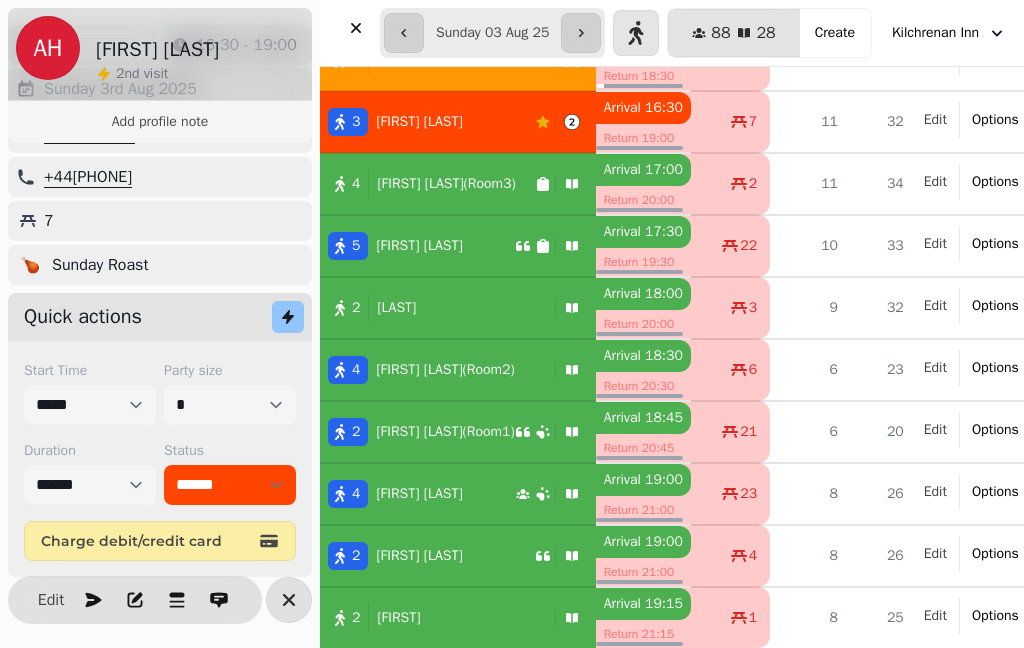 click on "[NUMBER] [FIRST]   [LAST]" at bounding box center (427, 122) 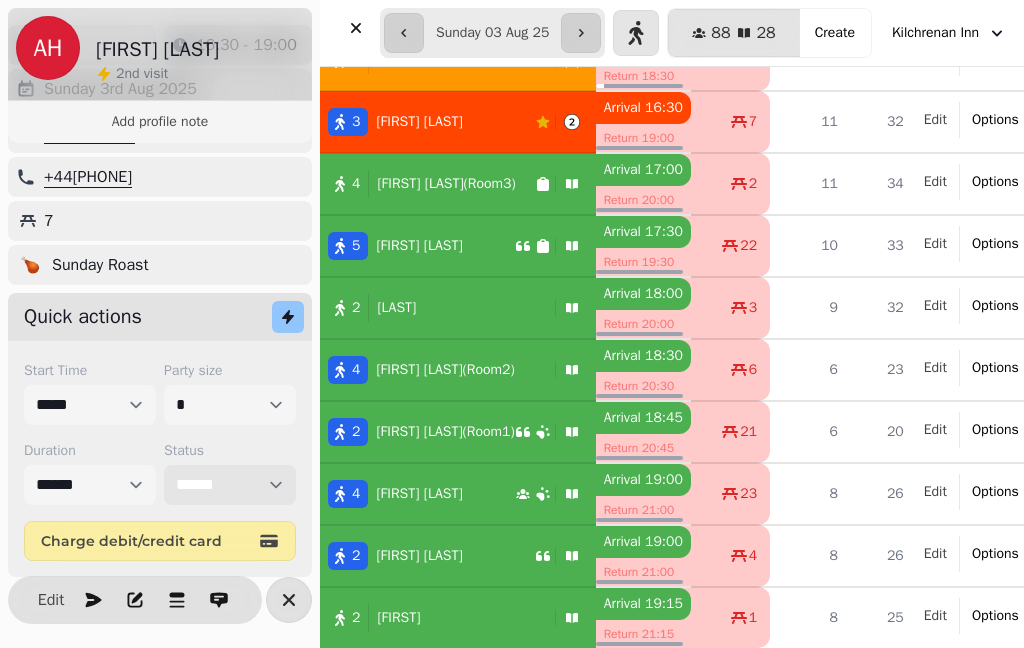 click on "**********" at bounding box center (230, 485) 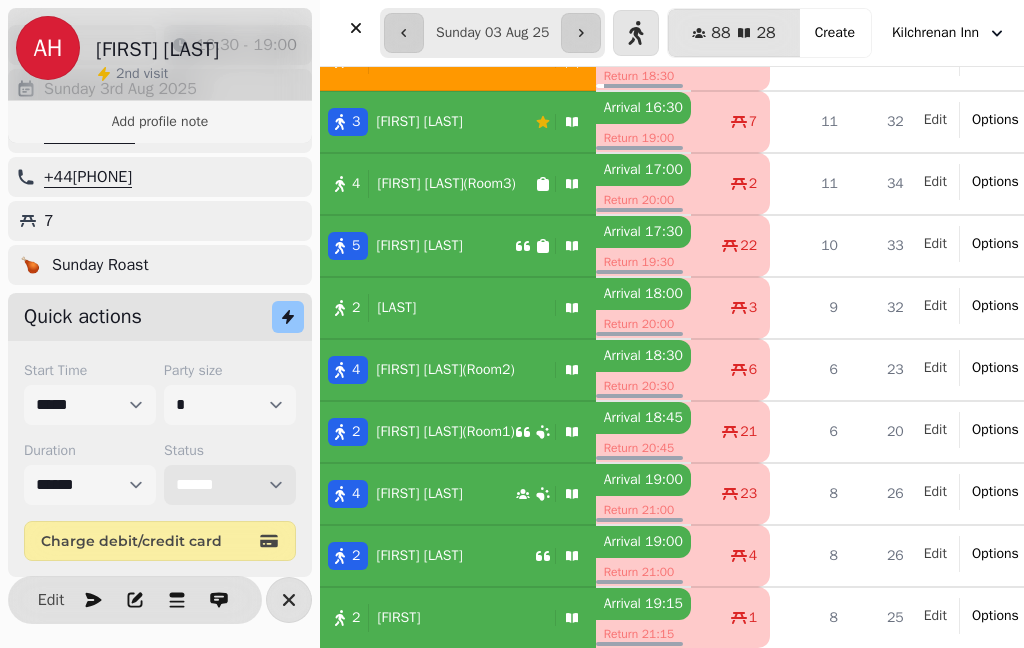 scroll, scrollTop: 1531, scrollLeft: 0, axis: vertical 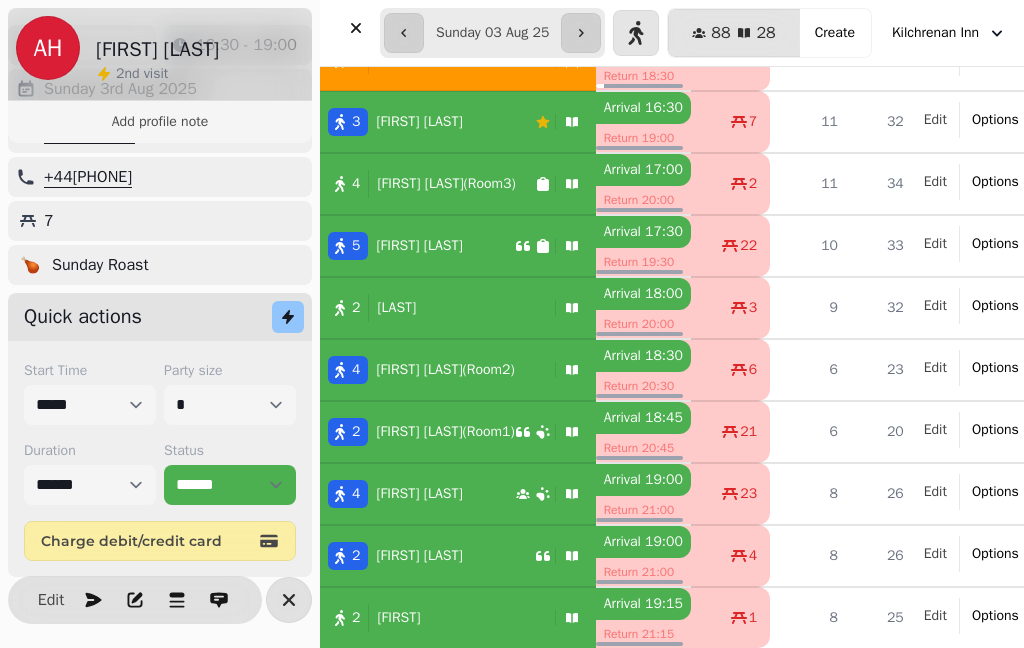 click on "5 Sandy   Orr+dog" at bounding box center (427, 60) 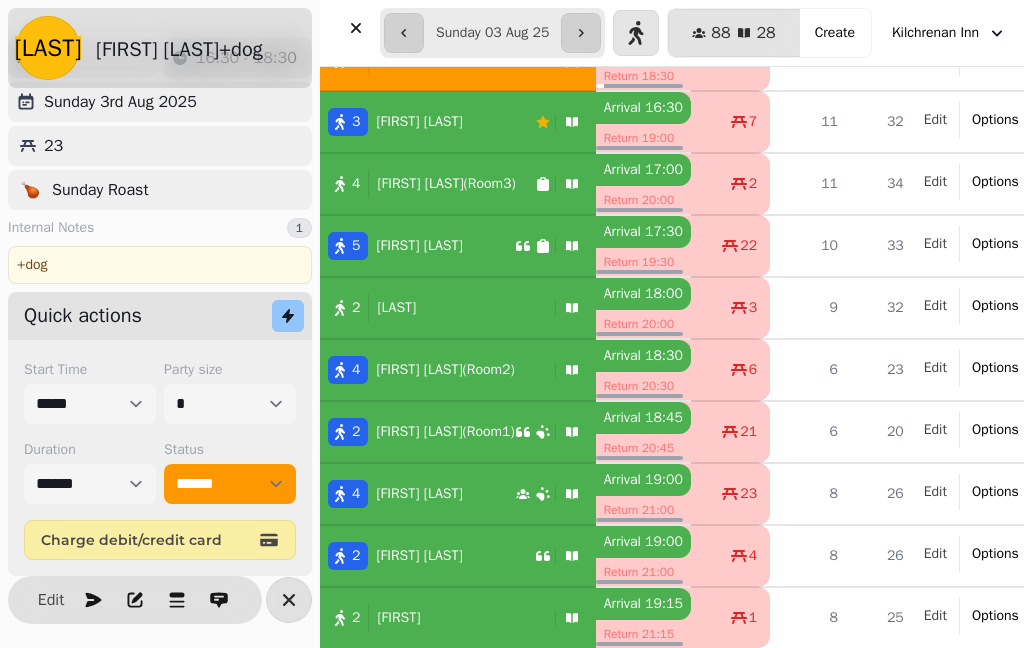 scroll, scrollTop: 58, scrollLeft: 0, axis: vertical 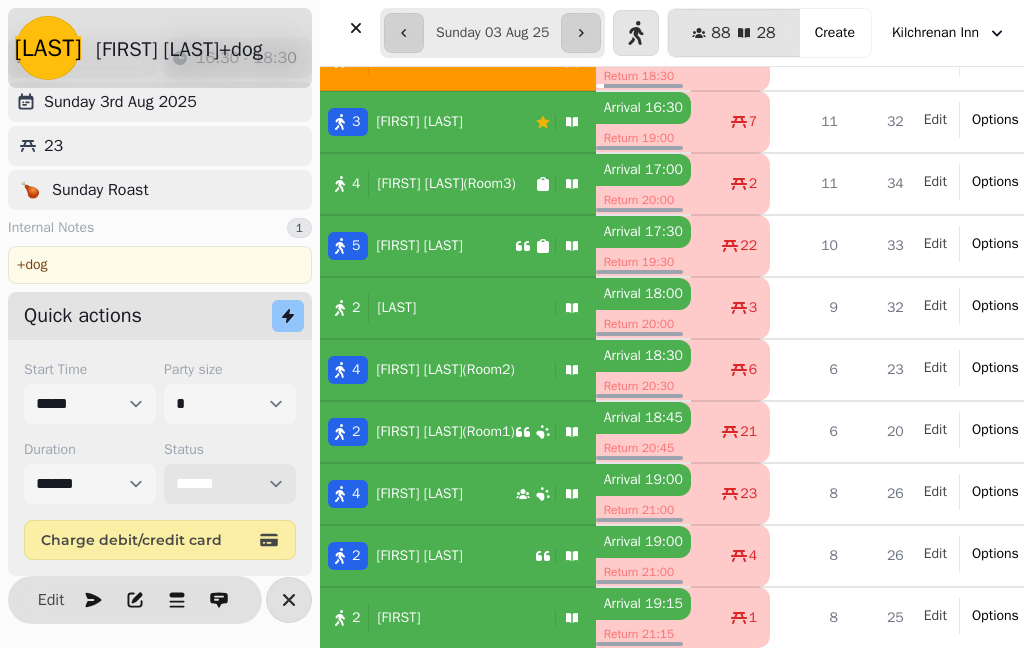 click on "**********" at bounding box center [230, 484] 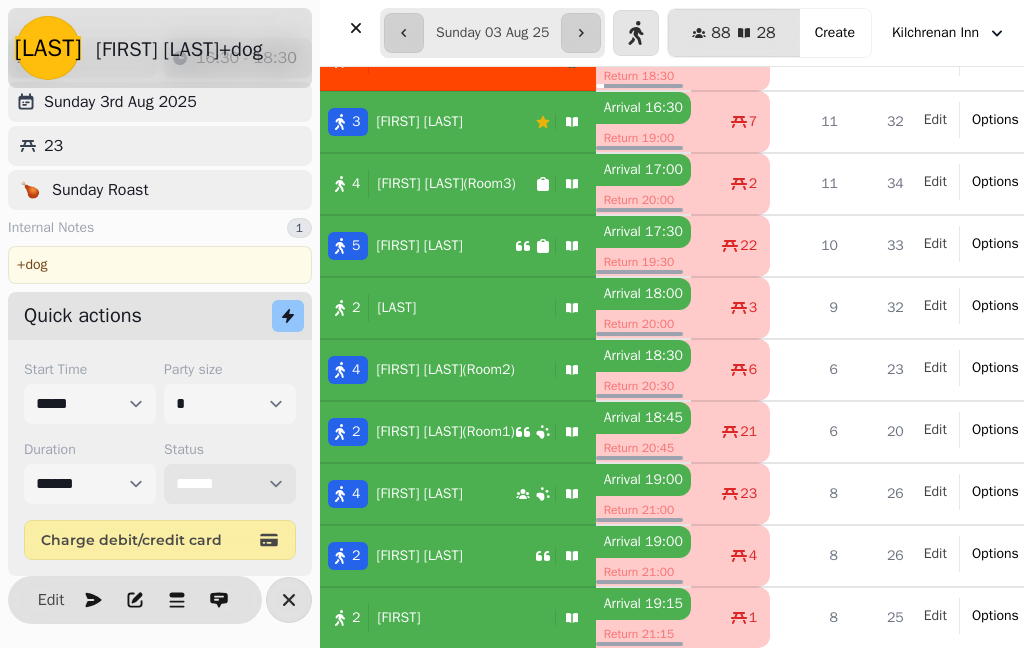 select on "******" 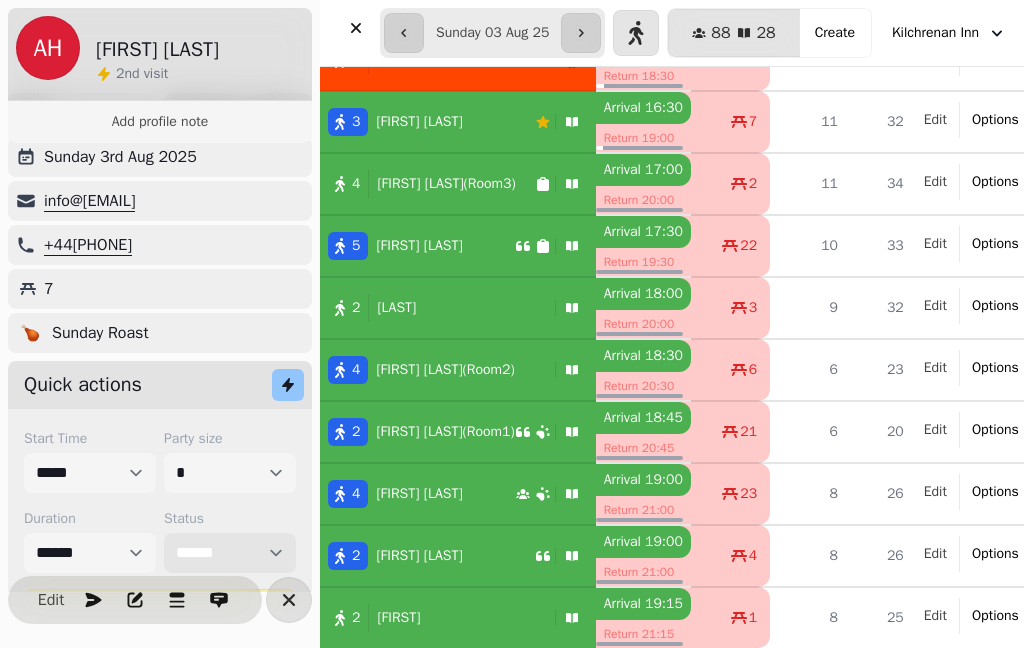 scroll, scrollTop: 1746, scrollLeft: -2, axis: both 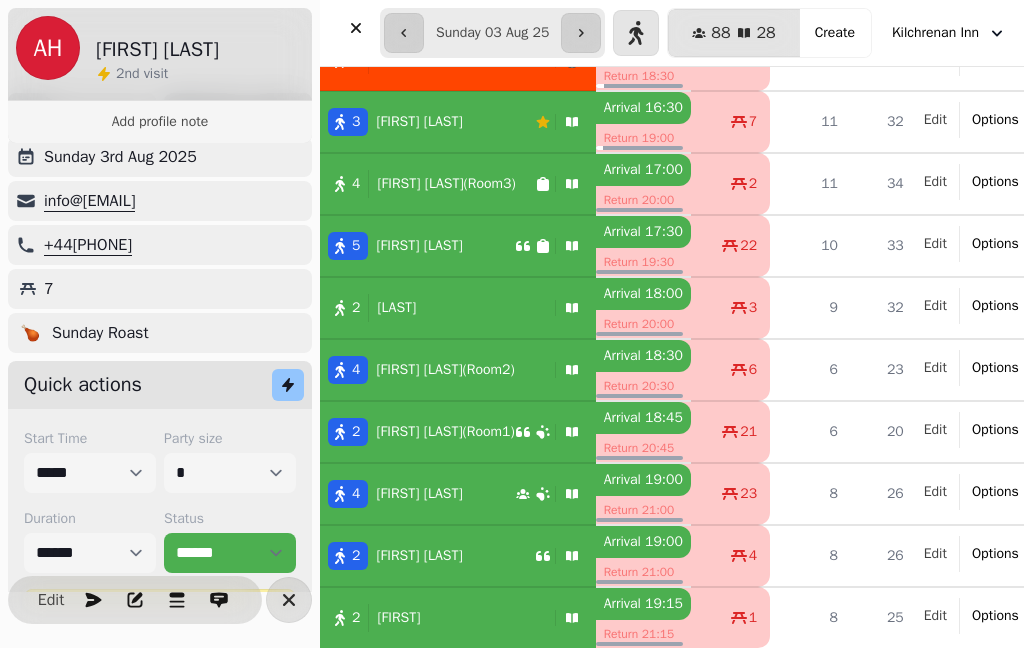 click 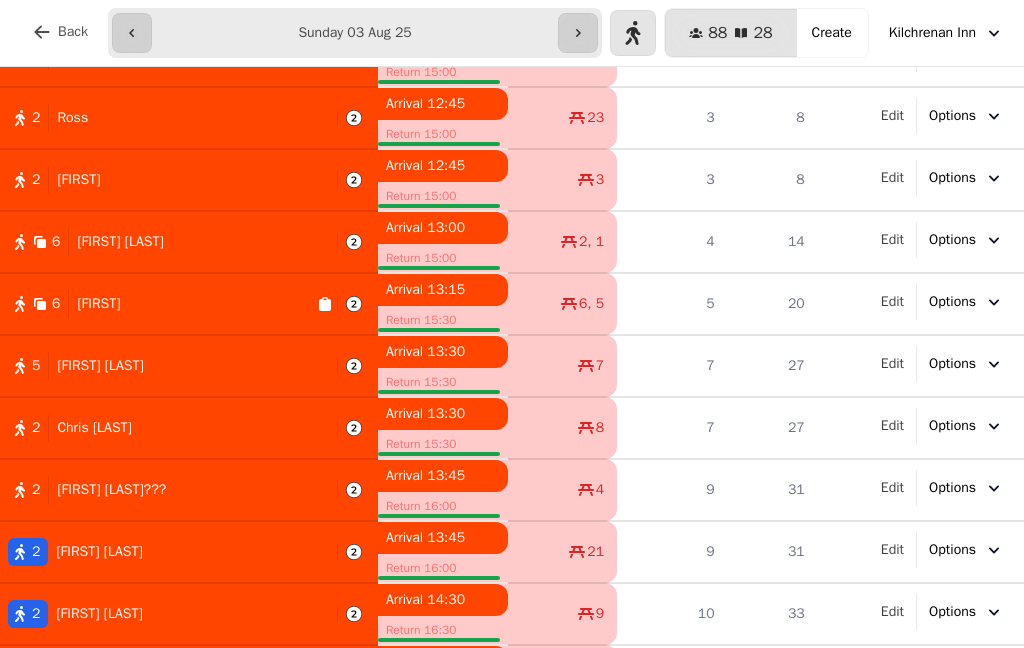 scroll, scrollTop: 0, scrollLeft: 0, axis: both 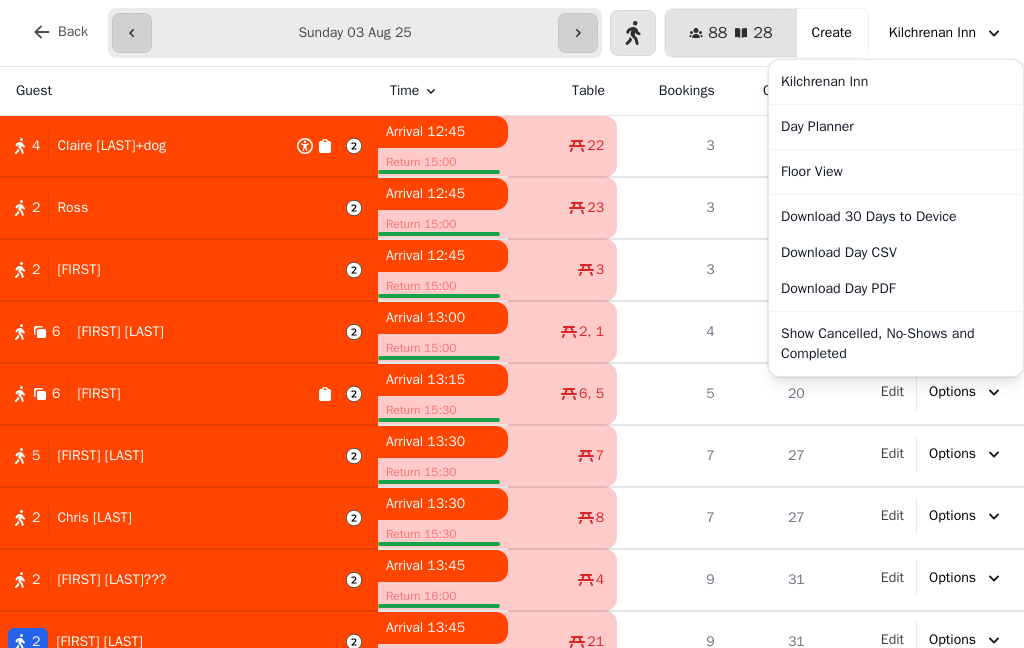 click on "Day Planner" at bounding box center (896, 127) 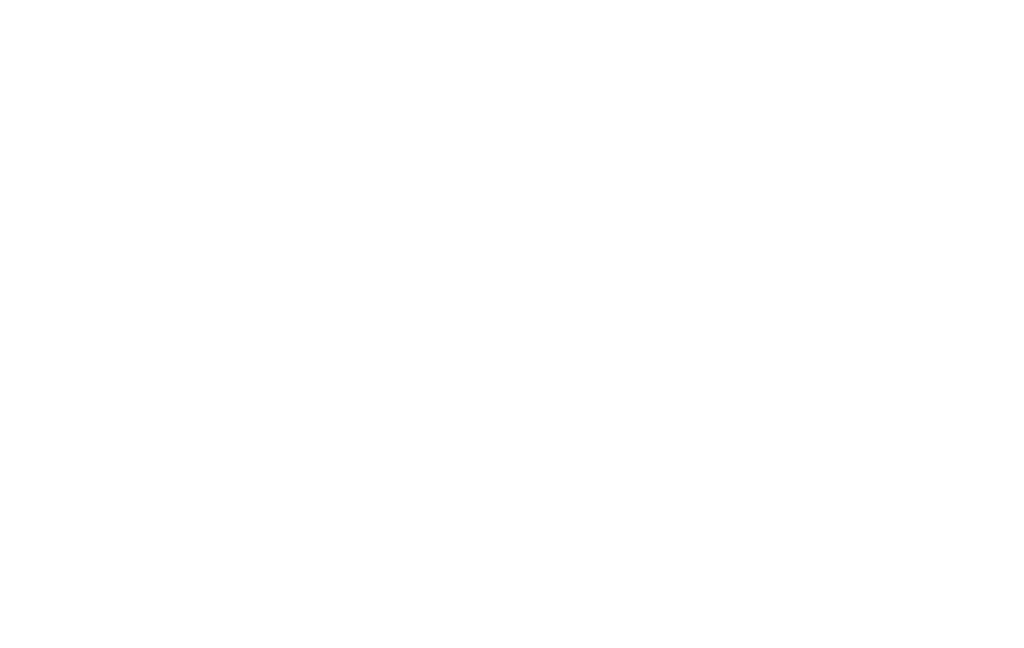 scroll, scrollTop: 0, scrollLeft: 0, axis: both 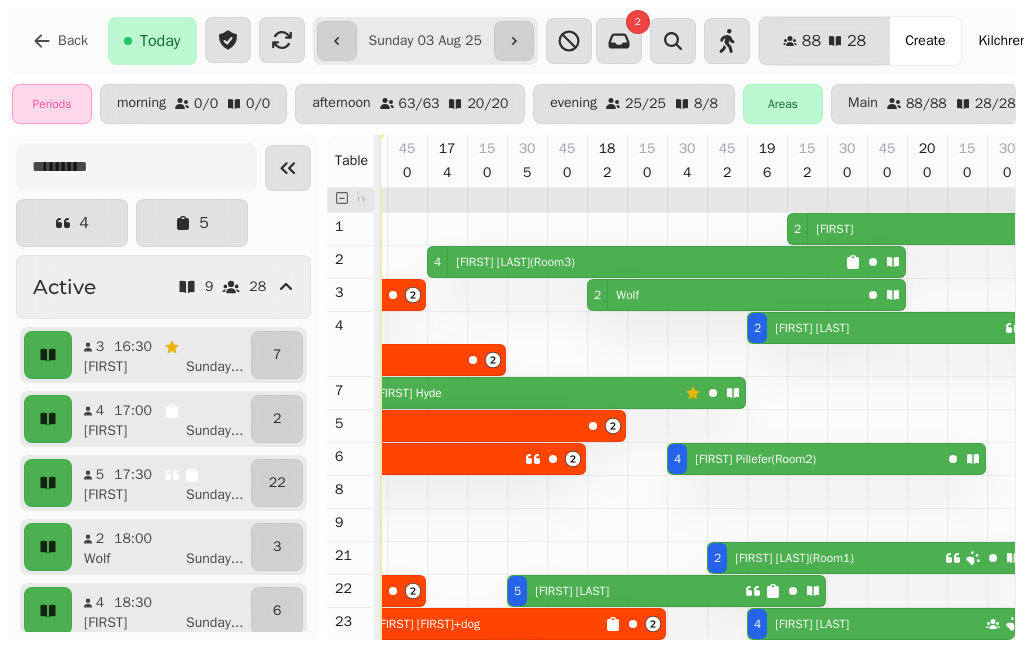 click on "Kilchrenan Inn" at bounding box center [1021, 41] 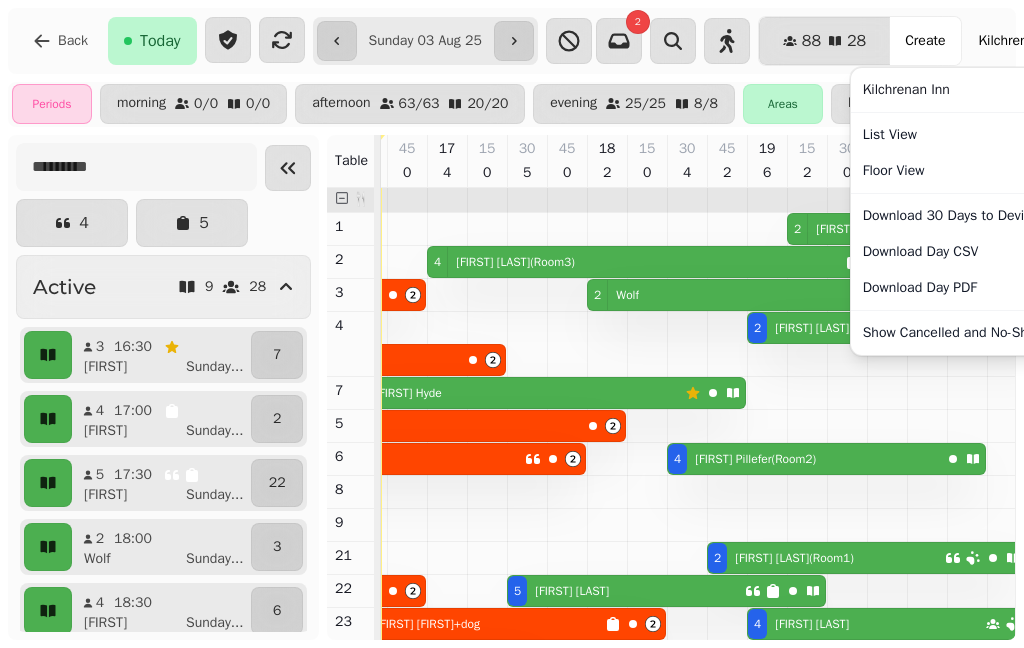 click on "List View" at bounding box center (978, 135) 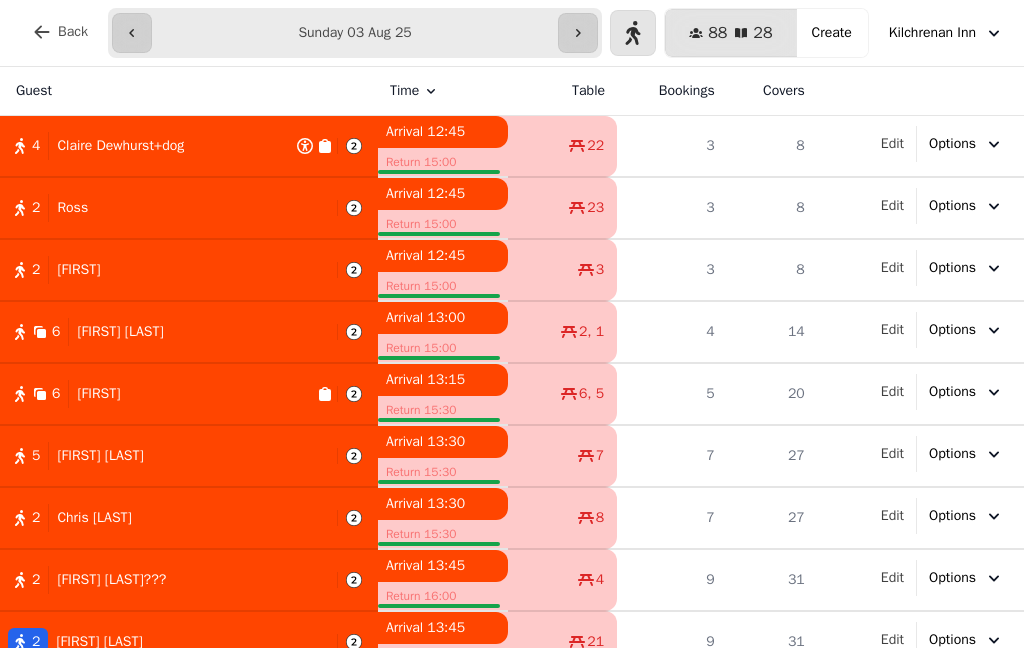 click on "[NUMBER] [FIRST]   [LAST]+dog" at bounding box center (148, 146) 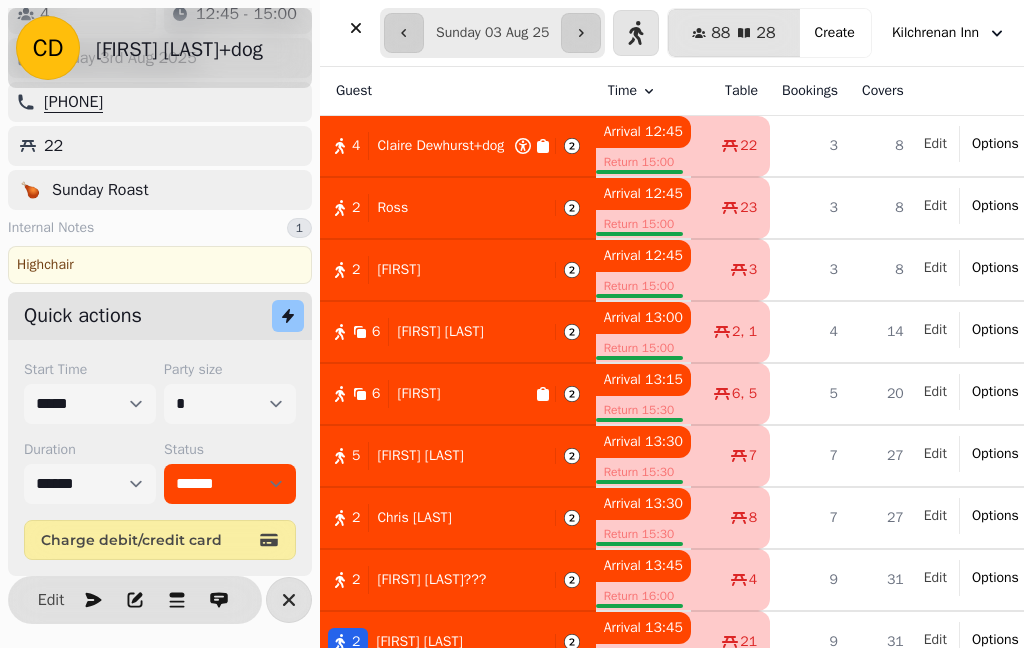 scroll, scrollTop: 158, scrollLeft: 0, axis: vertical 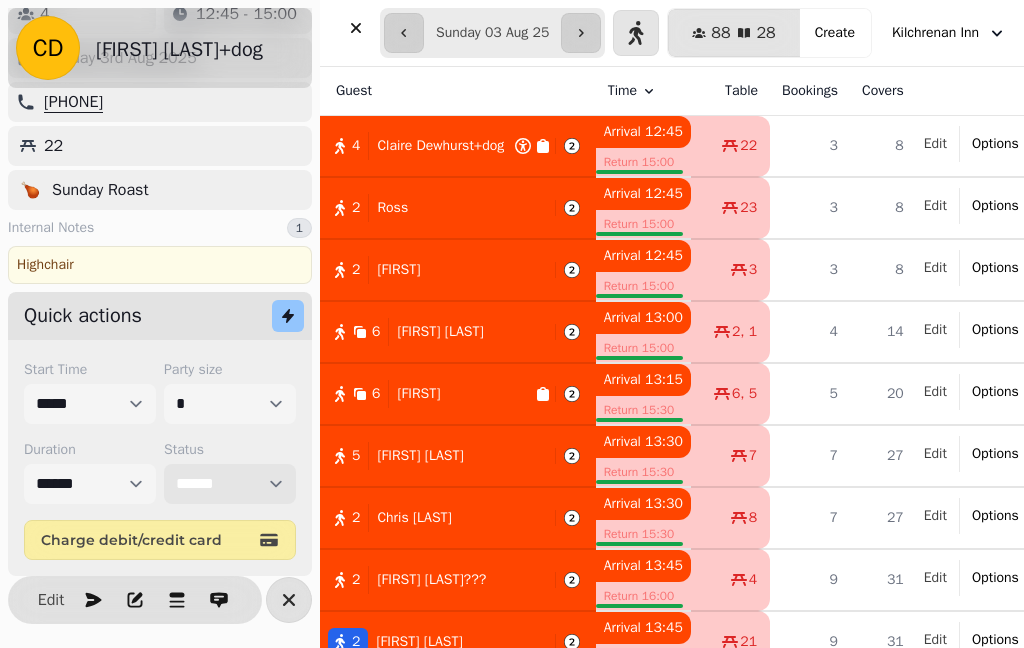 click on "**********" at bounding box center (230, 484) 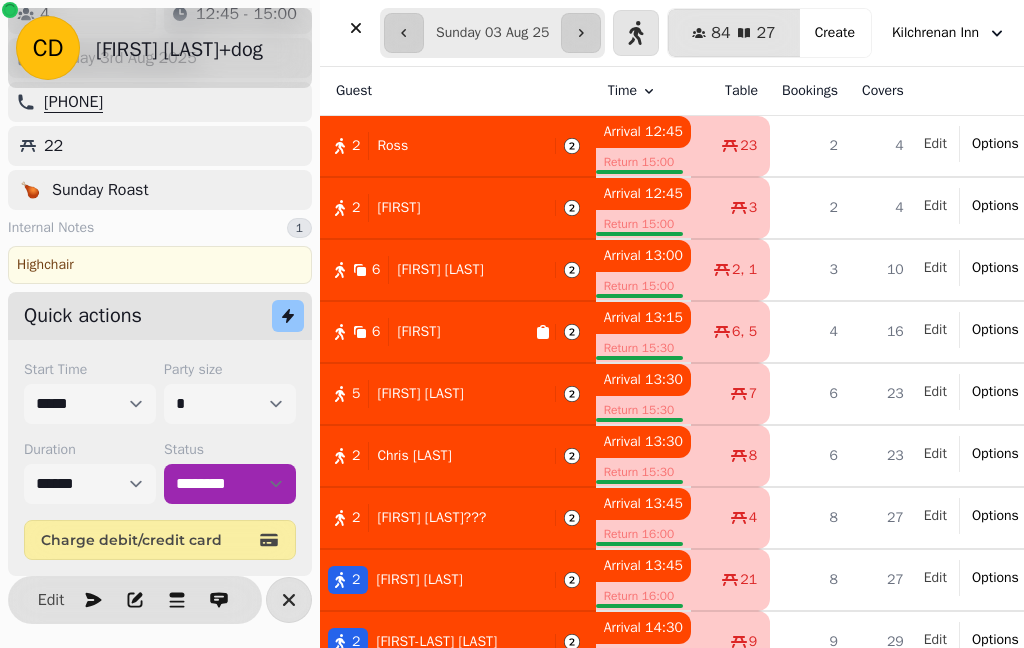click on "[NUMBER] [FIRST]" at bounding box center (433, 146) 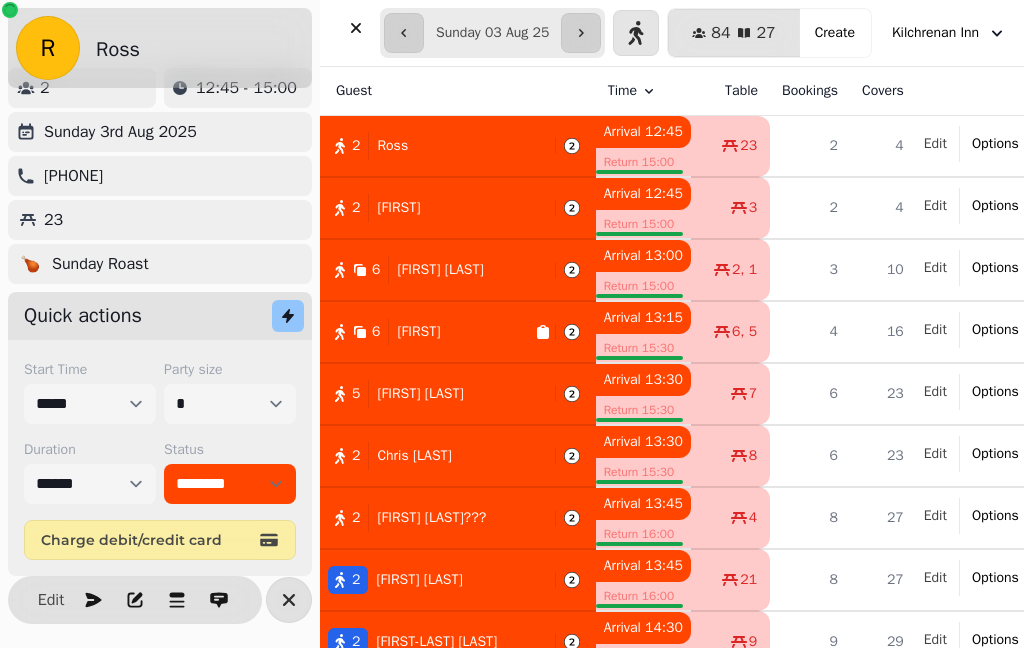 scroll, scrollTop: 28, scrollLeft: 0, axis: vertical 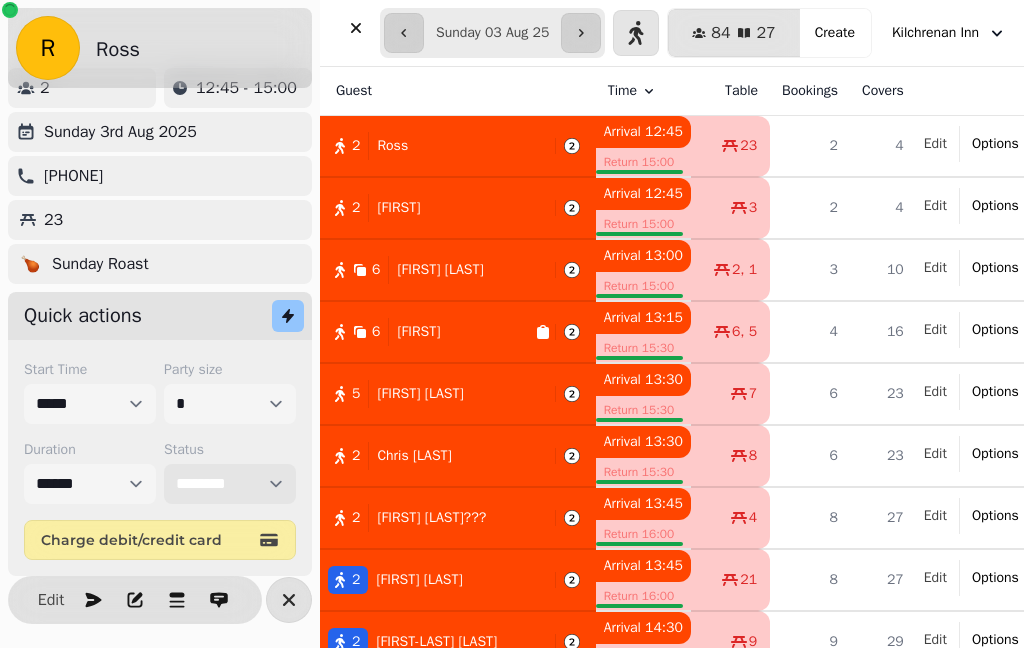 click on "**********" at bounding box center [230, 484] 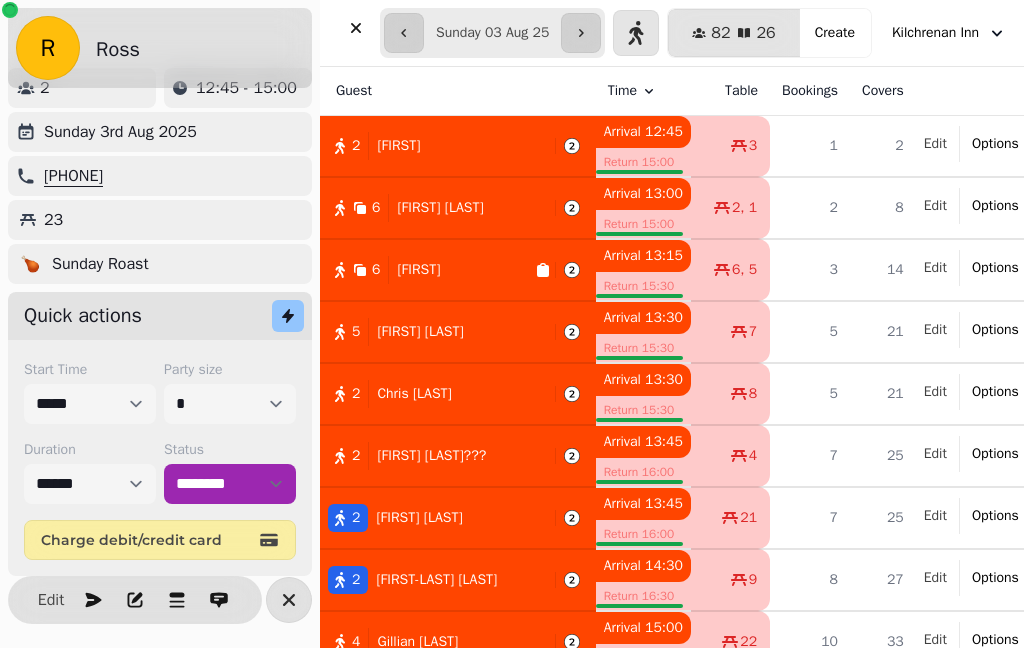 click on "[NUMBER] [FIRST]" at bounding box center [433, 146] 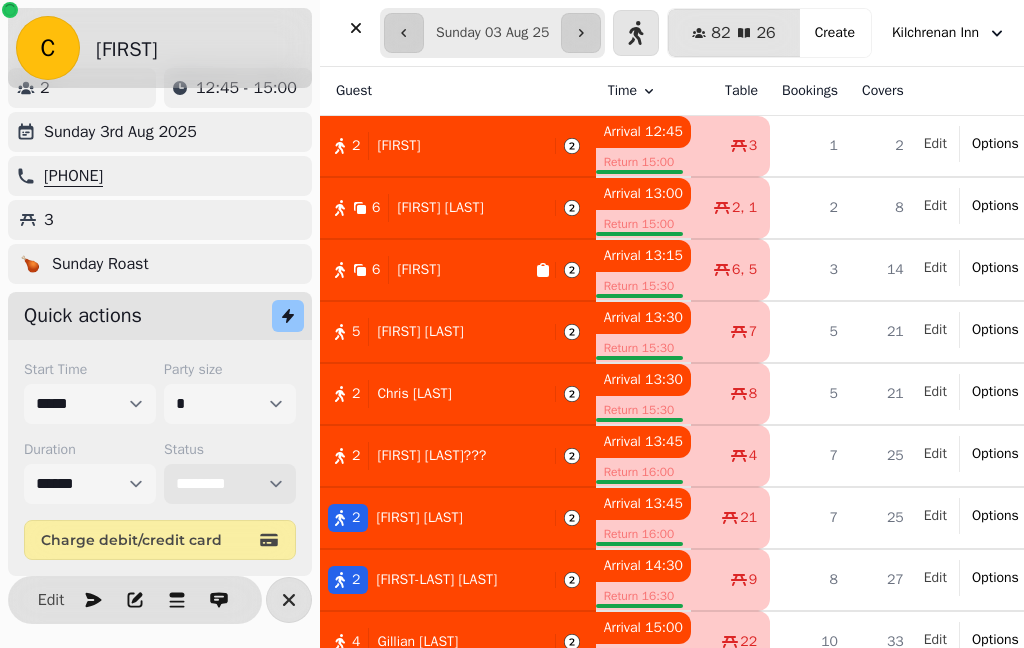 click on "**********" at bounding box center (230, 484) 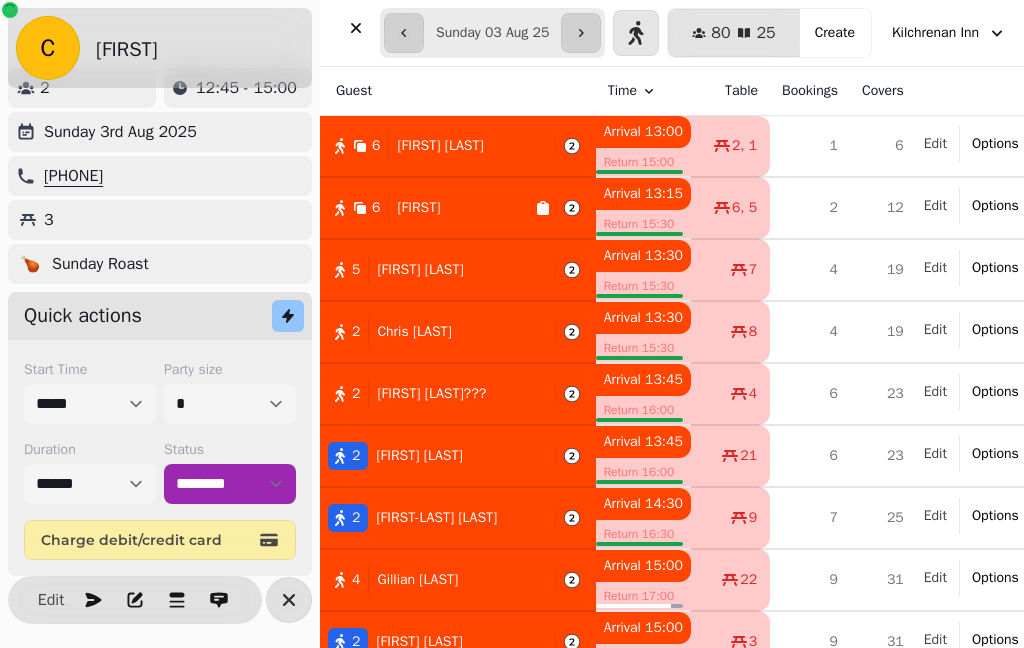 click on "[FIRST]   [LAST]" at bounding box center [440, 146] 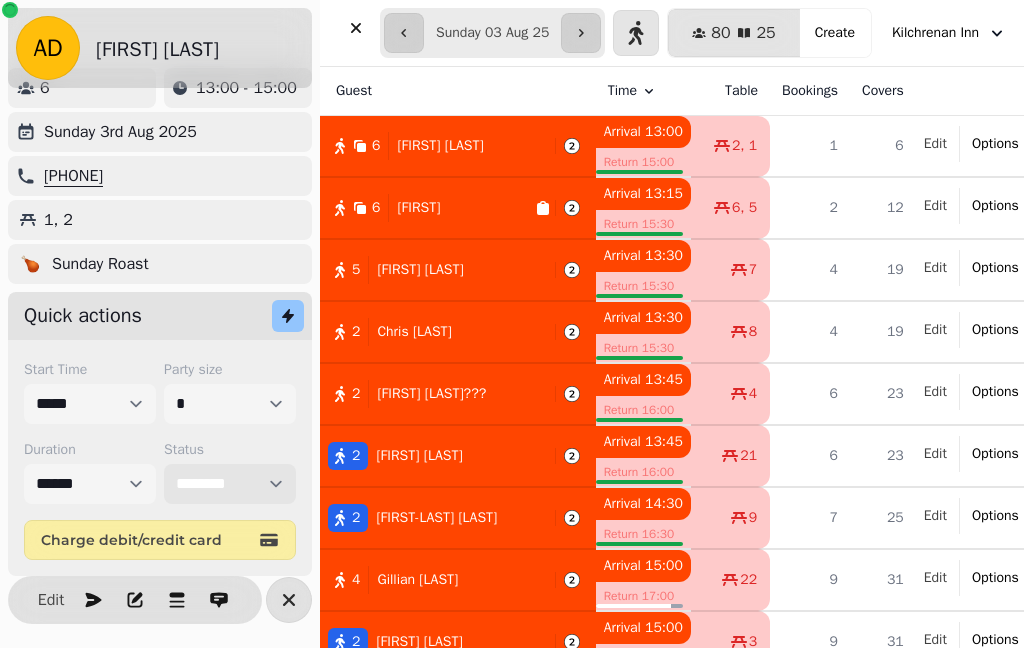 click on "**********" at bounding box center (230, 484) 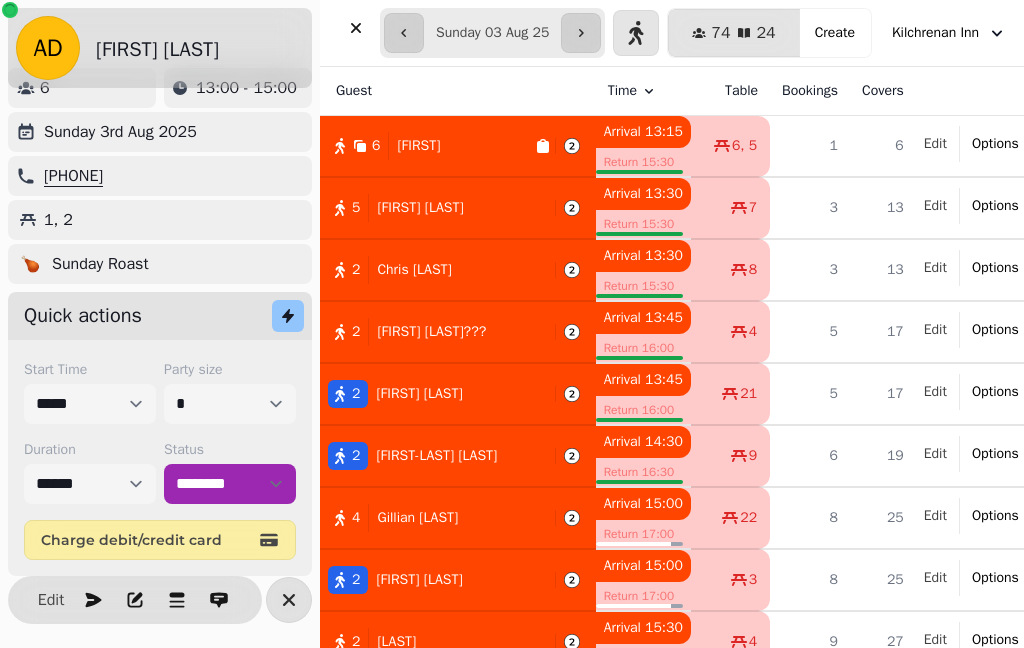 click on "[NUMBER] [FIRST]" at bounding box center [427, 146] 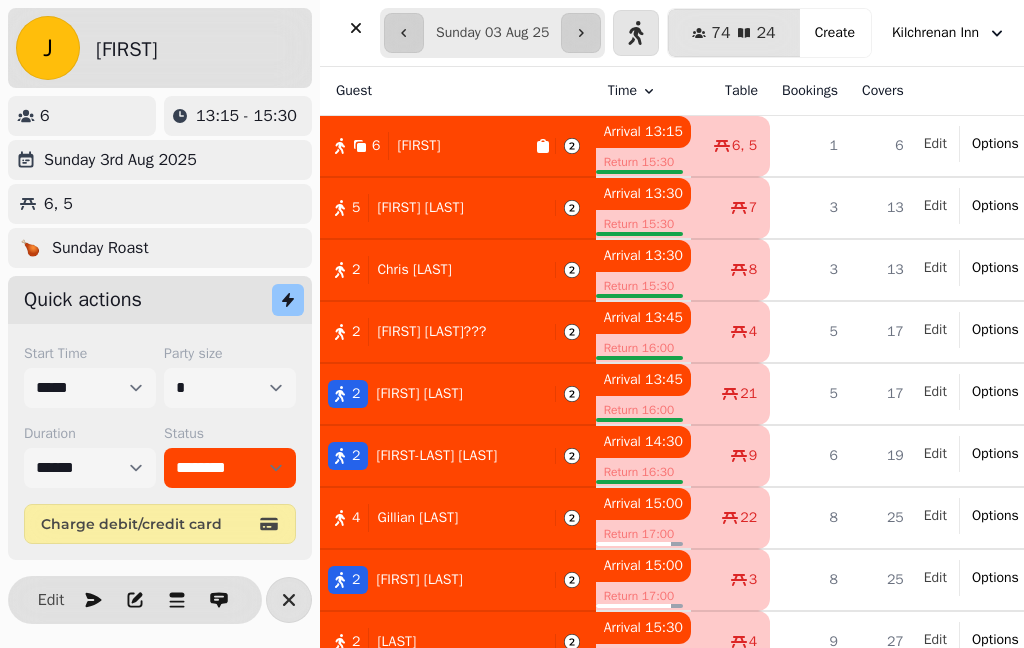 scroll, scrollTop: 0, scrollLeft: 0, axis: both 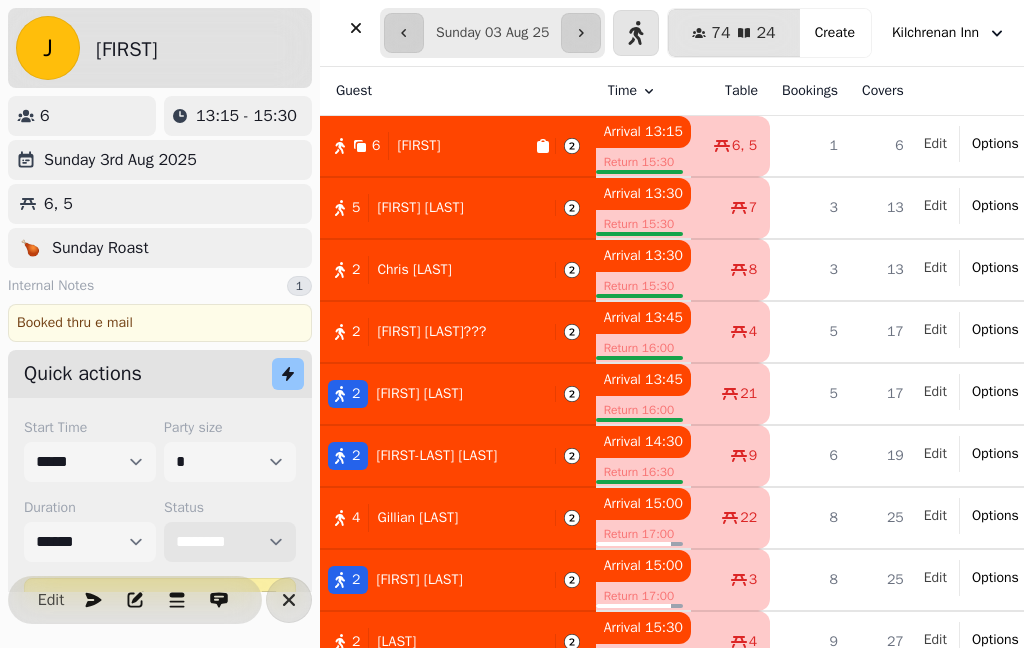 click on "**********" at bounding box center [230, 542] 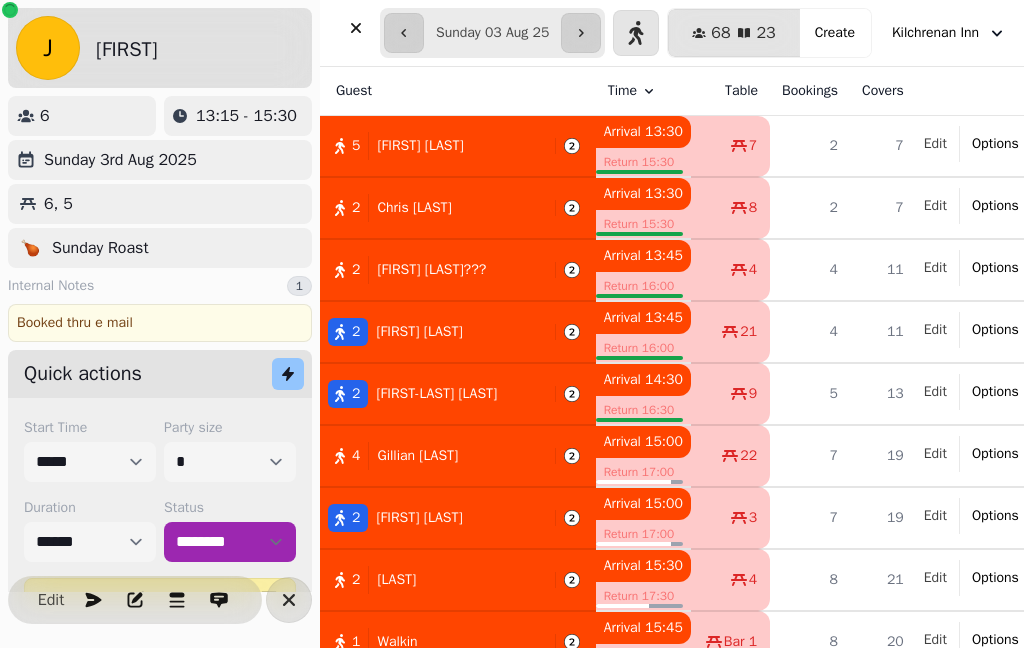 click on "[FIRST]   [LAST]" at bounding box center (420, 146) 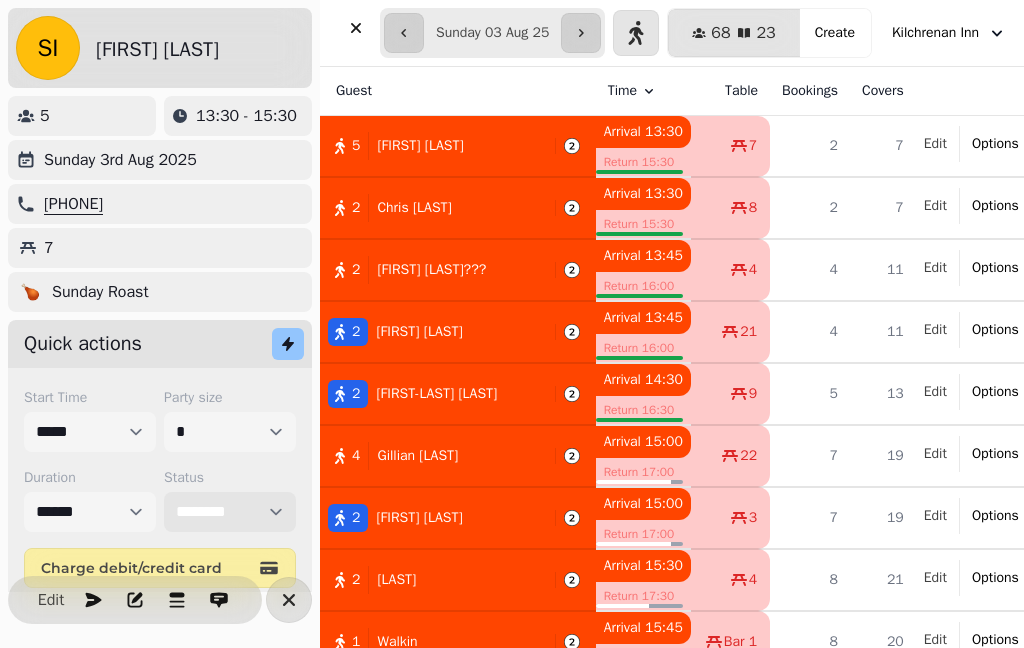 click on "**********" at bounding box center [230, 512] 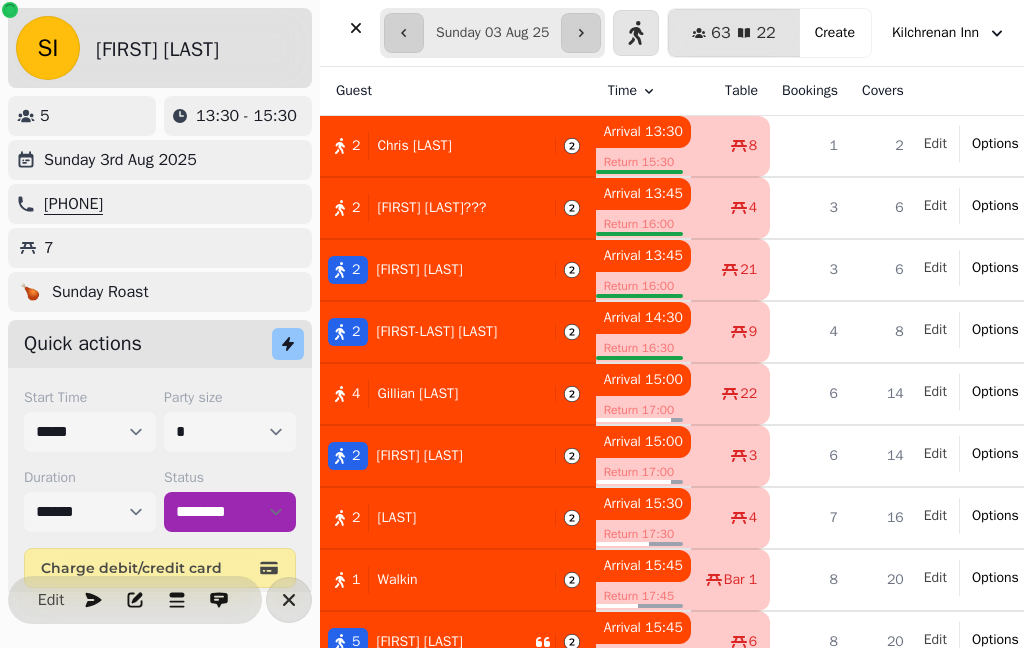 click on "[NUMBER] [FIRST]   [LAST]" at bounding box center (433, 146) 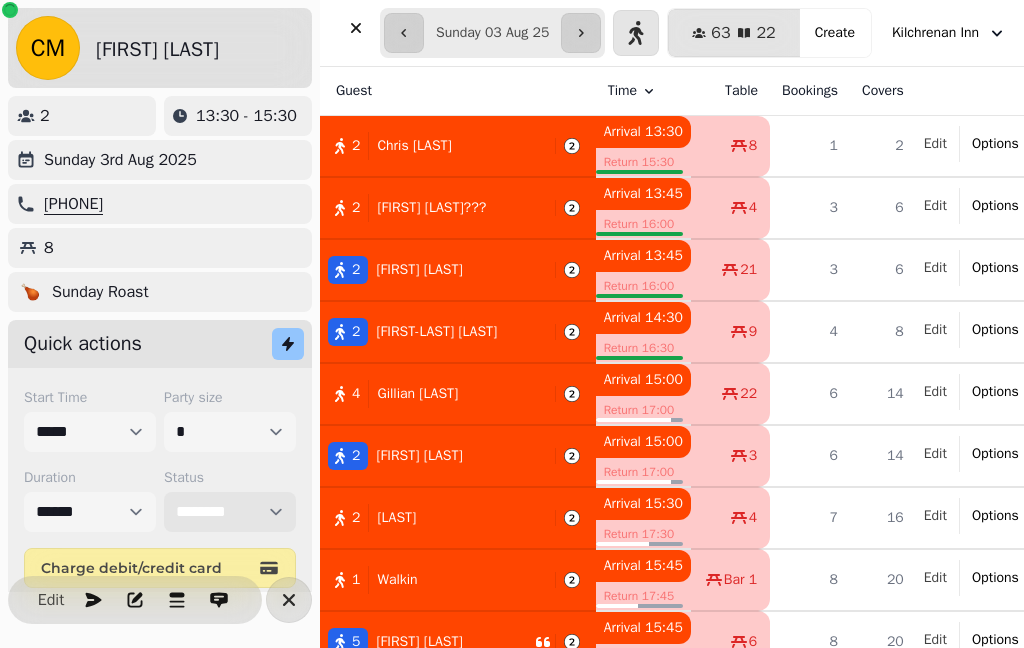 click on "**********" at bounding box center (230, 512) 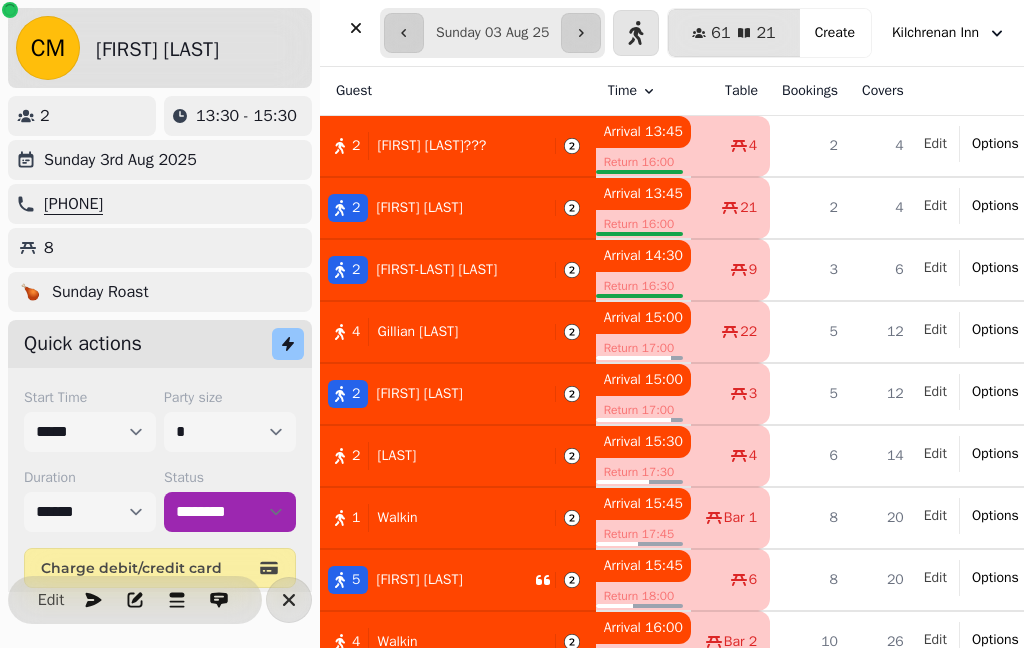 click on "[NUMBER] [FIRST]   [LAST]???" at bounding box center (433, 146) 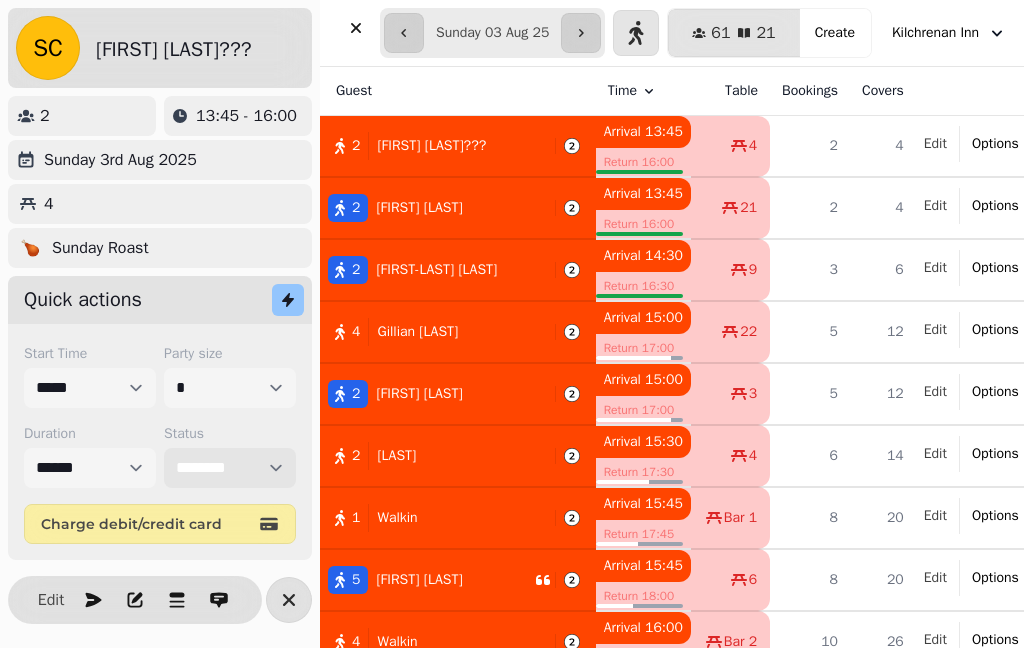 click on "**********" at bounding box center (230, 468) 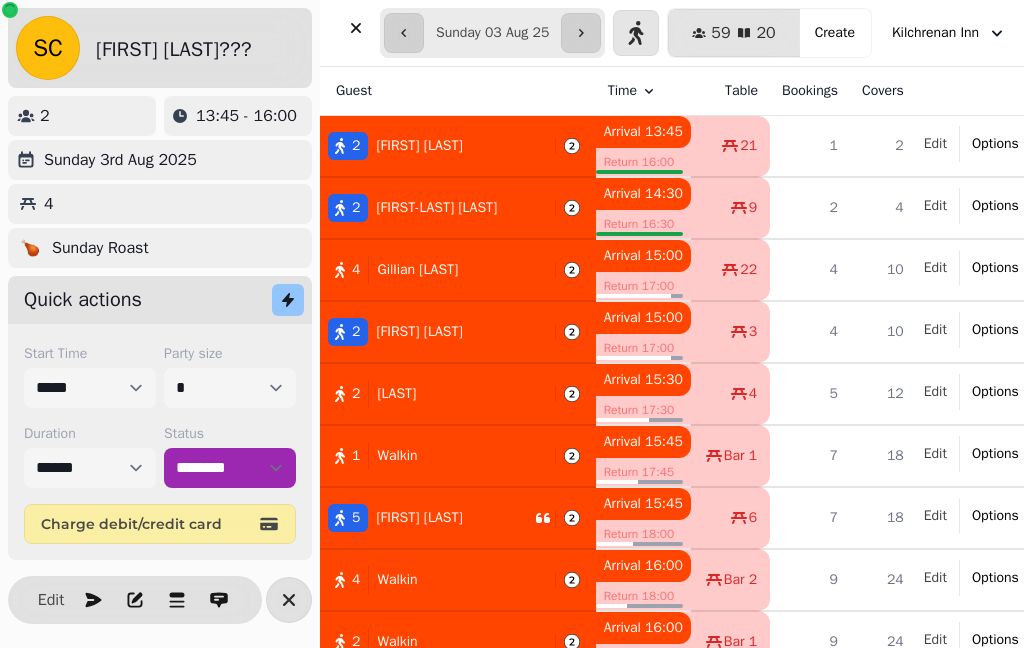 click on "[NUMBER] [FIRST]   [LAST]" at bounding box center (458, 146) 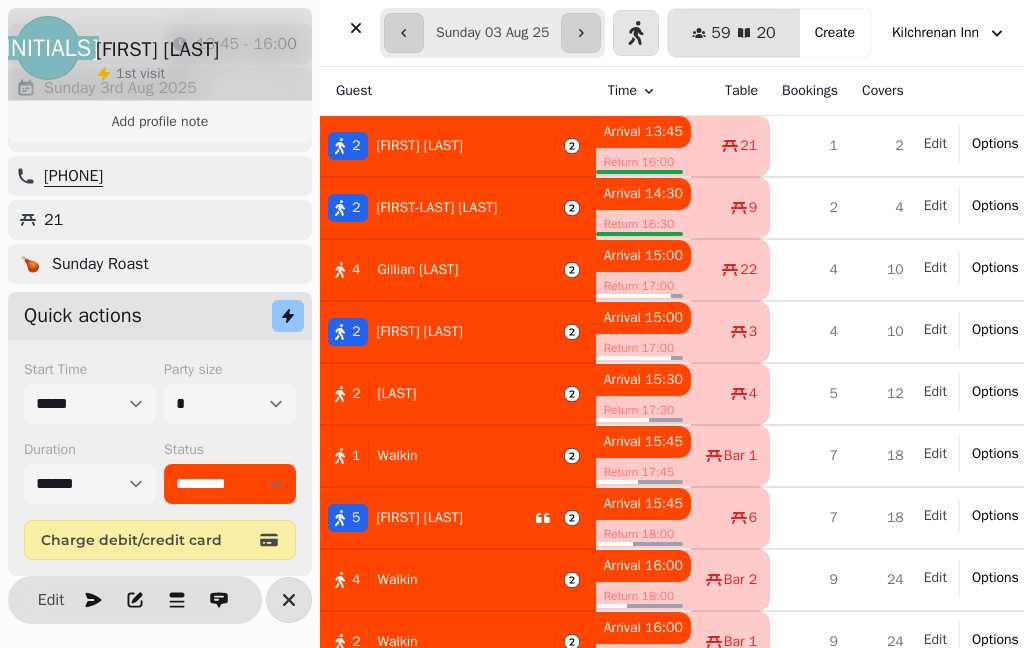 scroll, scrollTop: 126, scrollLeft: 0, axis: vertical 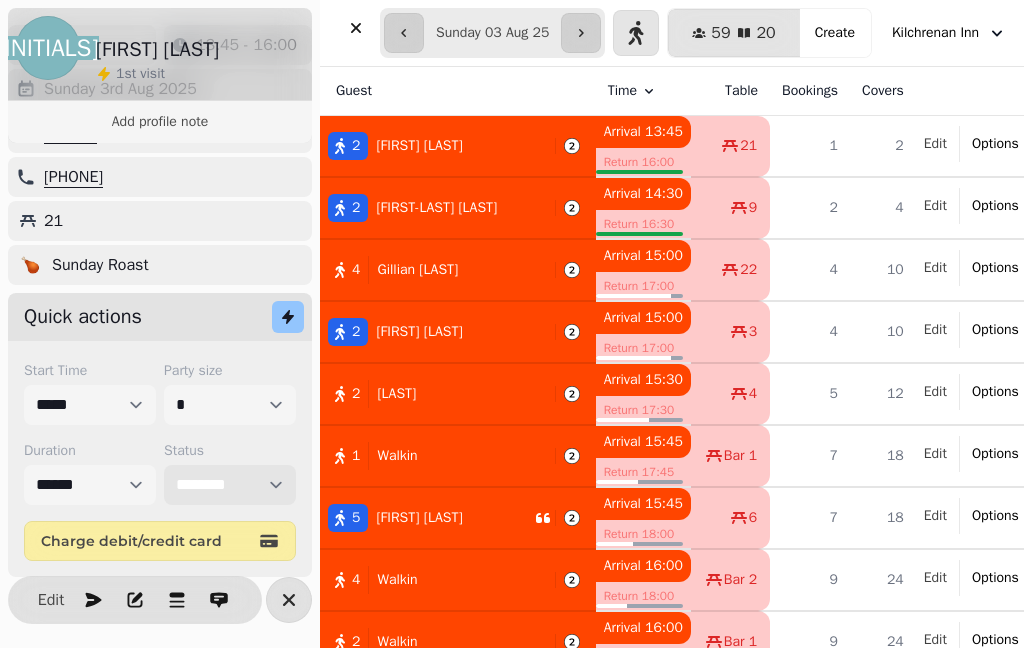 click on "**********" at bounding box center (230, 485) 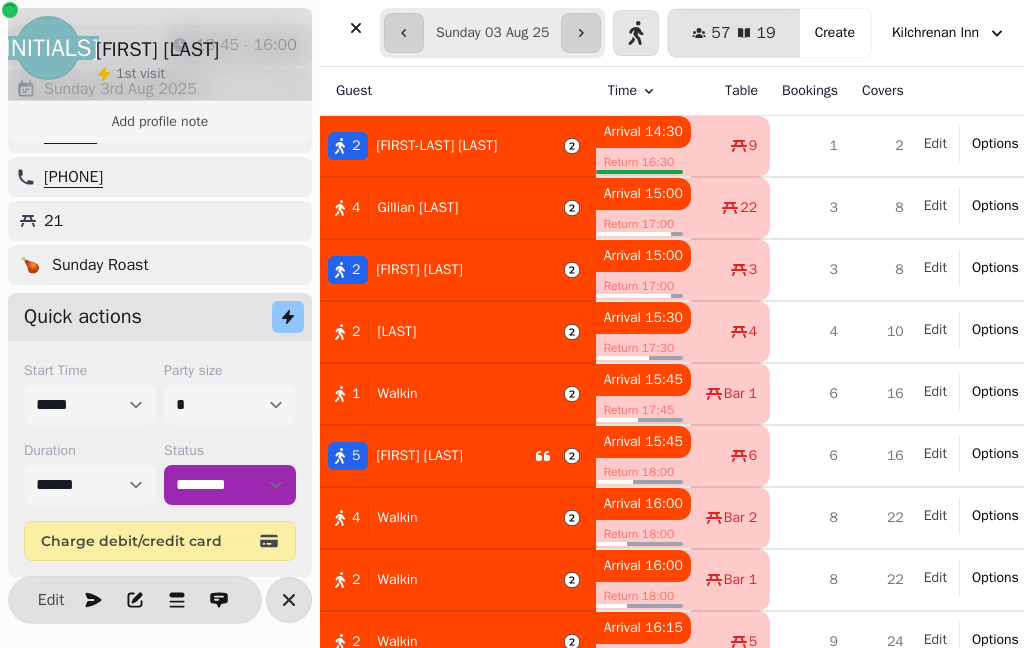click on "[FIRST-LAST]   [LAST]" at bounding box center [436, 146] 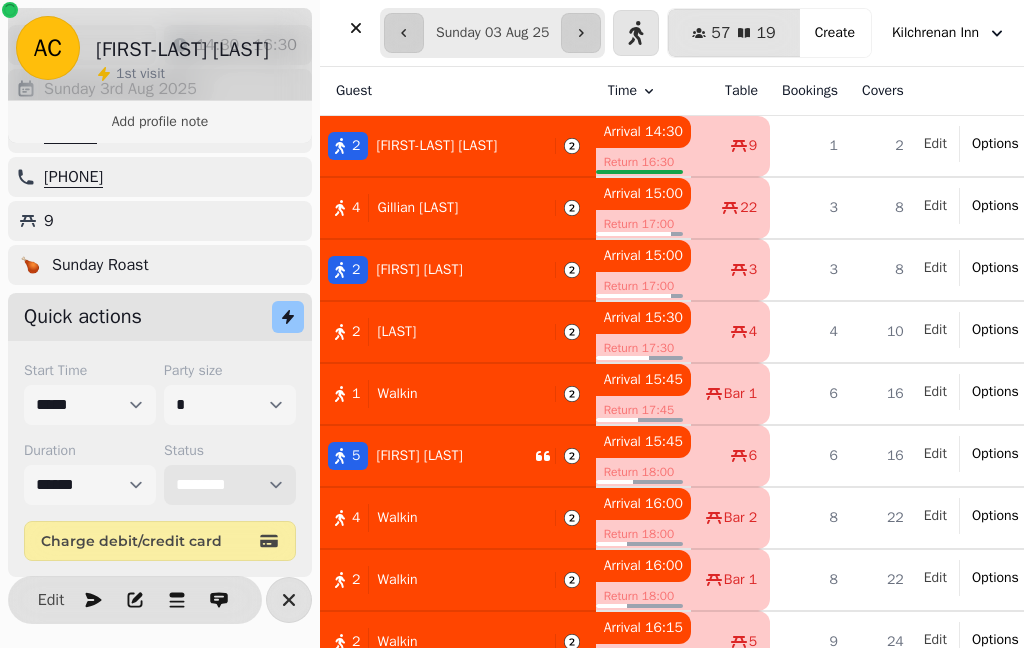 click on "**********" at bounding box center (230, 485) 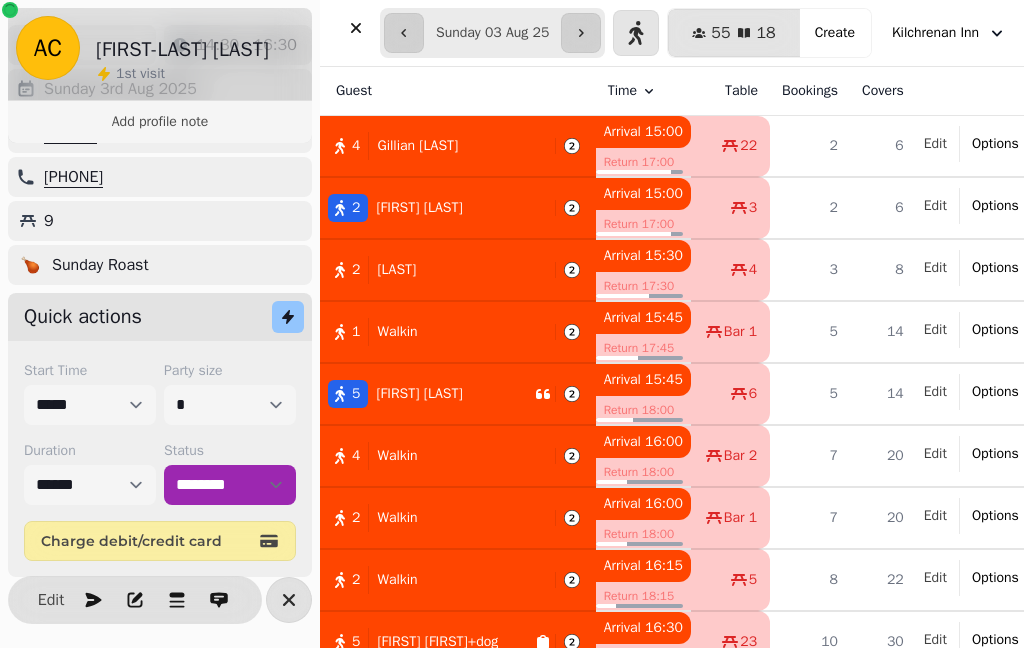 click on "[FIRST]   [LAST]" at bounding box center (417, 146) 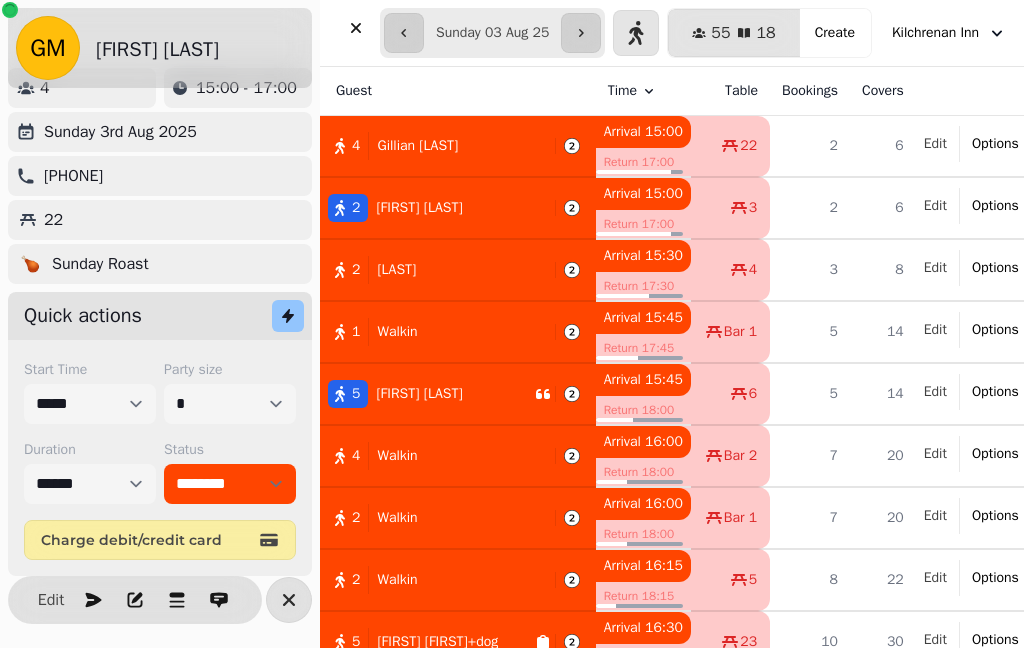 scroll, scrollTop: 28, scrollLeft: 0, axis: vertical 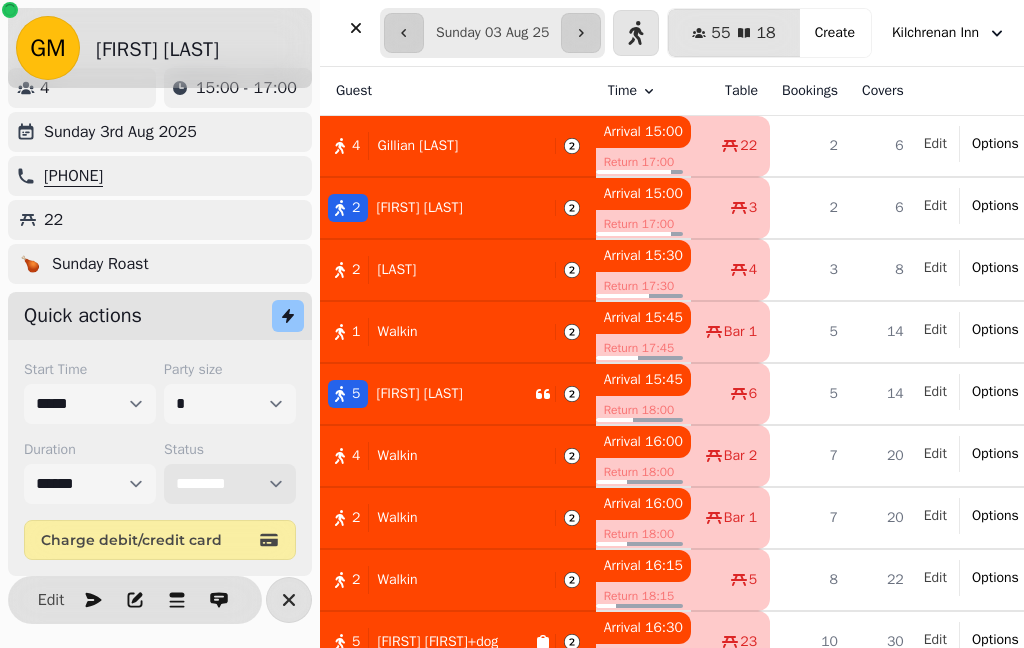 click on "**********" at bounding box center [230, 484] 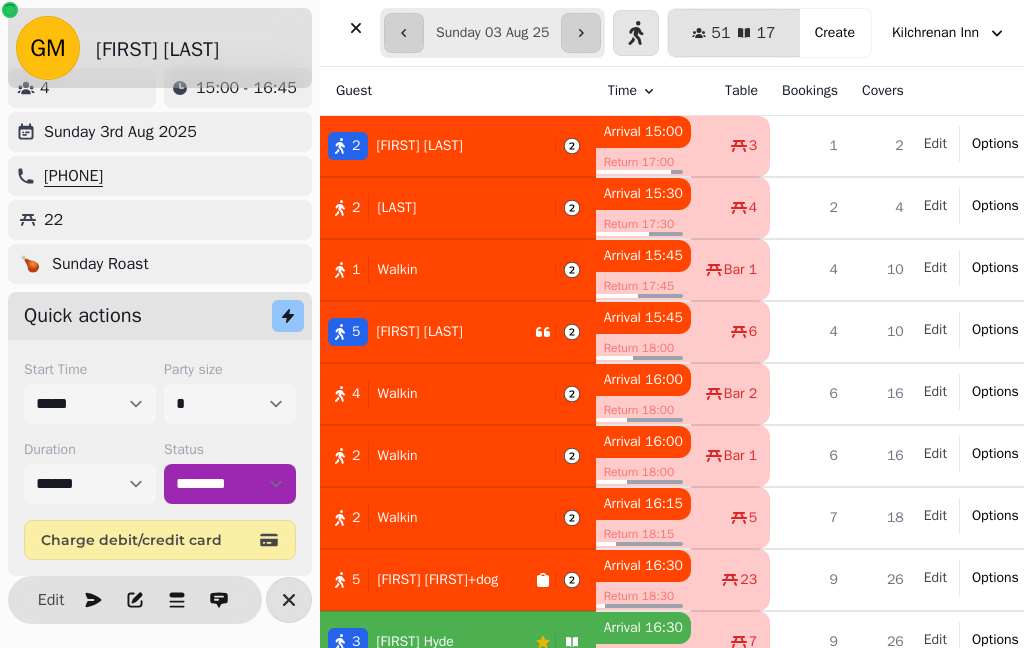 click on "[NUMBER] [FIRST]   [LAST]" at bounding box center [458, 147] 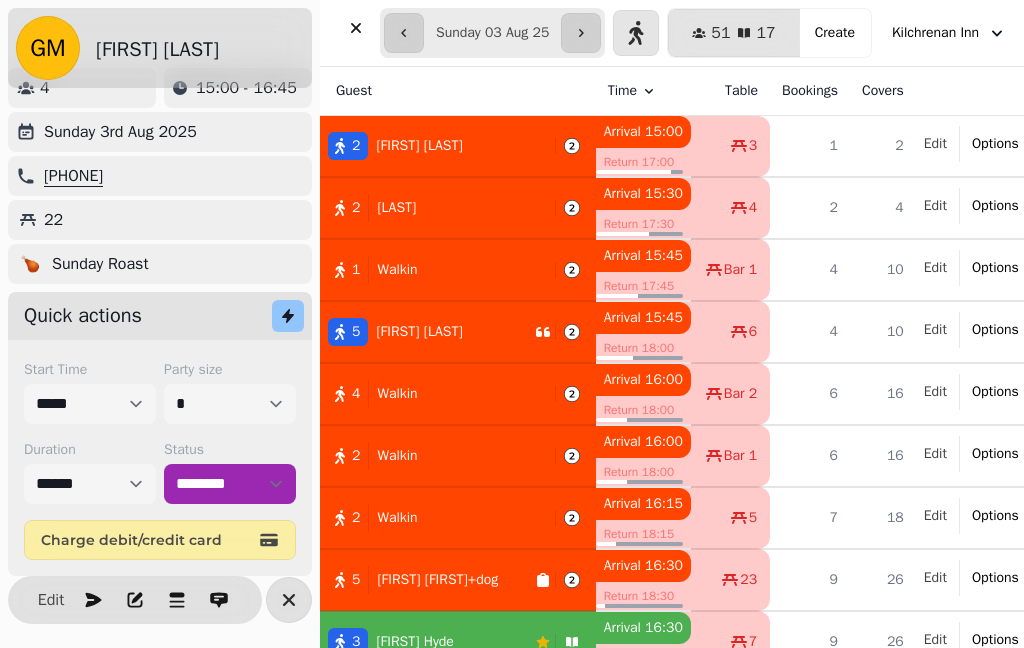 click on "[FIRST]   [LAST]" at bounding box center [419, 146] 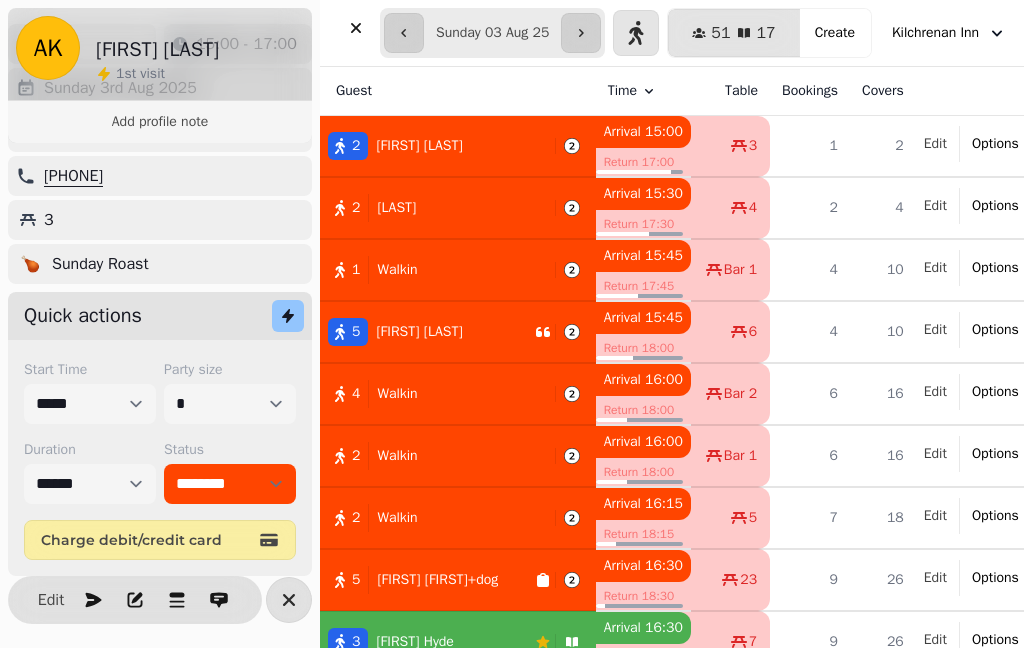 scroll, scrollTop: 126, scrollLeft: 0, axis: vertical 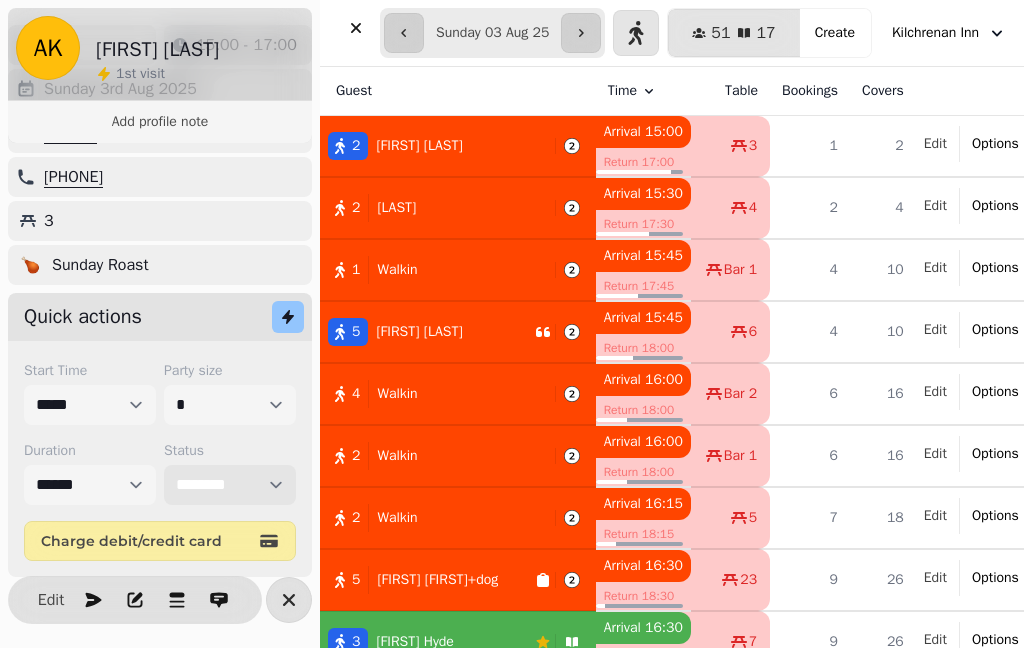 click on "**********" at bounding box center [230, 485] 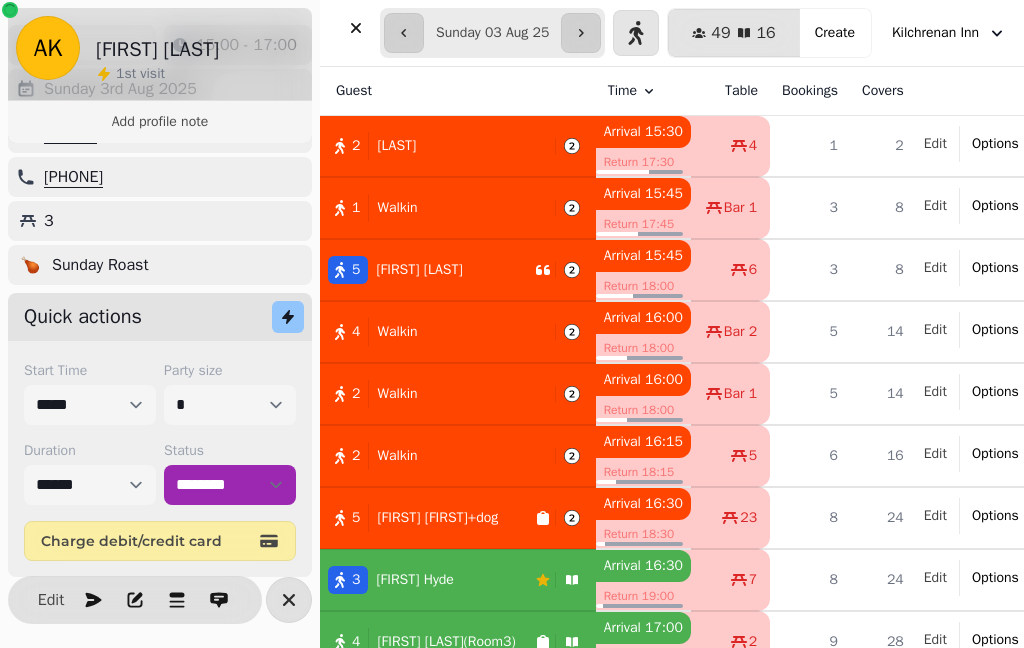 click on "[NUMBER] [LAST]" at bounding box center (433, 146) 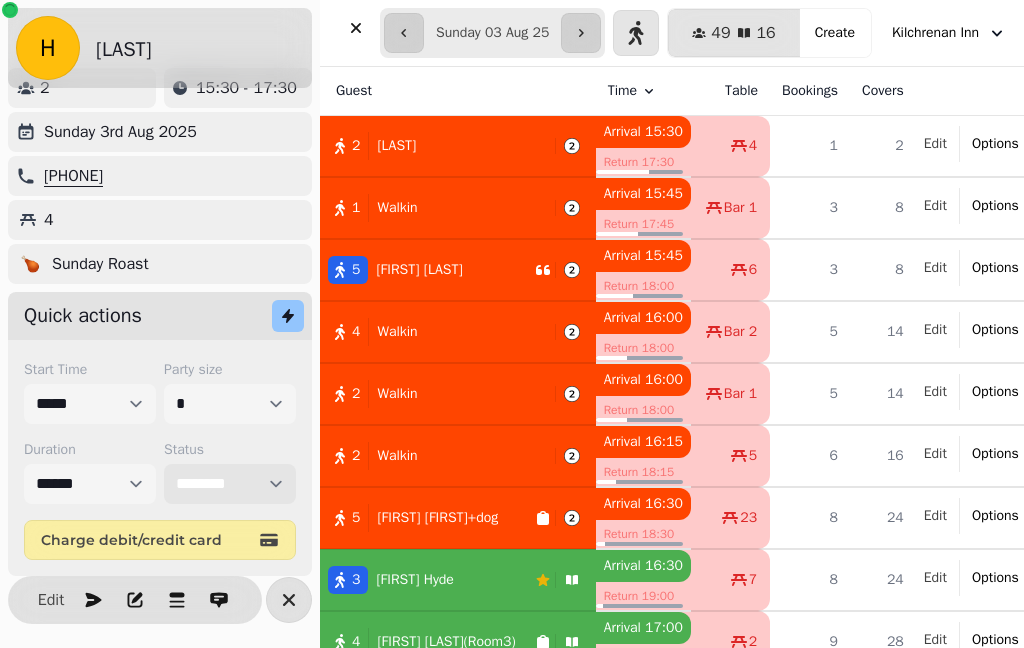 click on "**********" at bounding box center (230, 484) 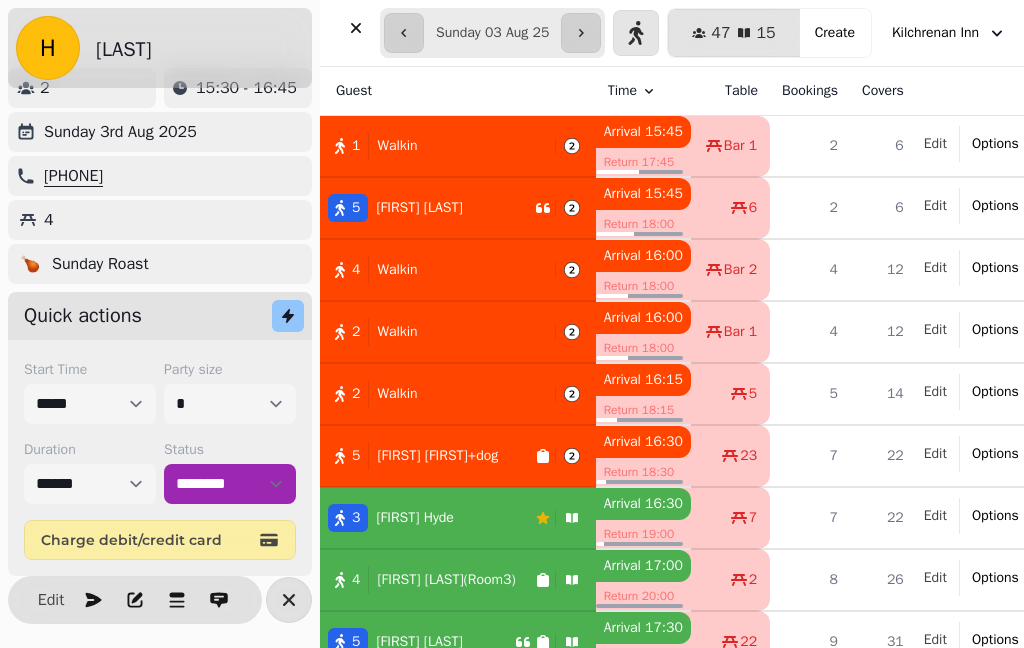 click on "1 Walkin" at bounding box center [433, 146] 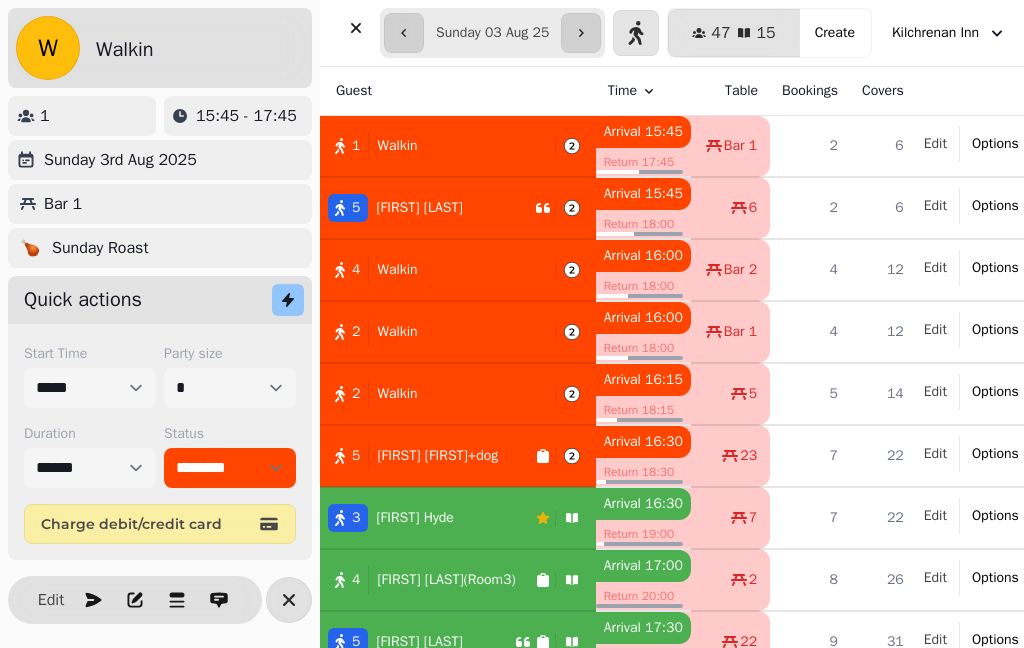 scroll, scrollTop: 0, scrollLeft: 0, axis: both 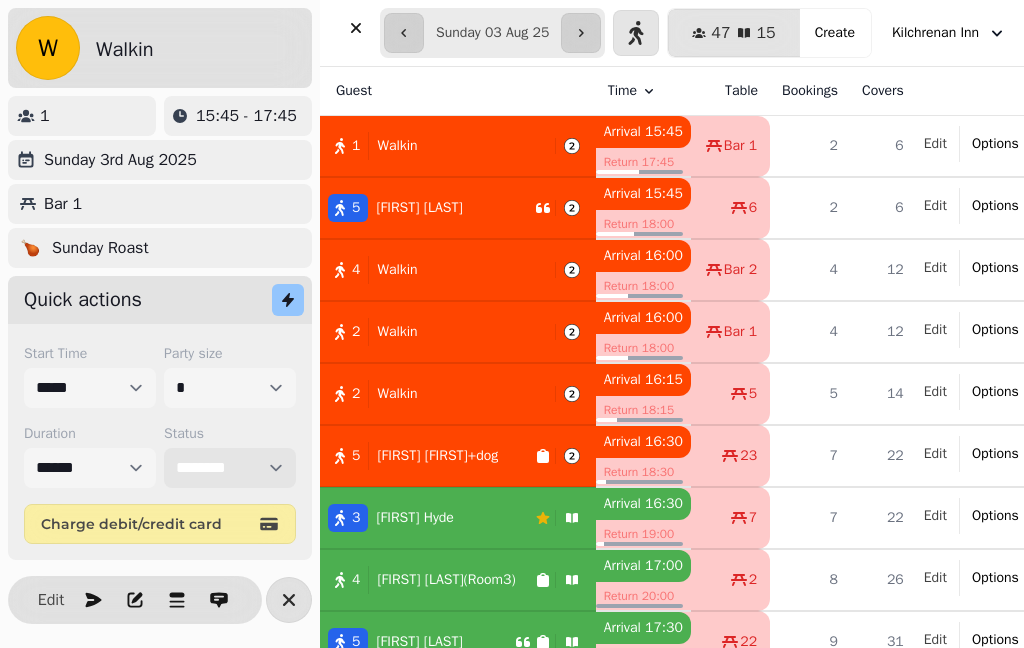 click on "**********" at bounding box center (230, 468) 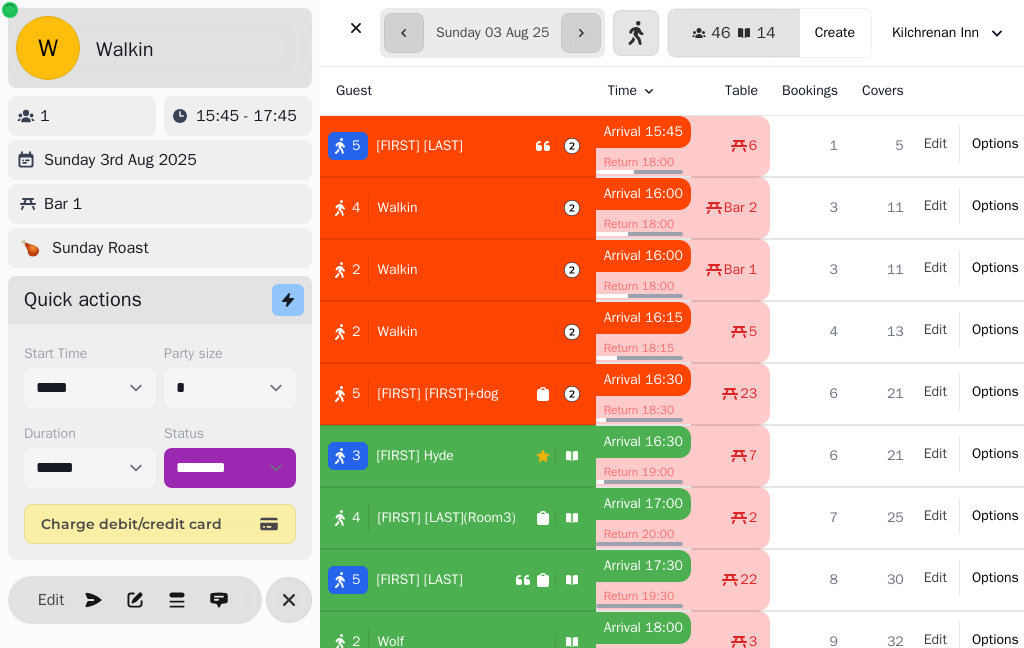click on "[FIRST]   [LAST]" at bounding box center (419, 146) 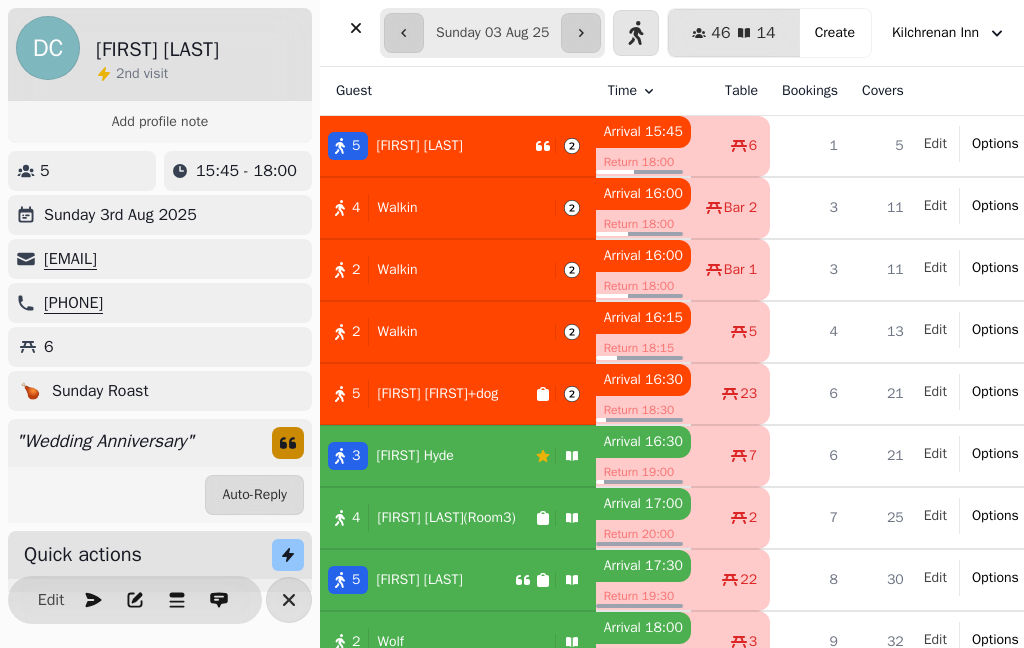 click 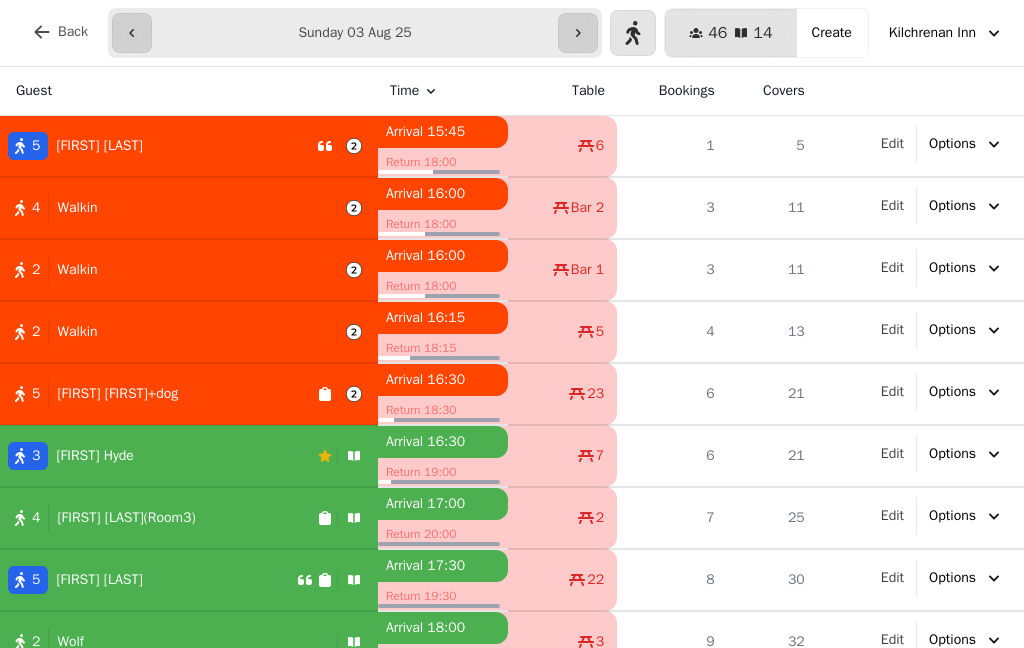scroll, scrollTop: 0, scrollLeft: 0, axis: both 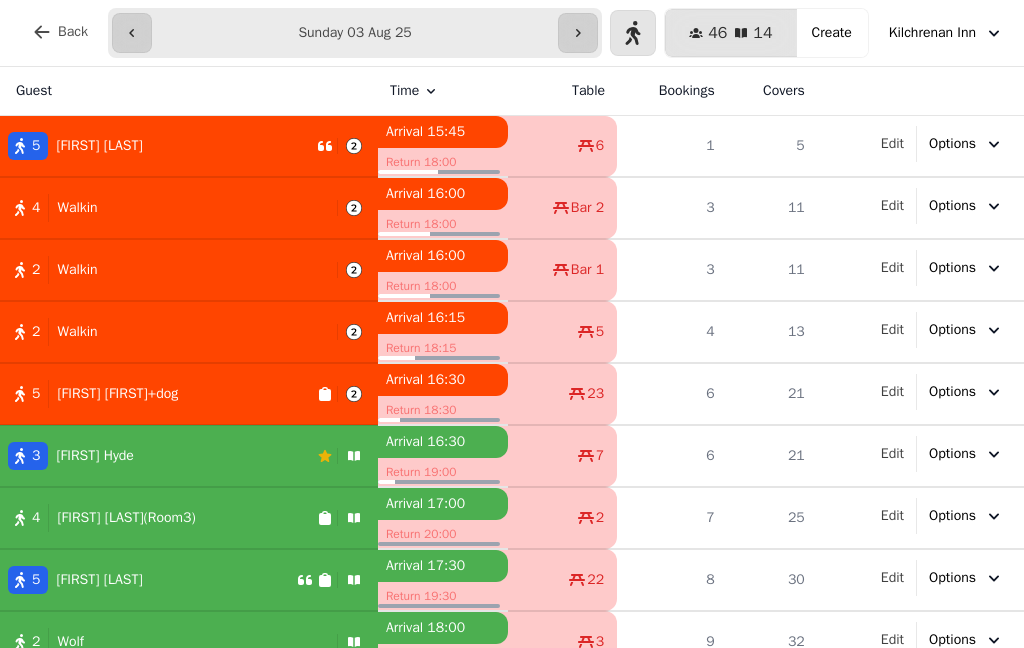 click on "4 Walkin" at bounding box center [164, 208] 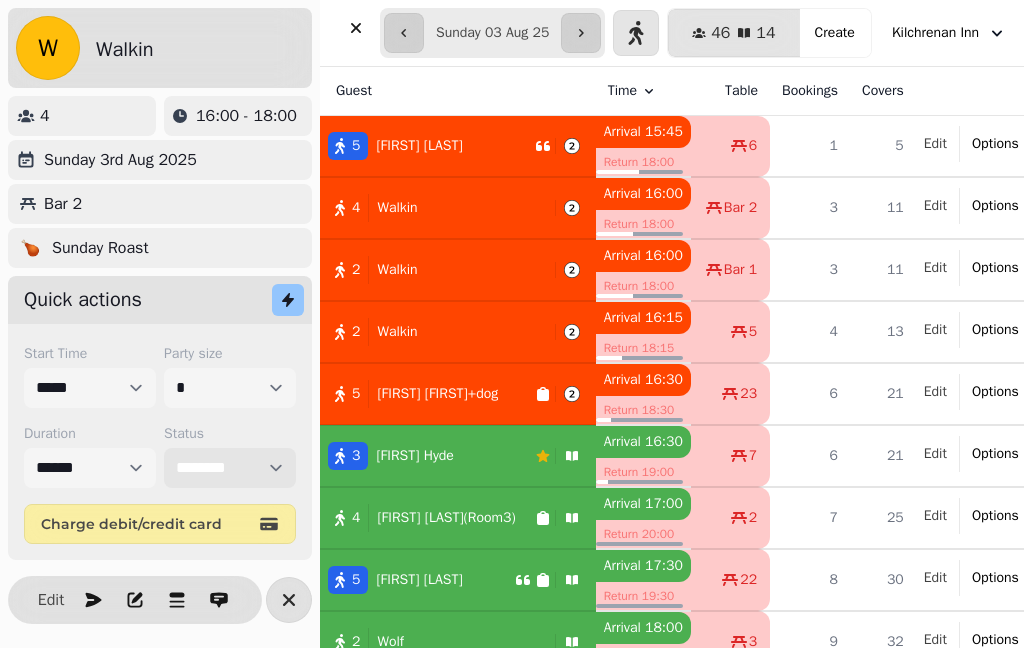 click on "**********" at bounding box center (230, 468) 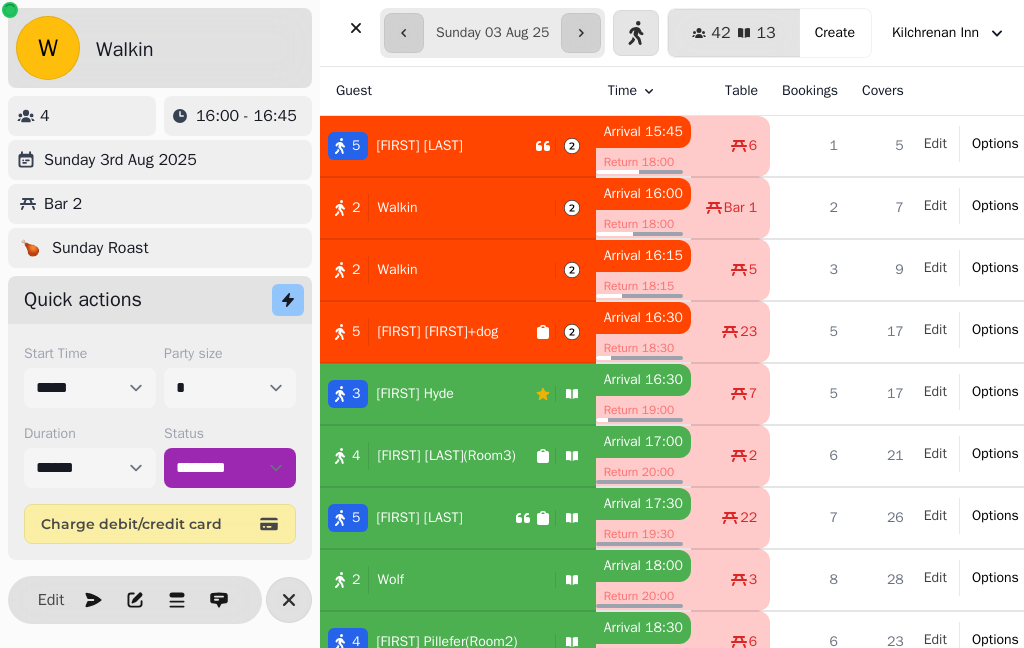 click on "2 Walkin" at bounding box center [433, 208] 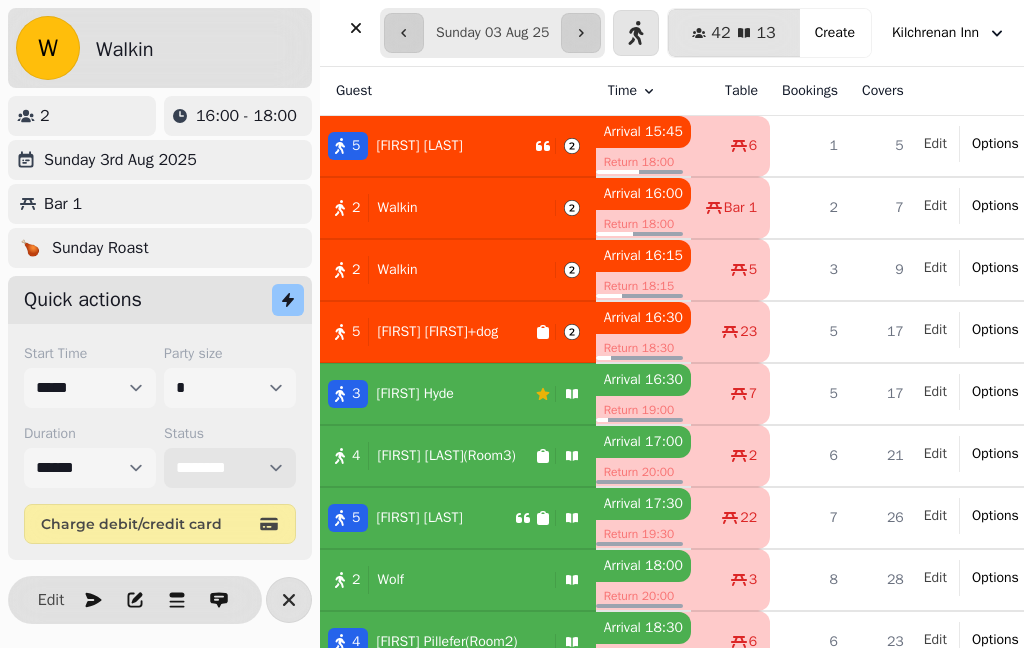click on "**********" at bounding box center [230, 468] 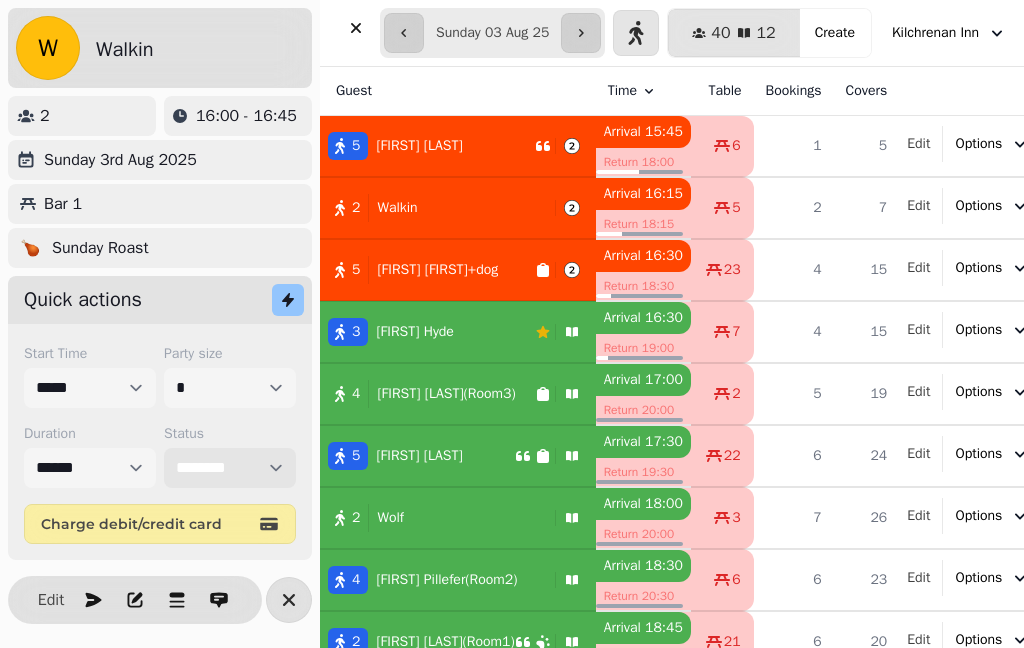 scroll, scrollTop: 0, scrollLeft: 0, axis: both 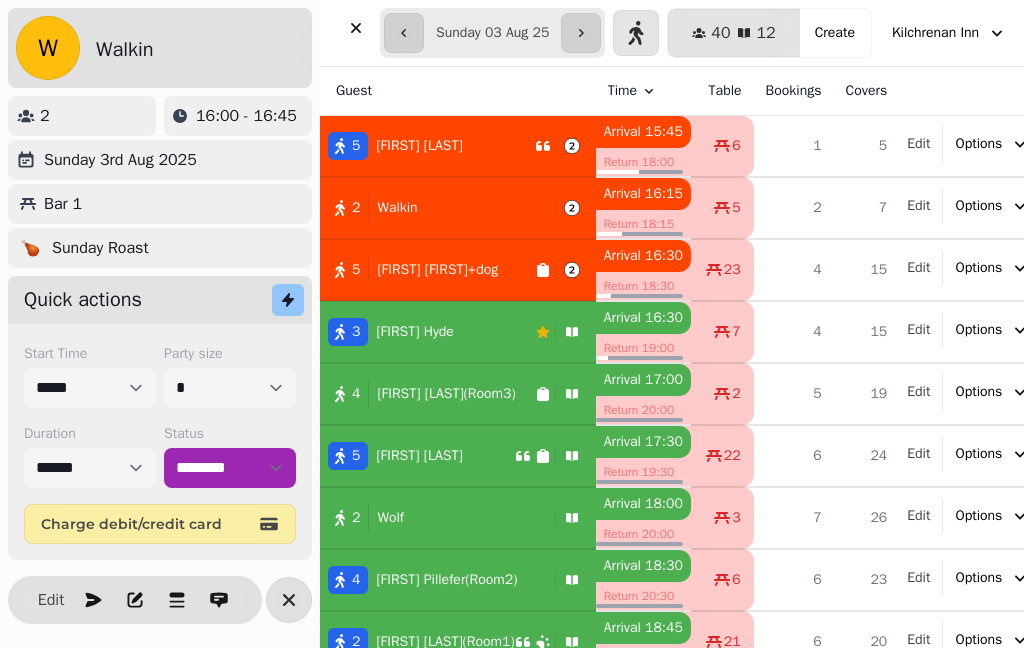 click at bounding box center [356, 28] 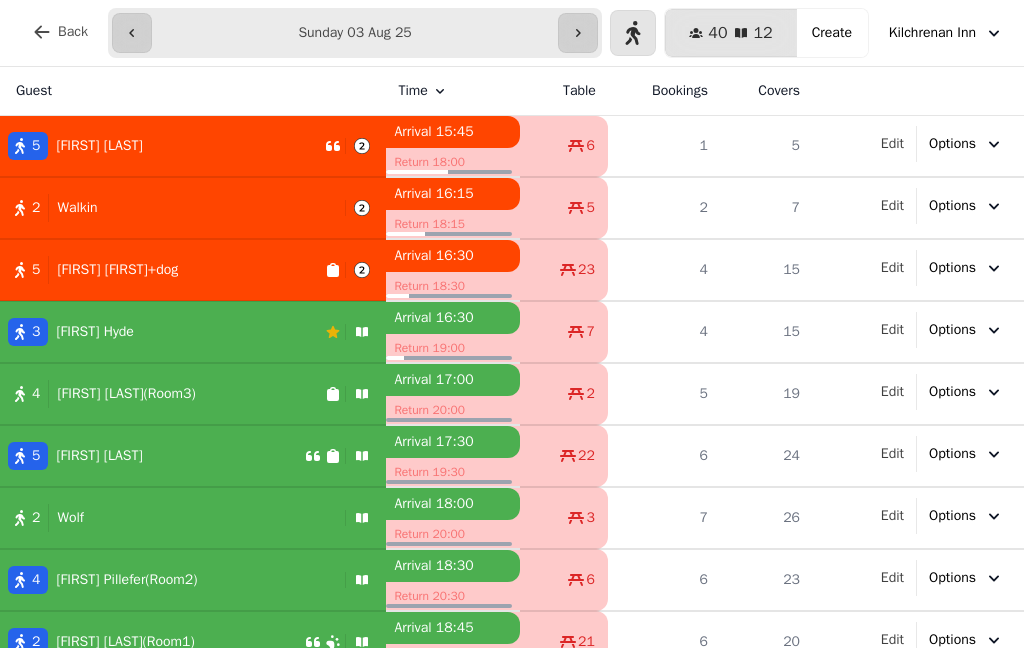 scroll, scrollTop: 0, scrollLeft: 0, axis: both 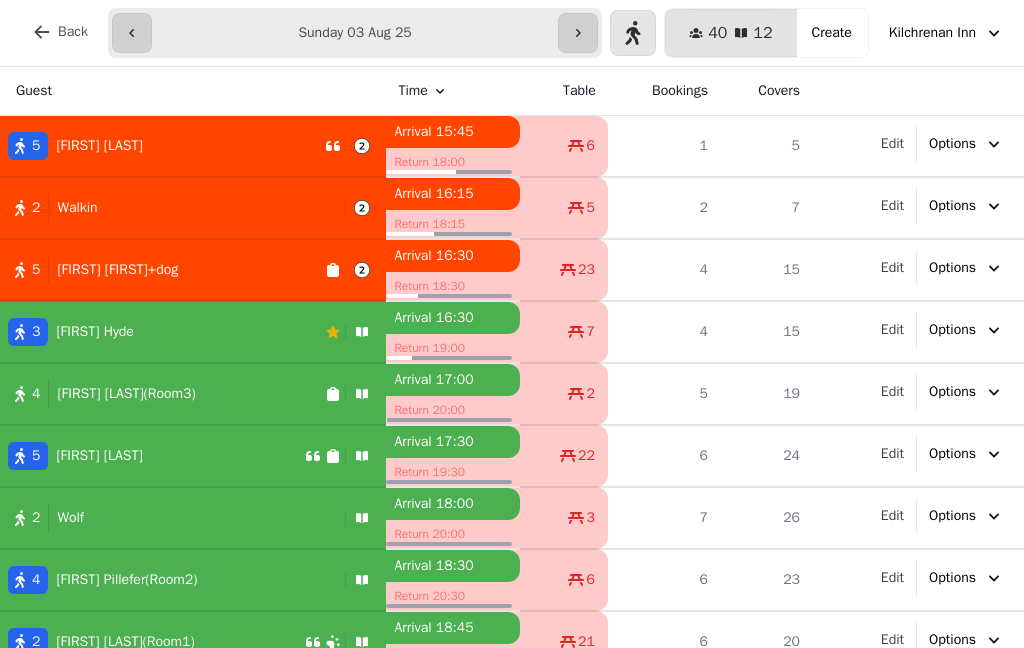 click on "Kilchrenan Inn" at bounding box center (946, 33) 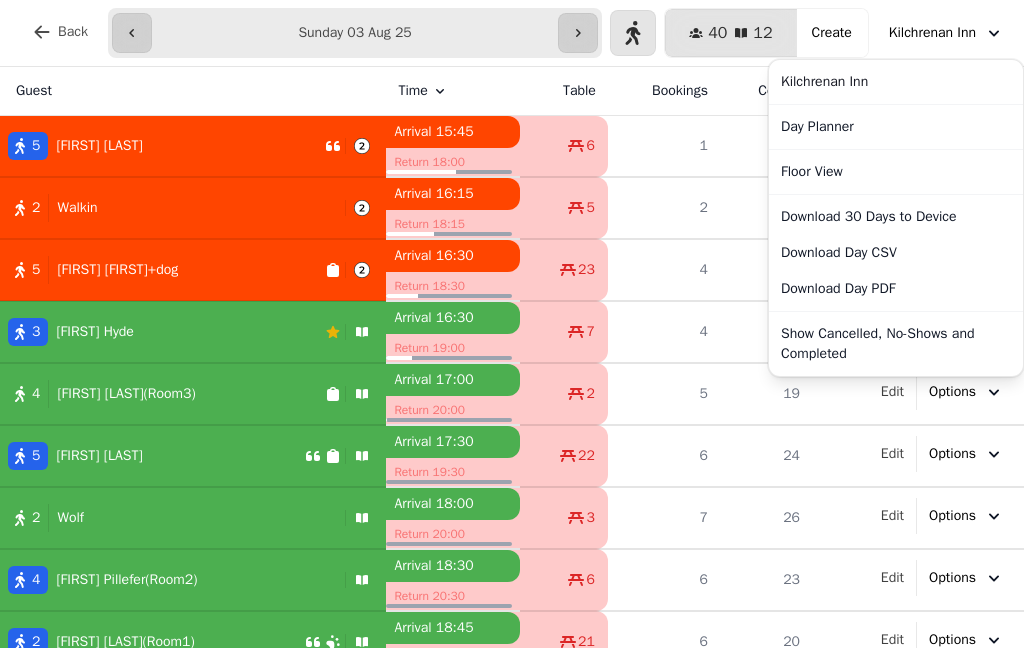 click on "Show Cancelled, No-Shows and Completed" at bounding box center [896, 344] 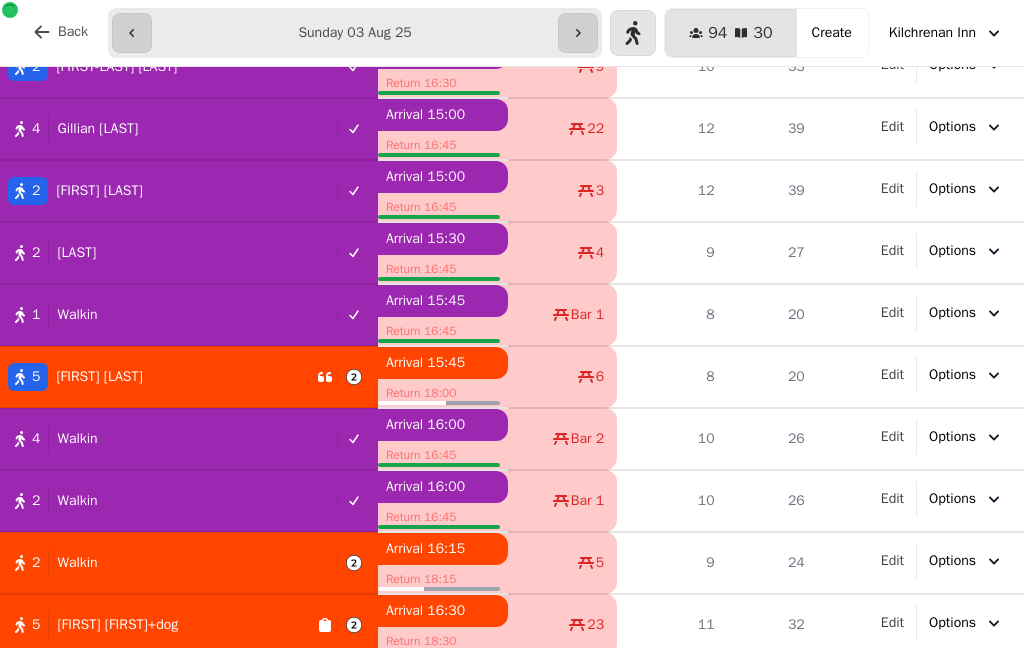 scroll, scrollTop: 635, scrollLeft: 0, axis: vertical 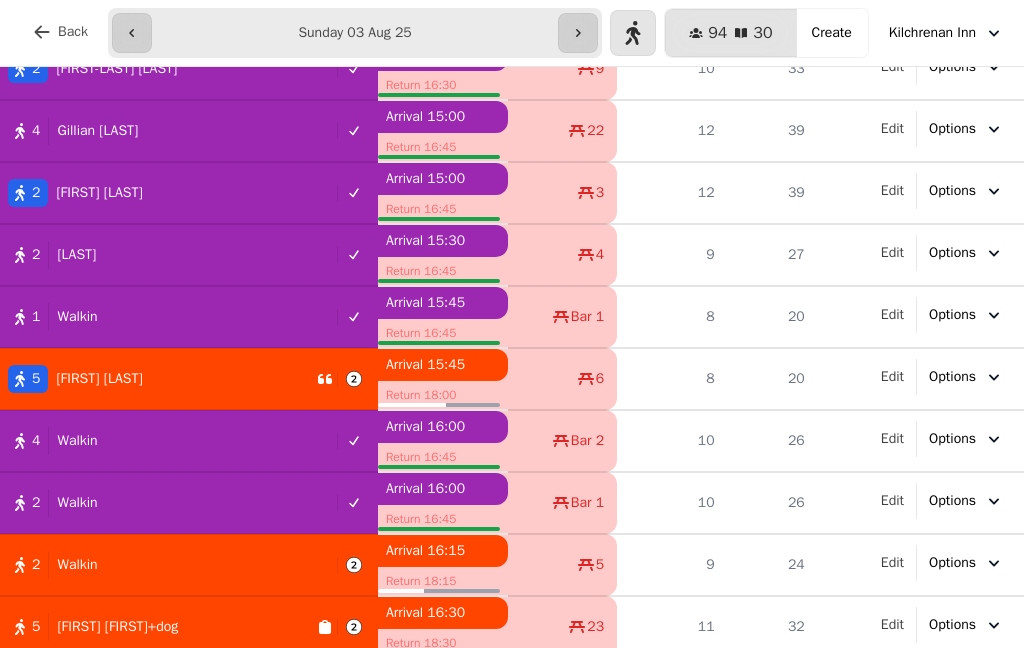 click on "[NUMBER] [FIRST]   [LAST]" at bounding box center (164, 131) 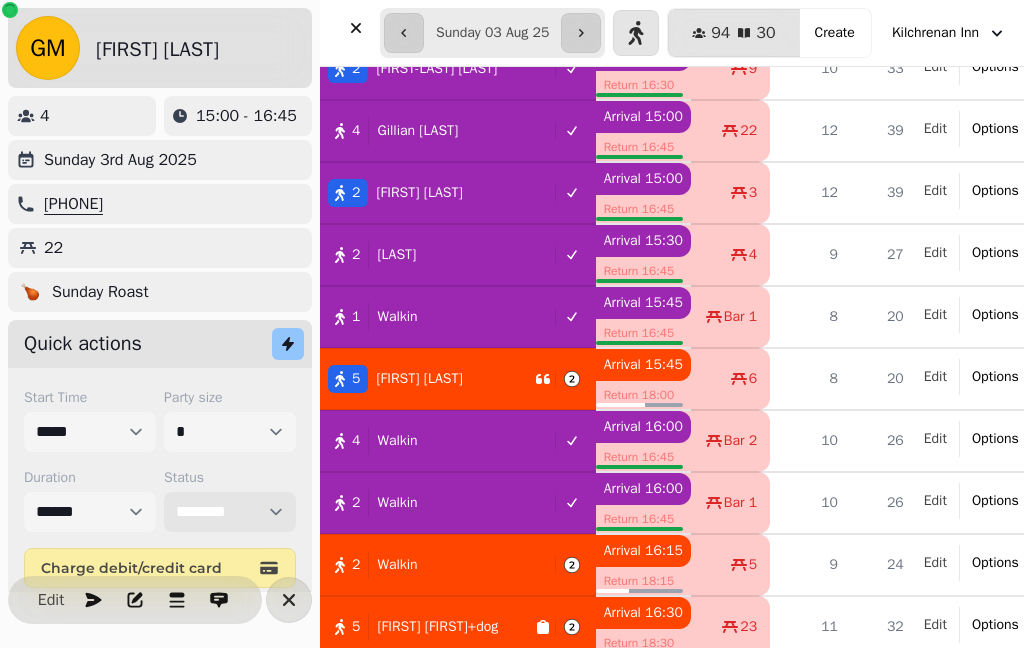 click on "**********" at bounding box center (230, 512) 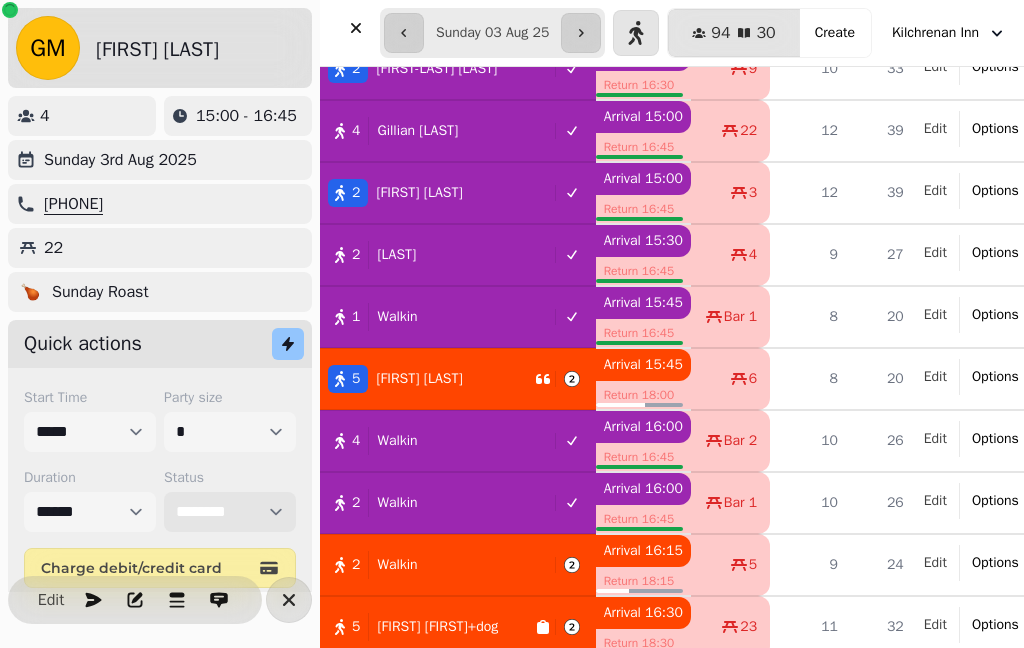 select on "******" 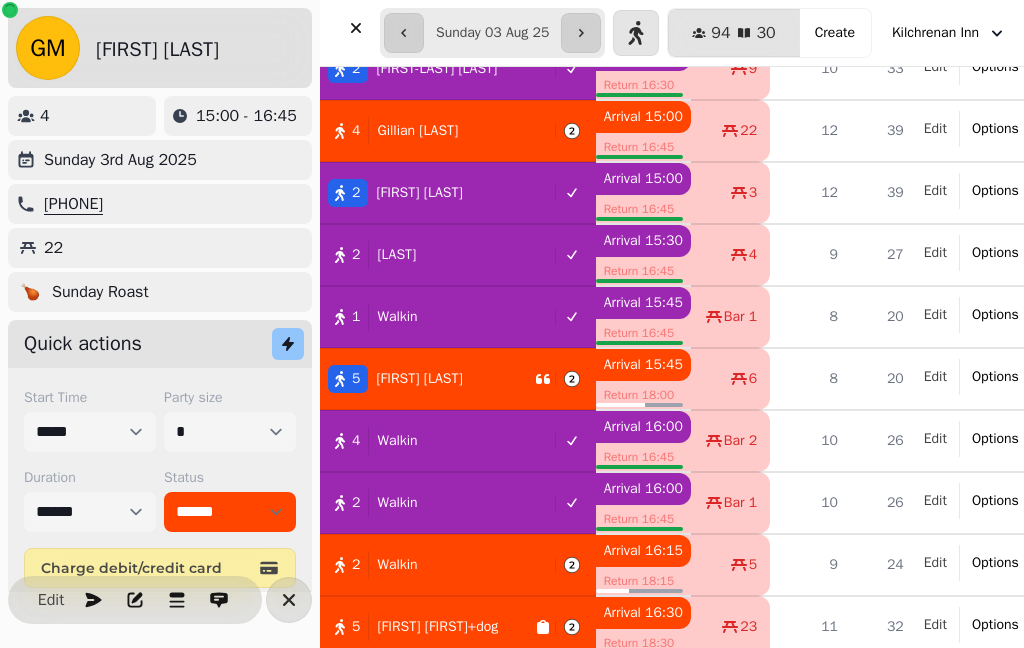 click on "Kilchrenan Inn" at bounding box center [949, 33] 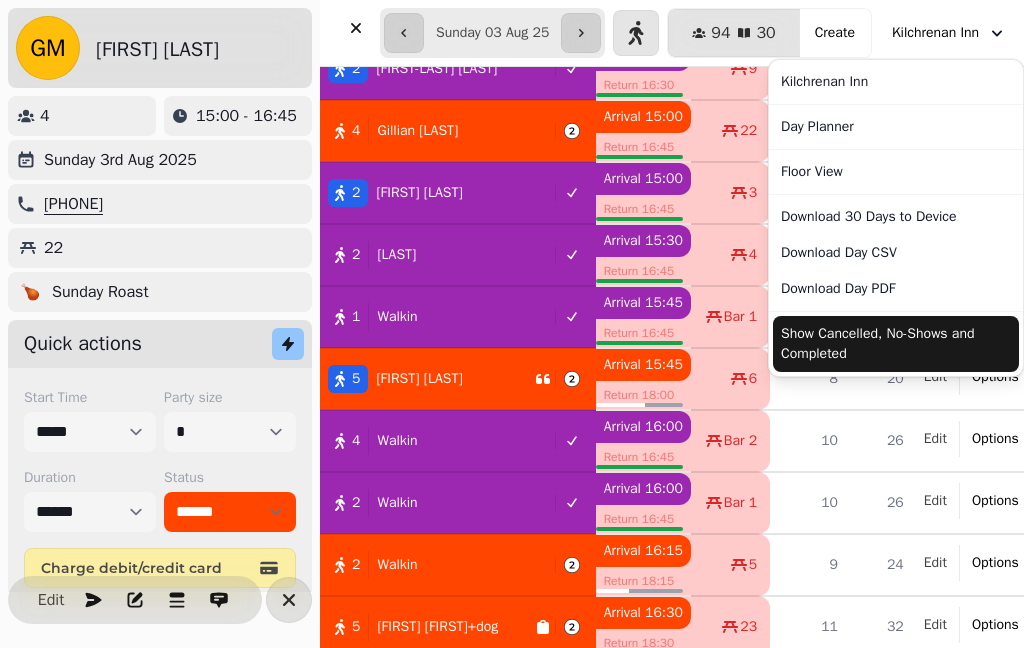 click on "Kilchrenan Inn" at bounding box center [896, 82] 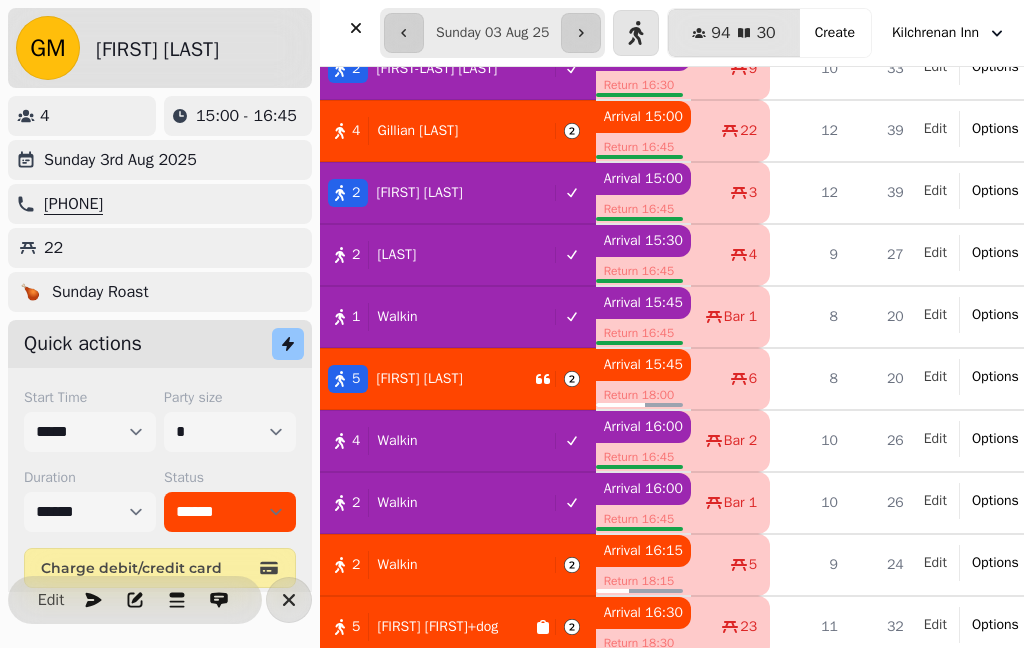 click on "Kilchrenan Inn" at bounding box center [935, 33] 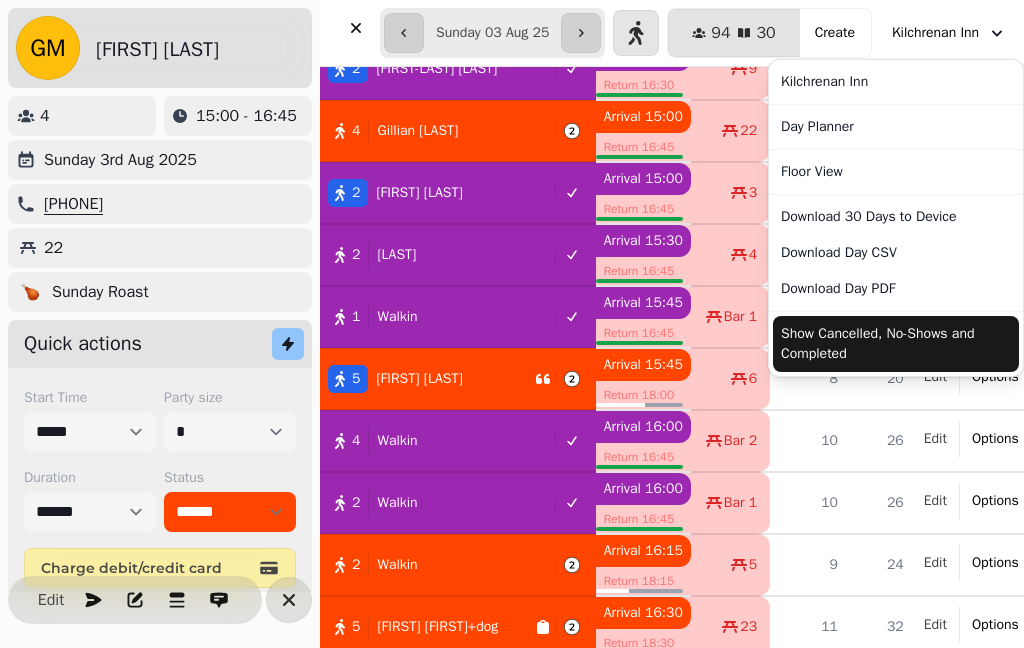 click on "Day Planner" at bounding box center [896, 127] 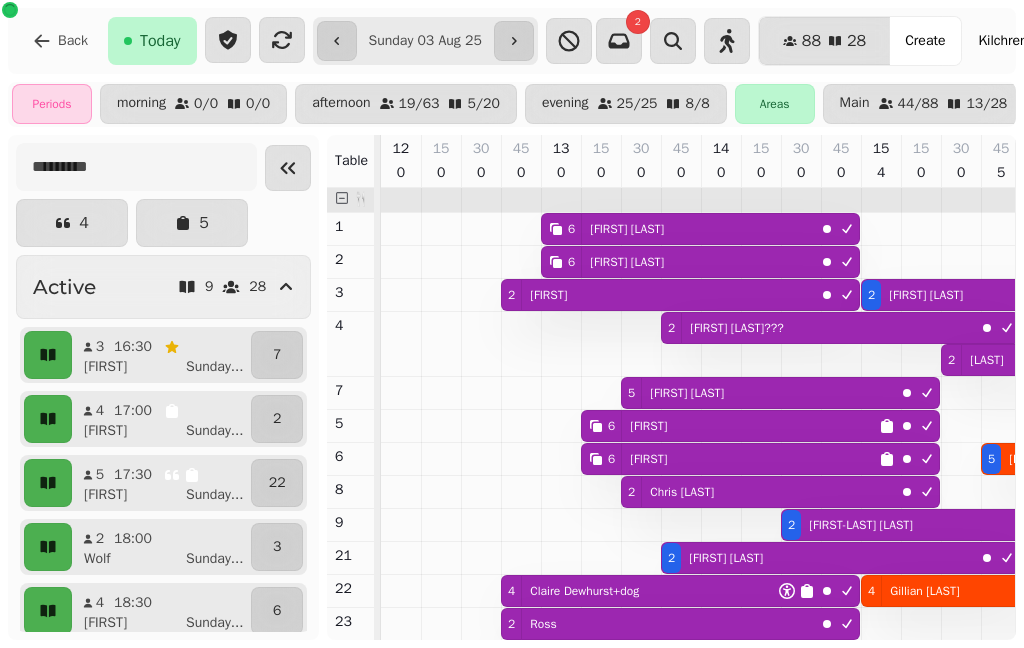 click on "Kilchrenan Inn" at bounding box center [1021, 41] 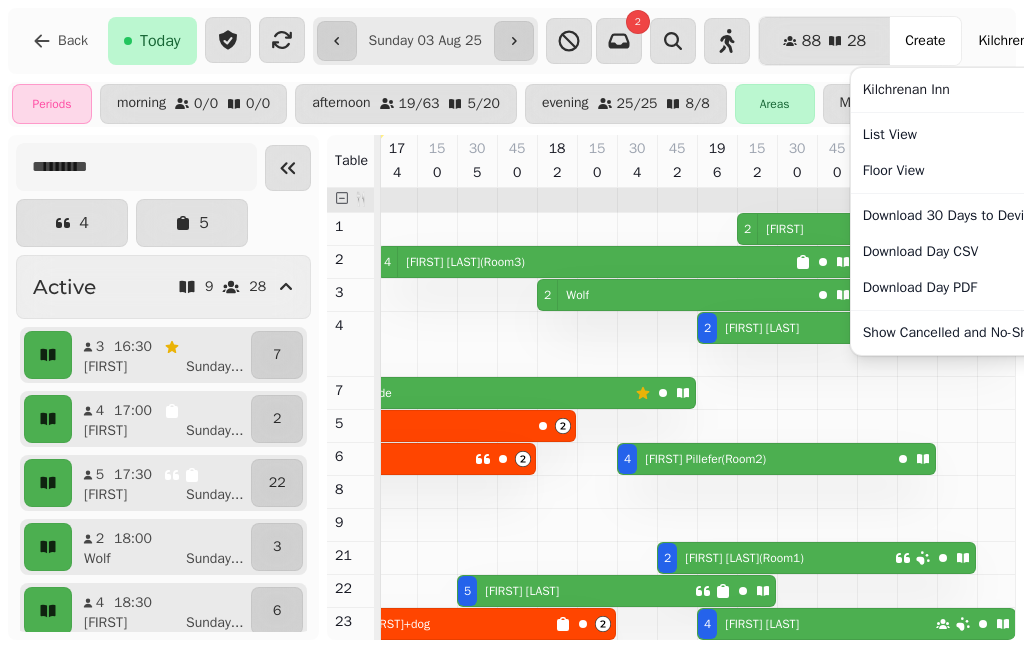 click on "Kilchrenan Inn" at bounding box center [1021, 41] 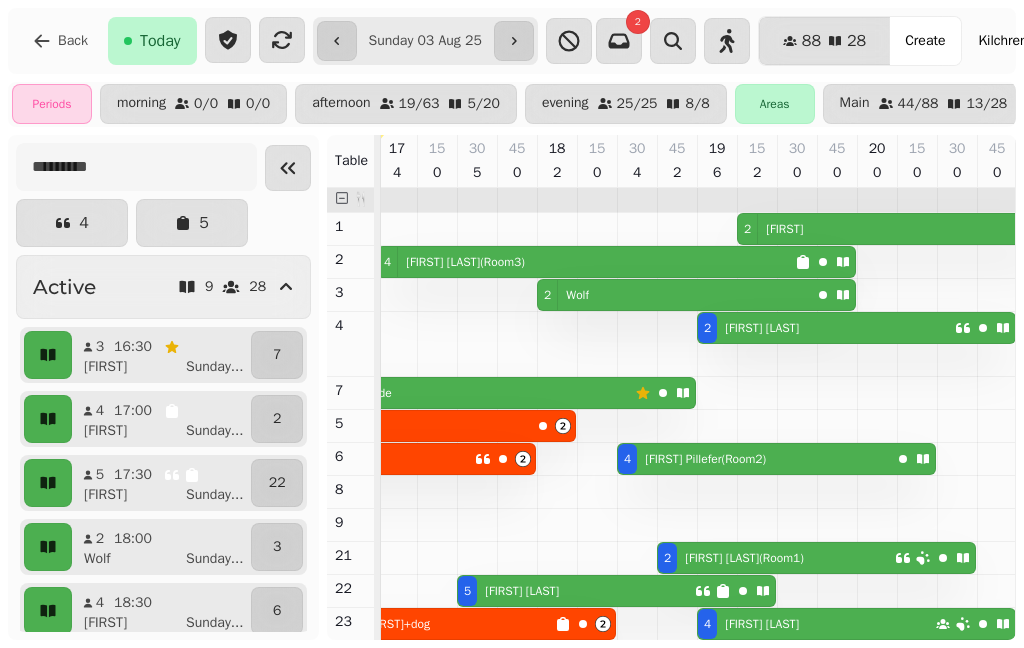 click on "30 0" at bounding box center (957, 161) 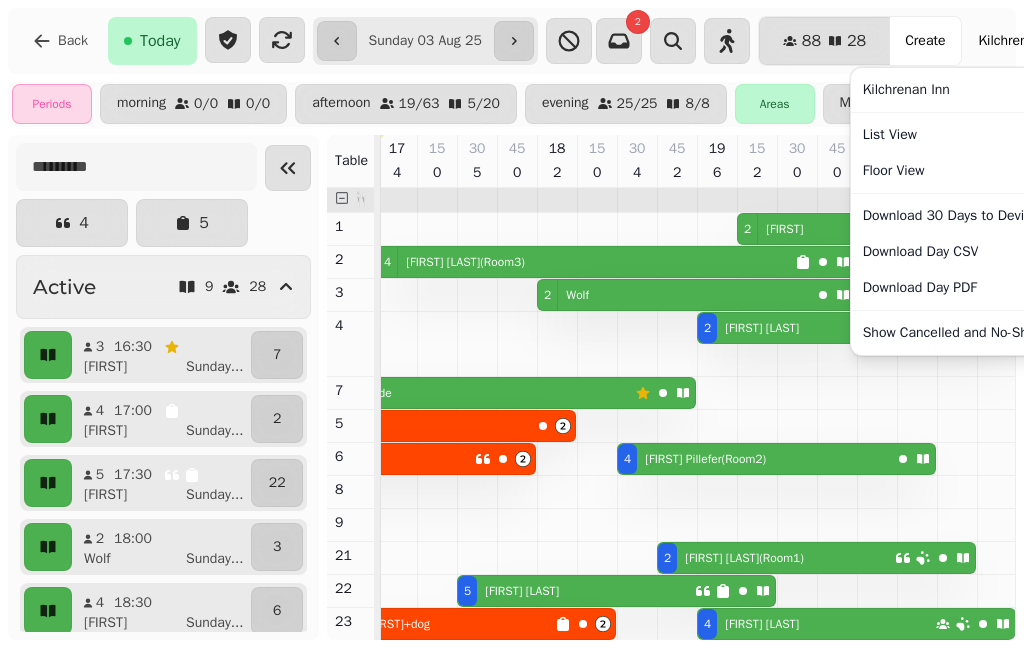 click on "List View" at bounding box center (978, 135) 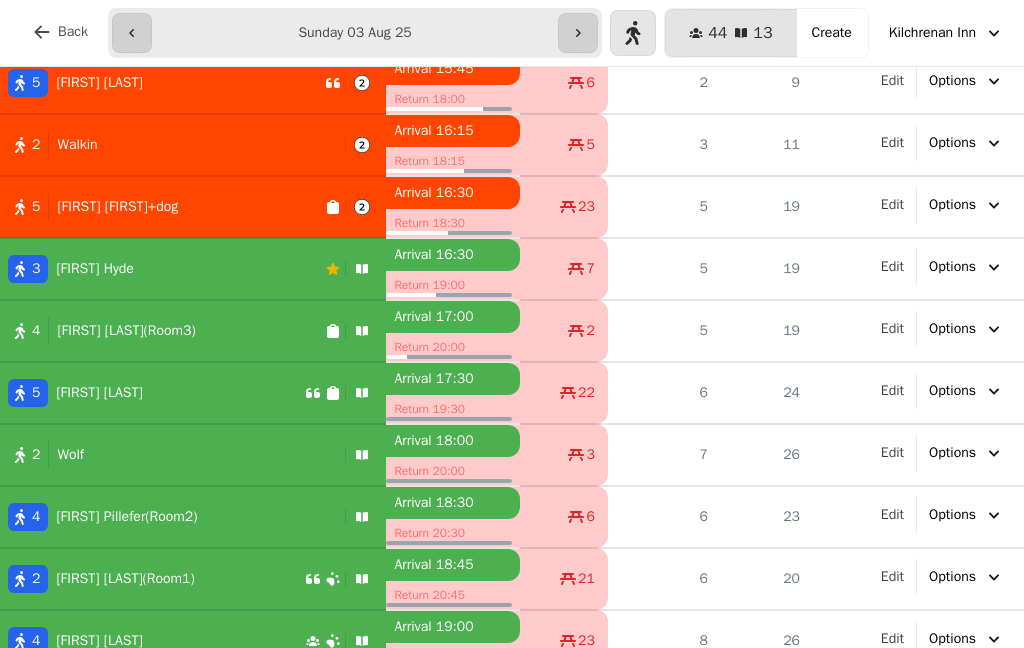scroll, scrollTop: 128, scrollLeft: 0, axis: vertical 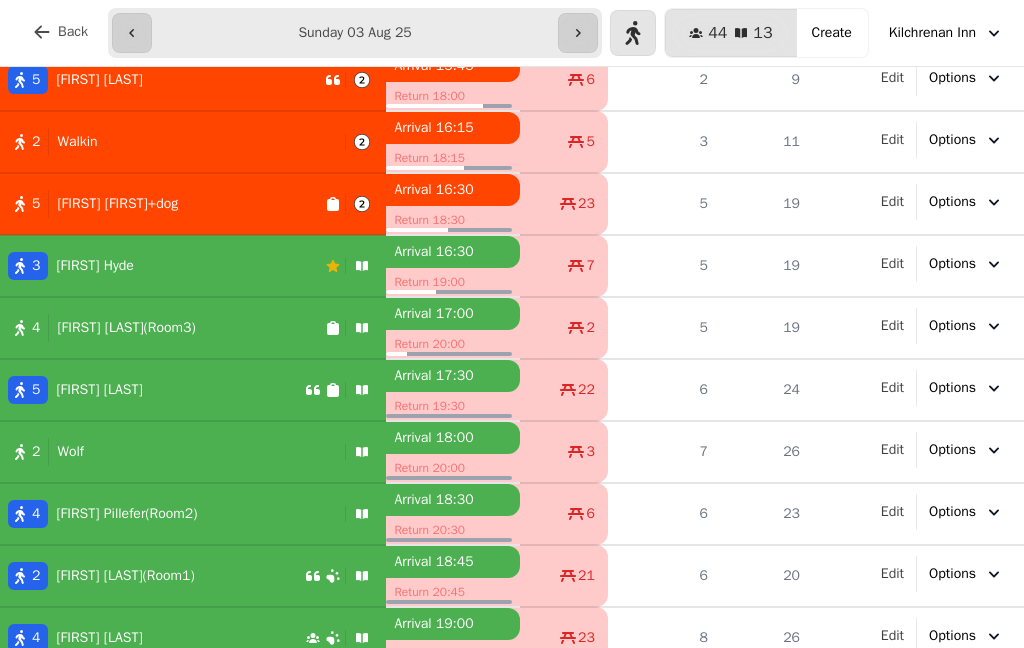 click on "[NUMBER] [FIRST]   [LAST]" at bounding box center (152, 390) 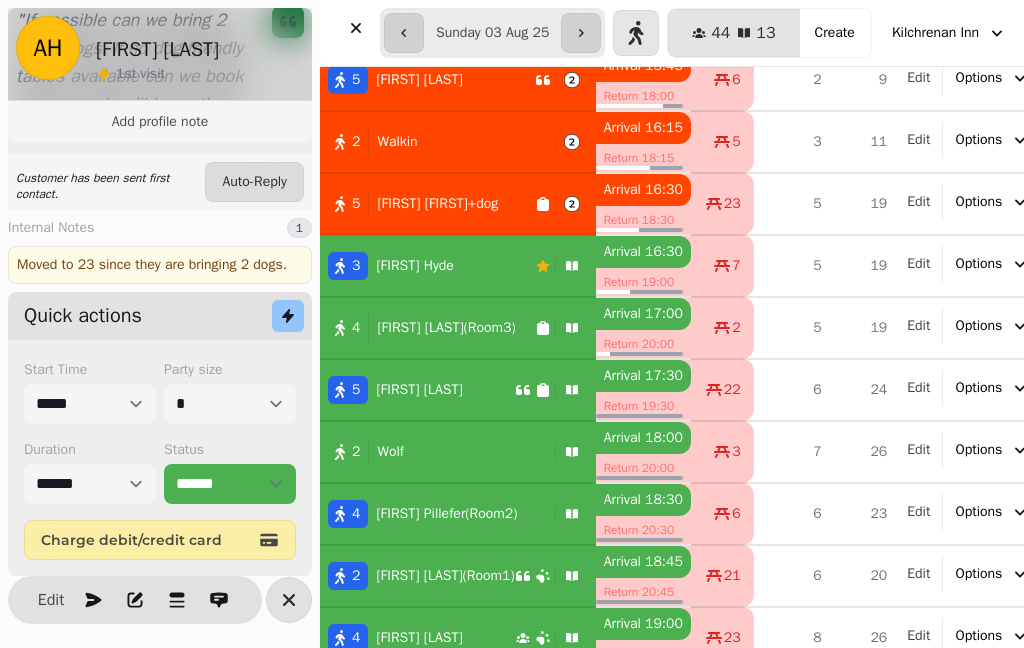 scroll, scrollTop: 448, scrollLeft: 0, axis: vertical 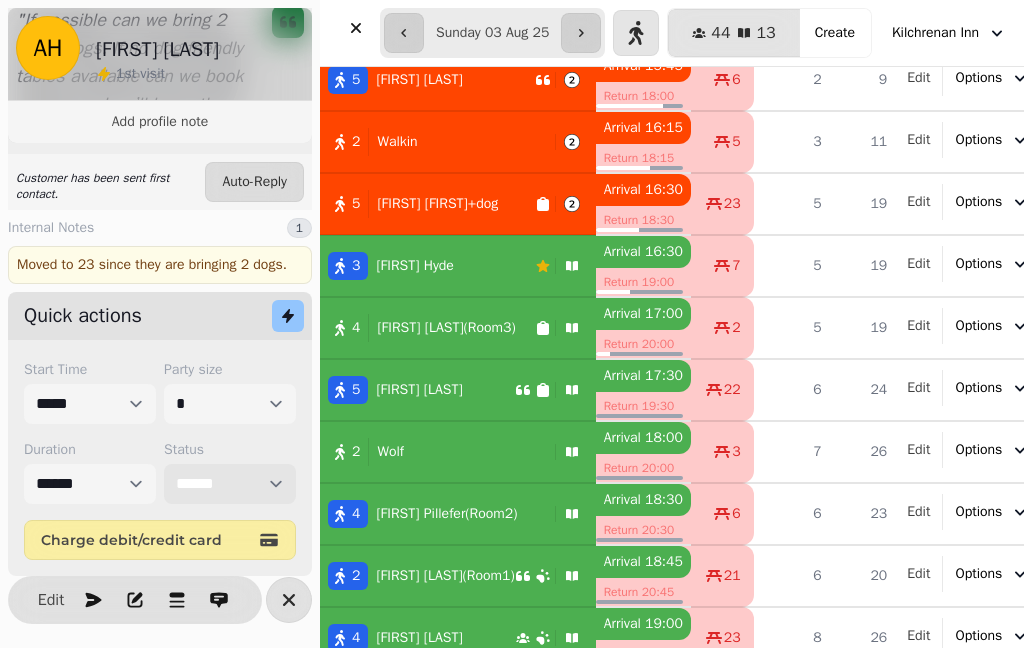 click on "**********" at bounding box center (230, 484) 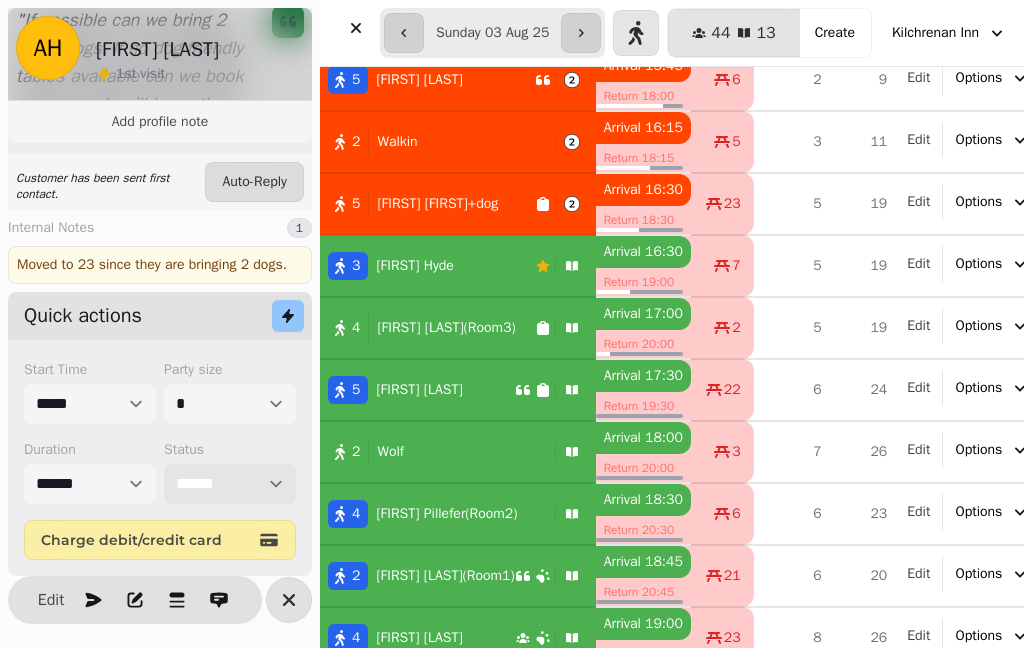 select on "******" 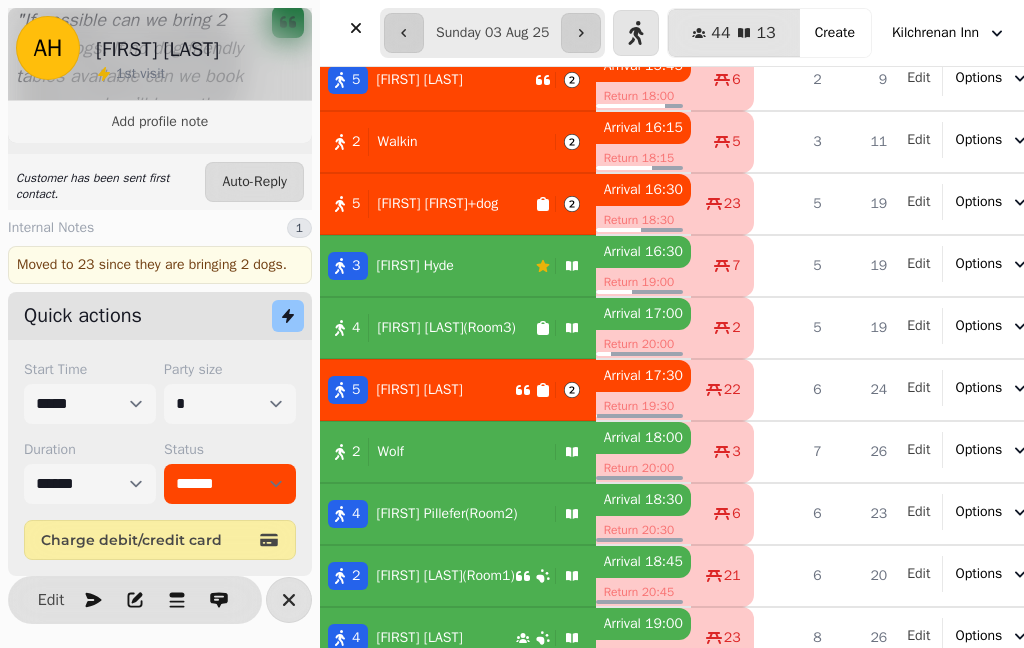 click on "[NUMBER] [FIRST]   [LAST]" at bounding box center [427, 266] 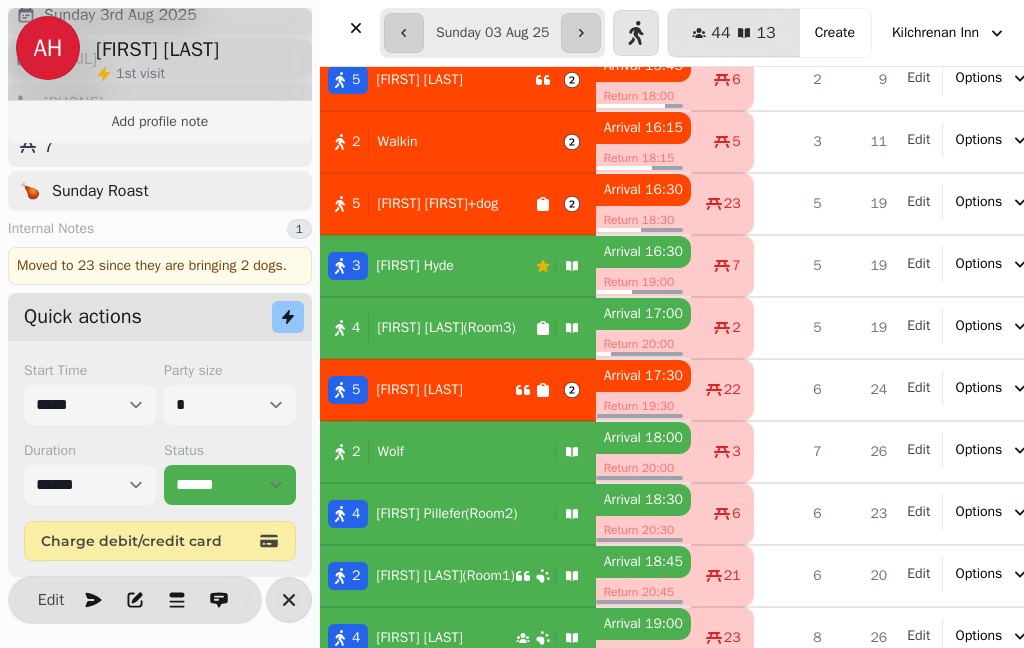 scroll, scrollTop: 126, scrollLeft: 0, axis: vertical 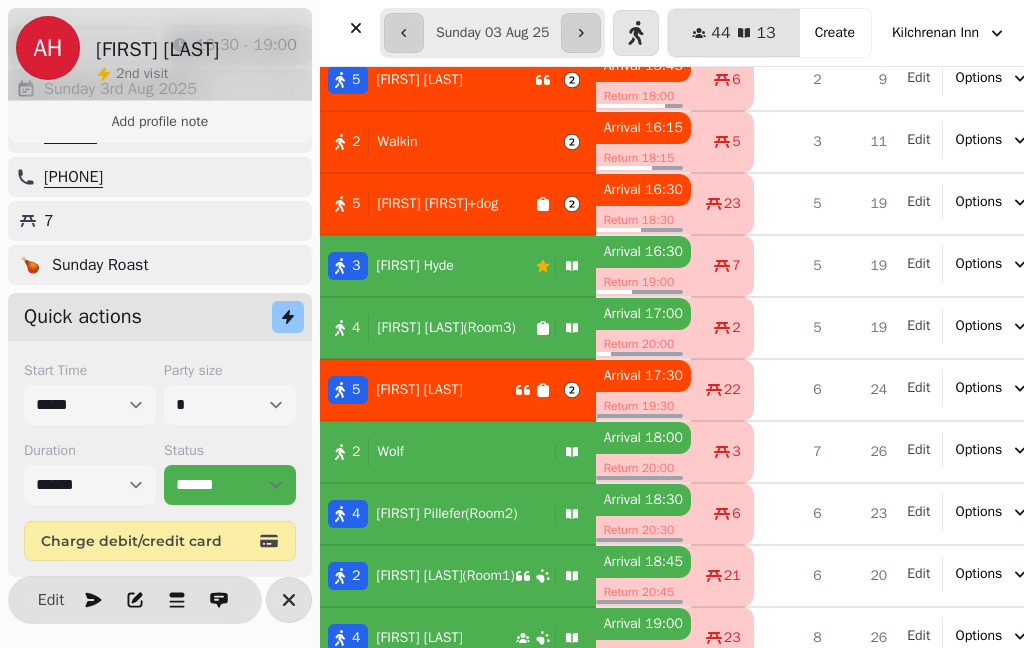 click on "Edit" at bounding box center [51, 600] 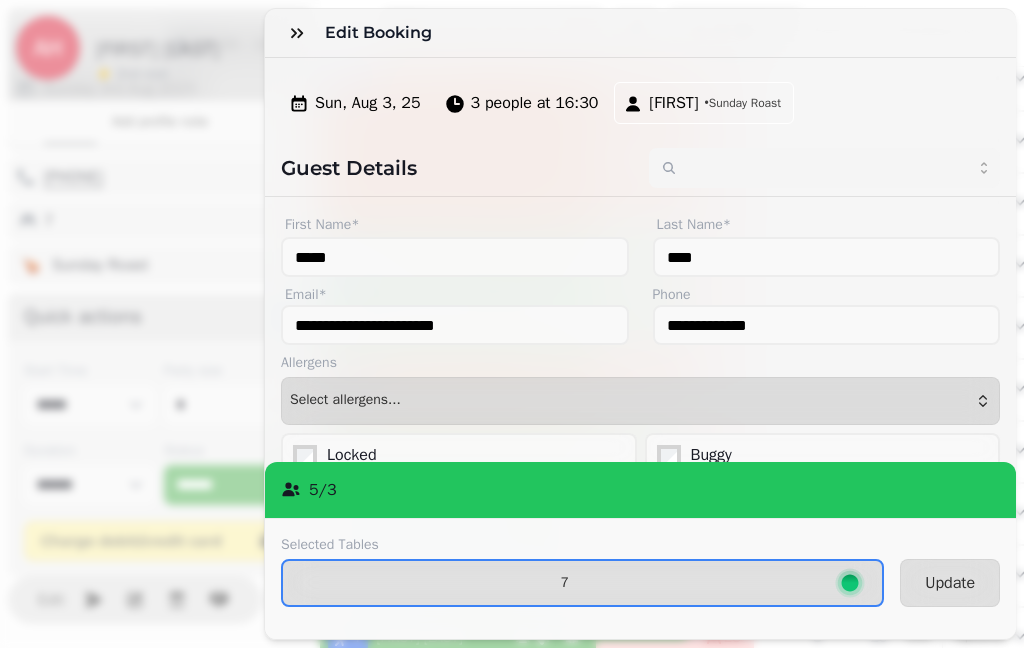 click on "3 people at 16:30" at bounding box center [535, 103] 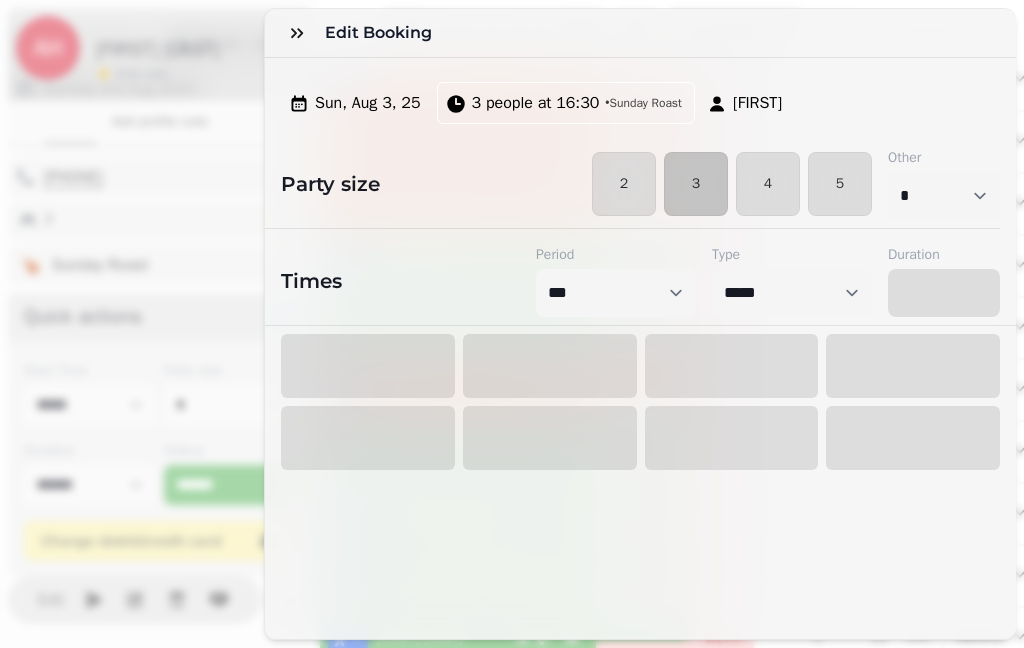 select on "****" 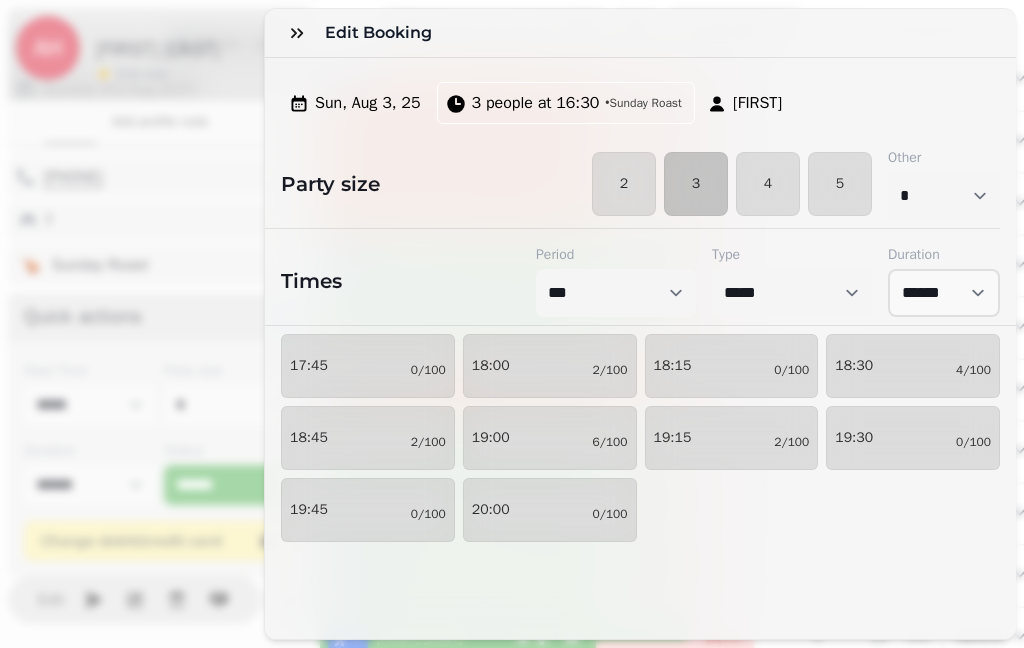 click on "18:00 2/100" at bounding box center [550, 366] 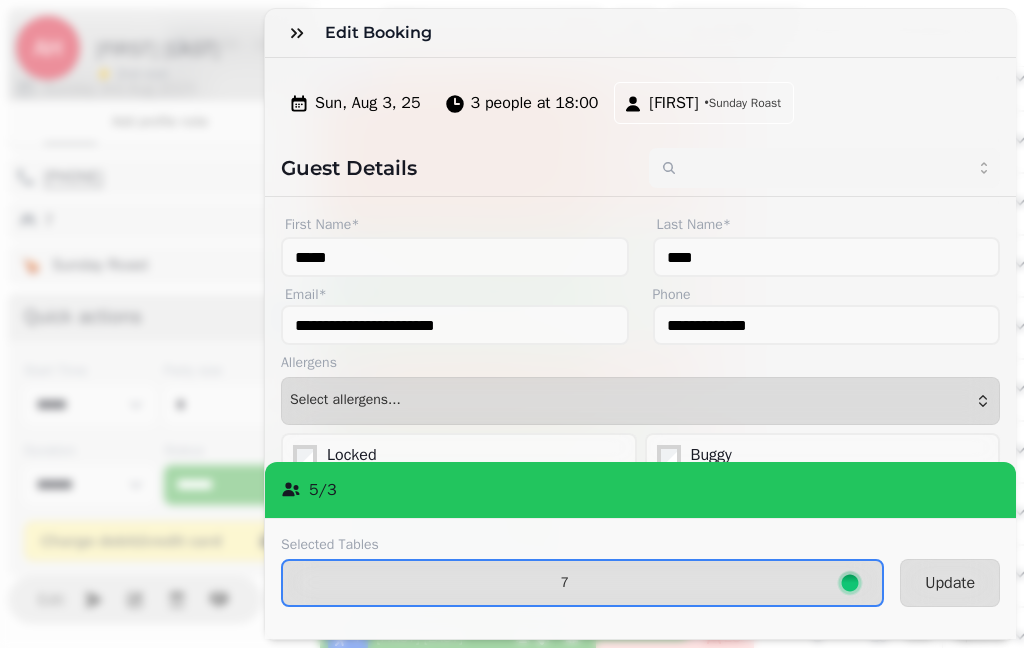 click on "Update" at bounding box center [950, 583] 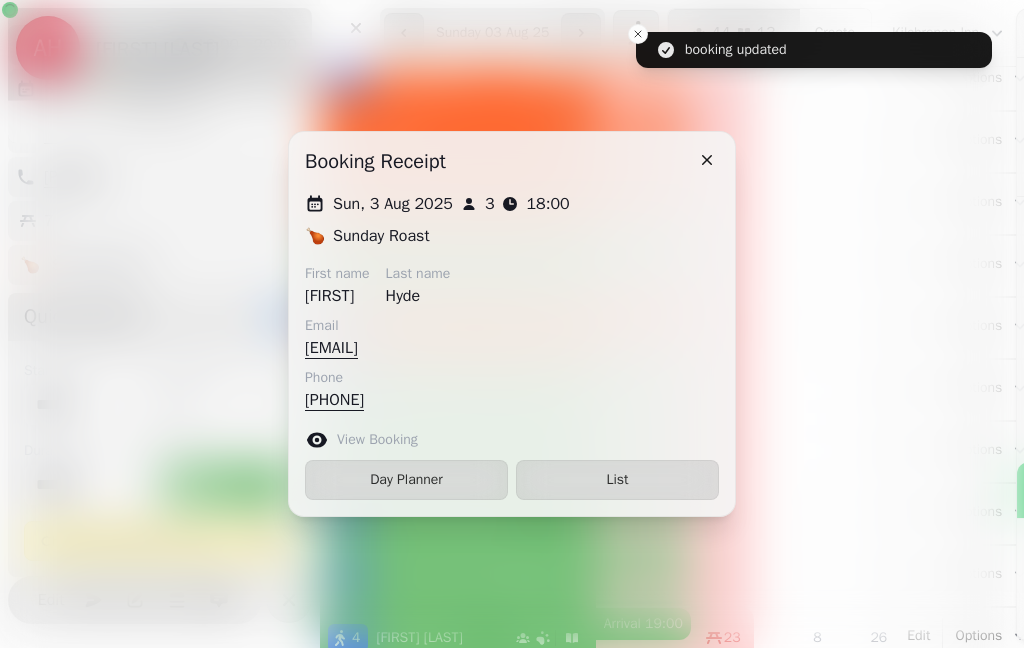 click on "List" at bounding box center [617, 480] 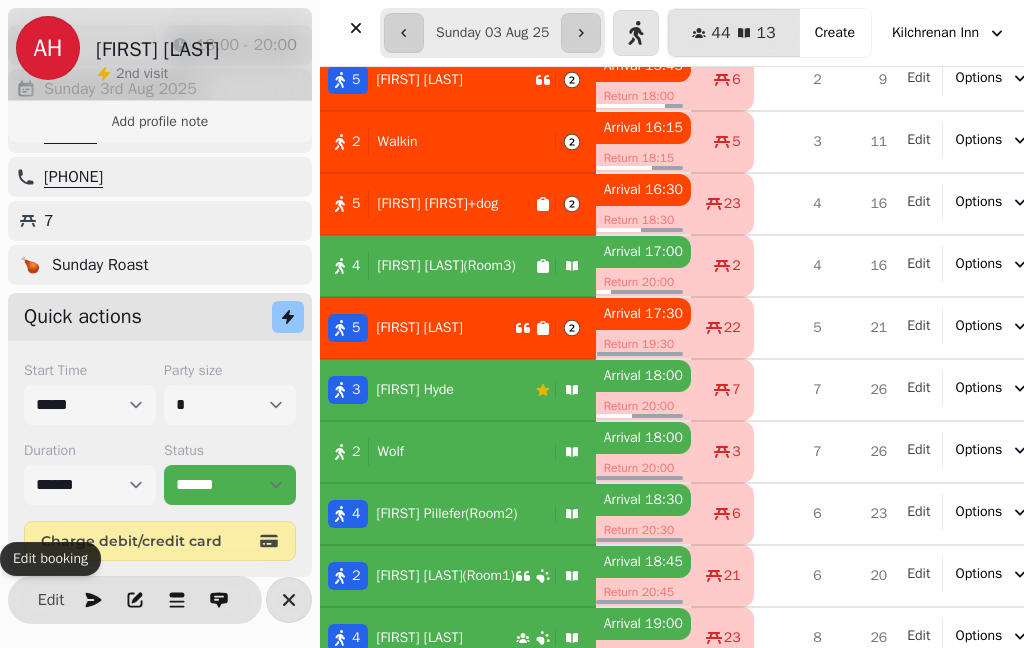 click on "[FIRST]   [LAST](Room3)" at bounding box center (446, 266) 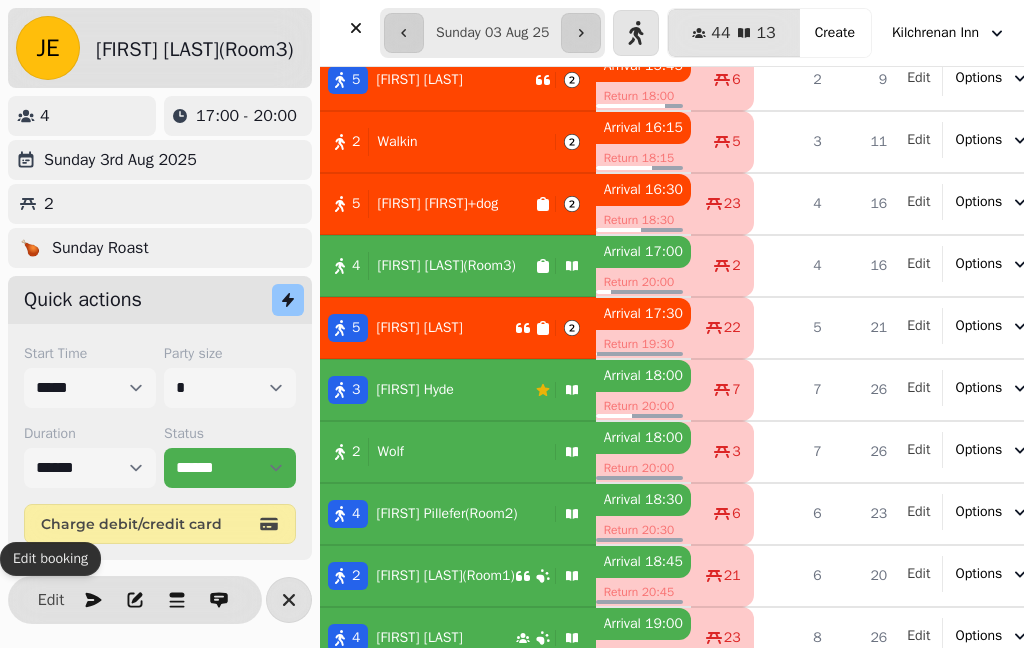 scroll, scrollTop: 0, scrollLeft: 0, axis: both 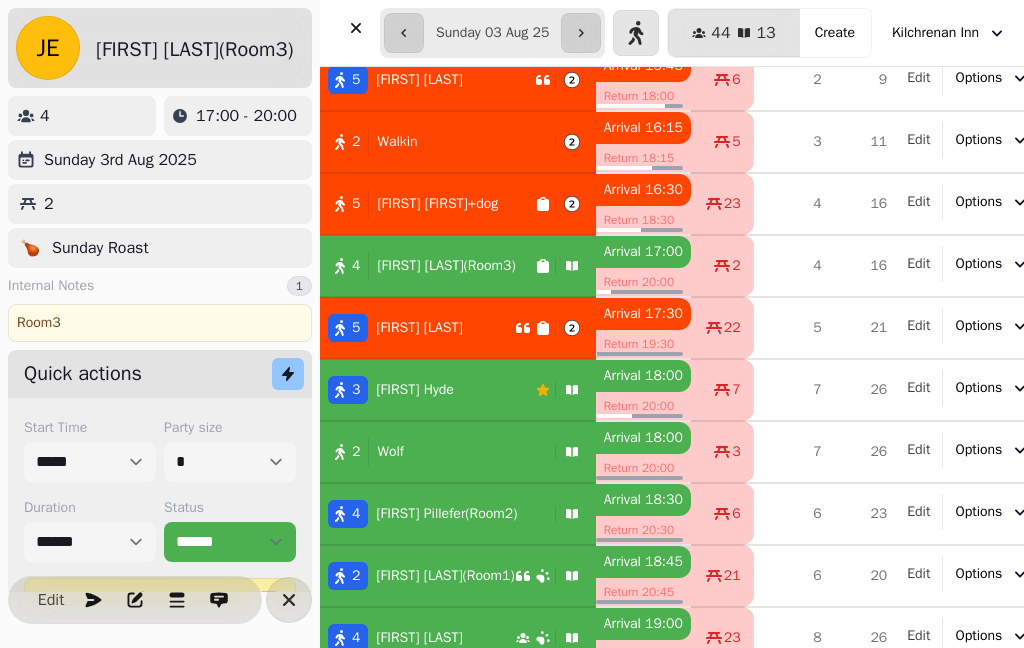 click on "Edit" at bounding box center (51, 600) 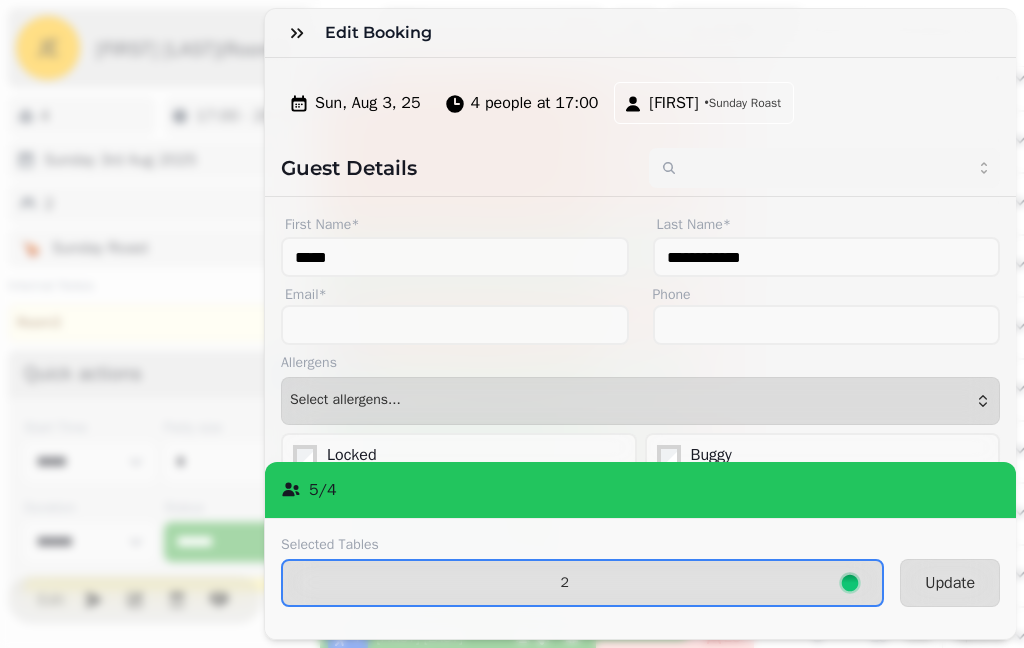 click on "4 people at 17:00" at bounding box center [535, 103] 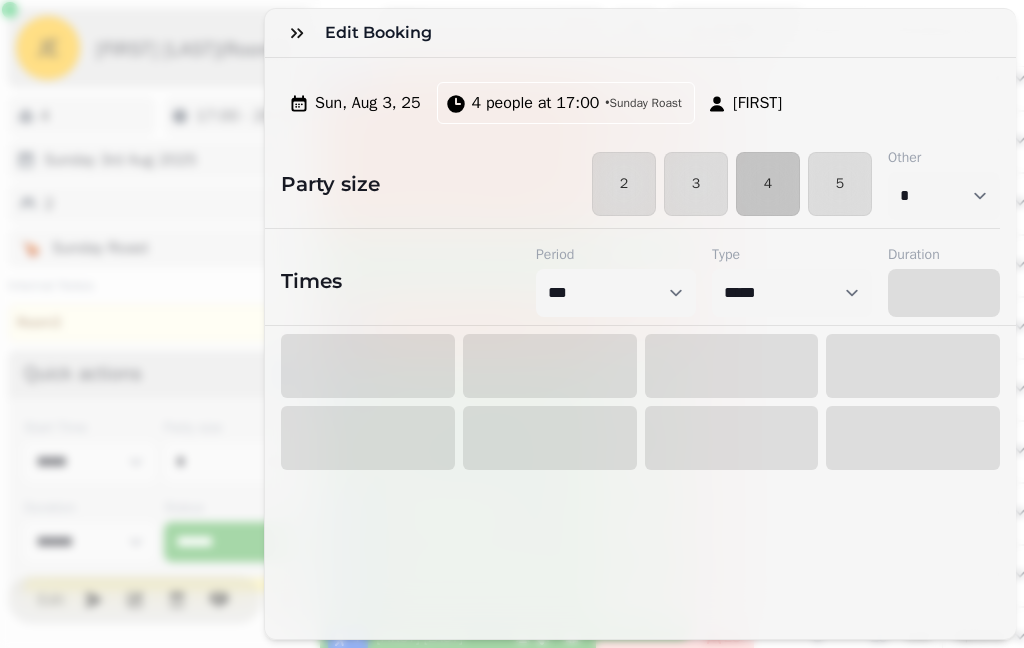 select on "****" 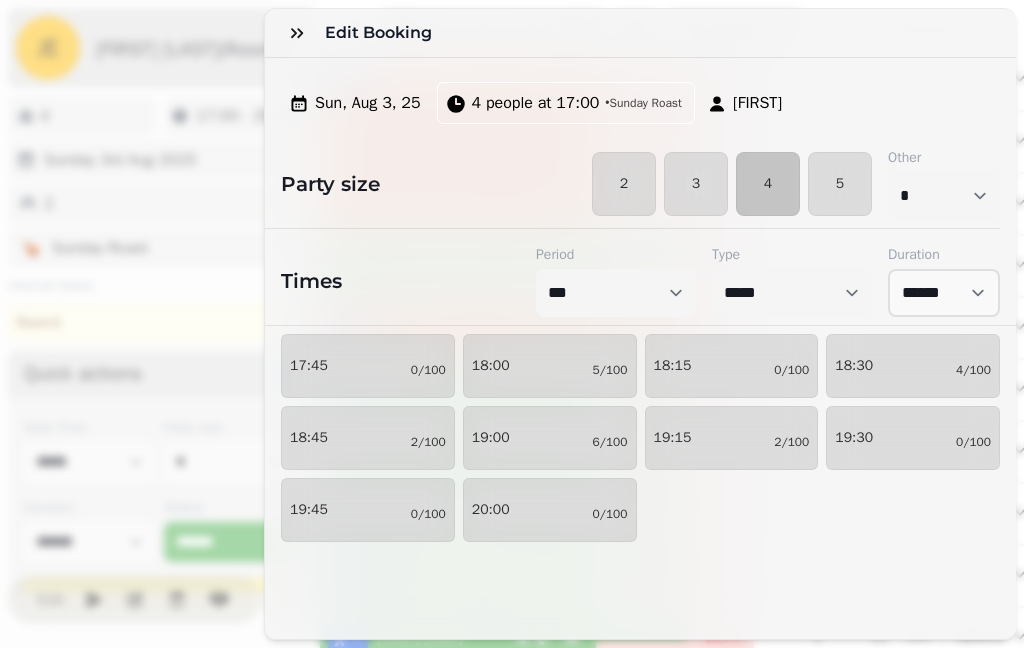 click on "18:30 4/100" at bounding box center [913, 366] 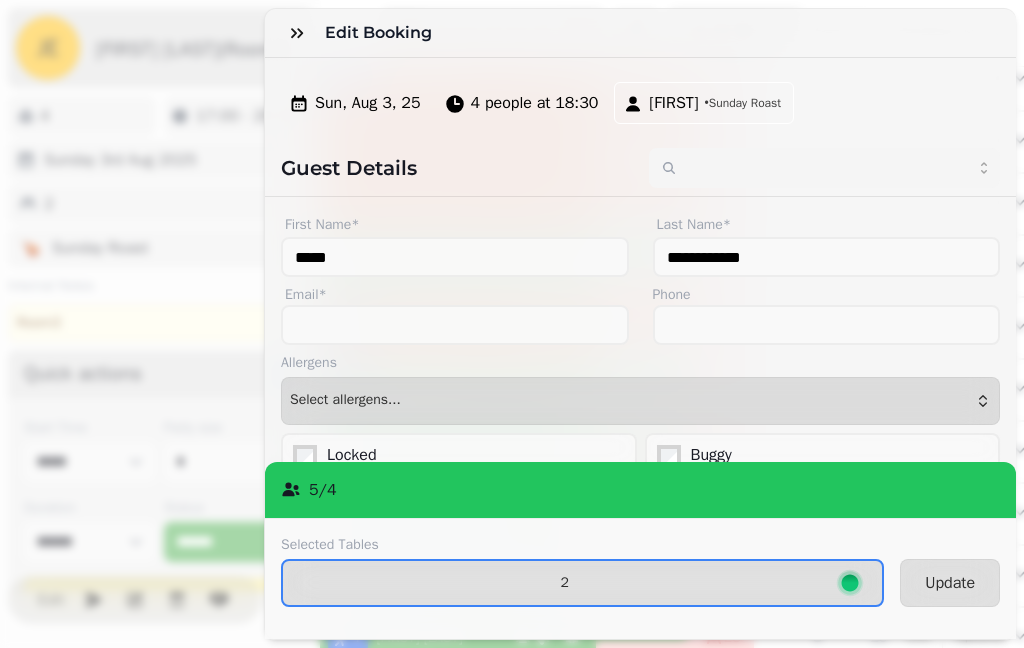 click on "Update" at bounding box center (950, 583) 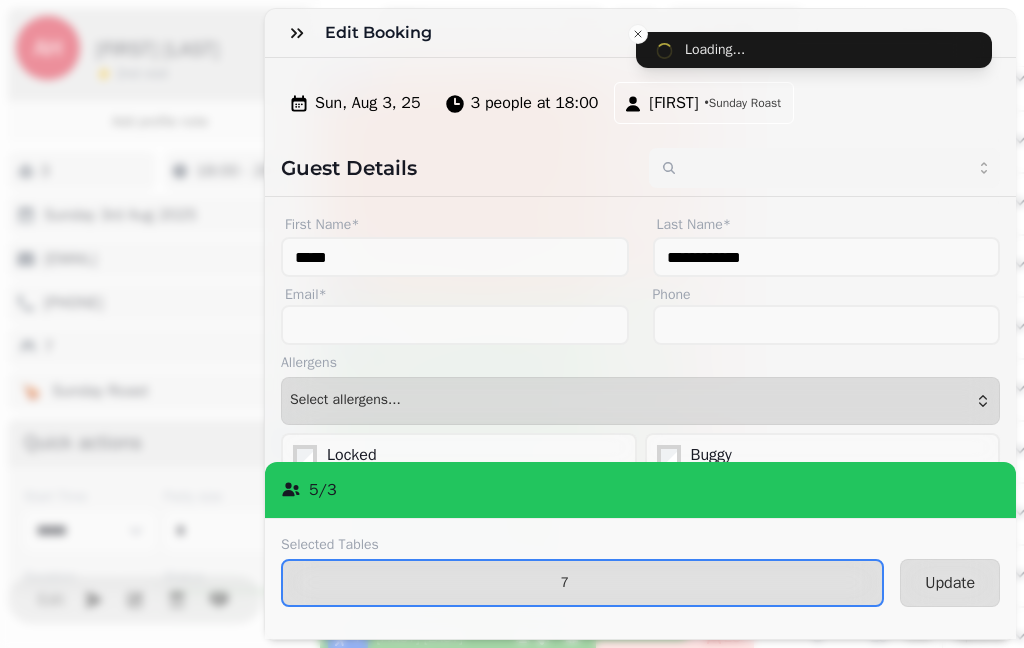 type on "*****" 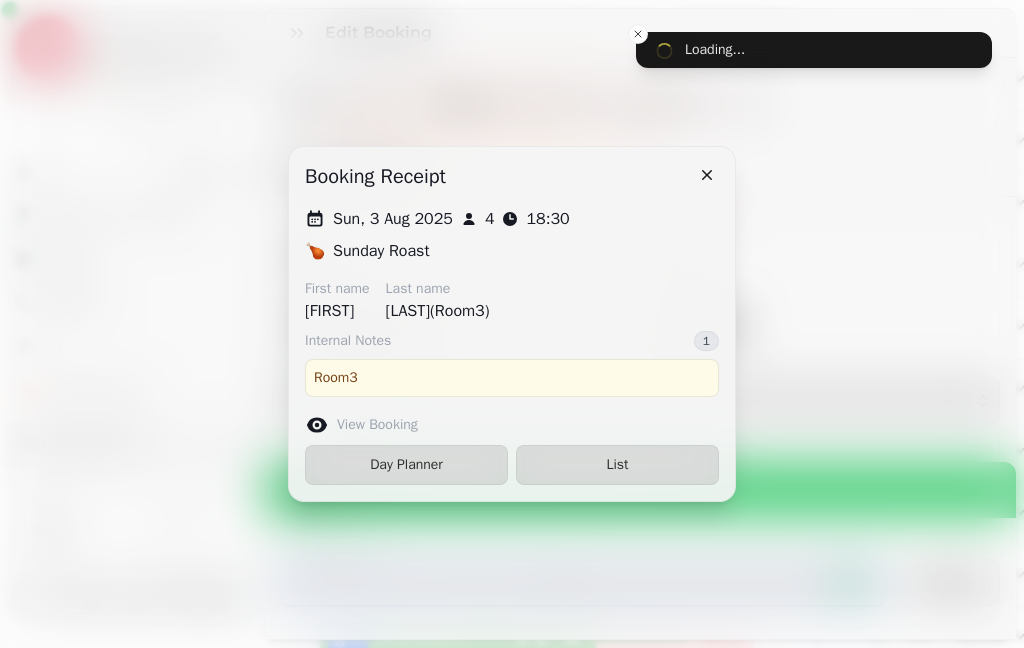 type on "*****" 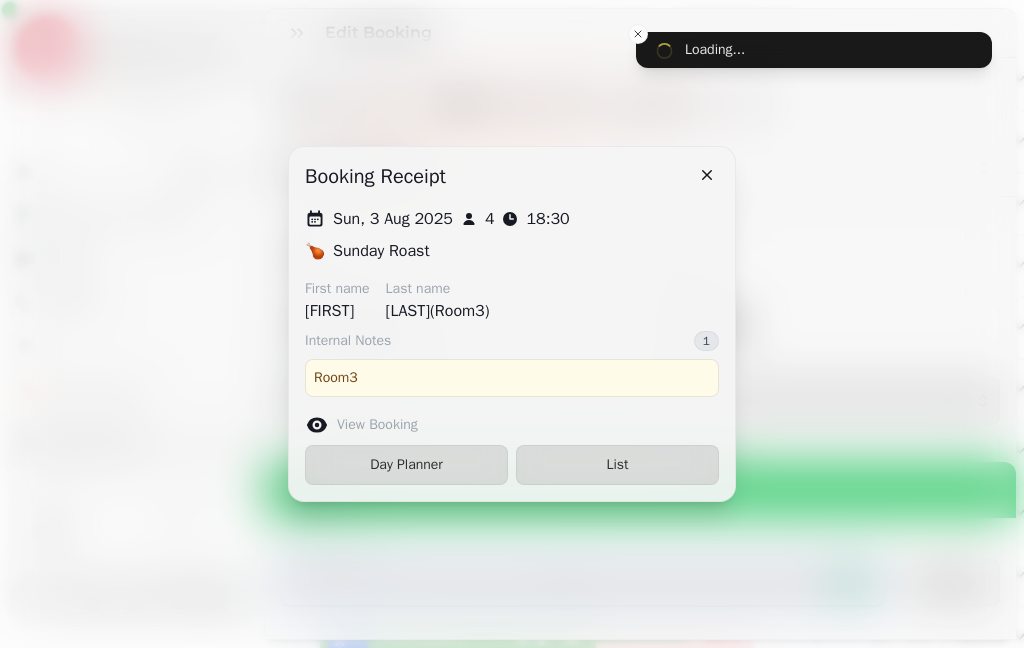 type on "**********" 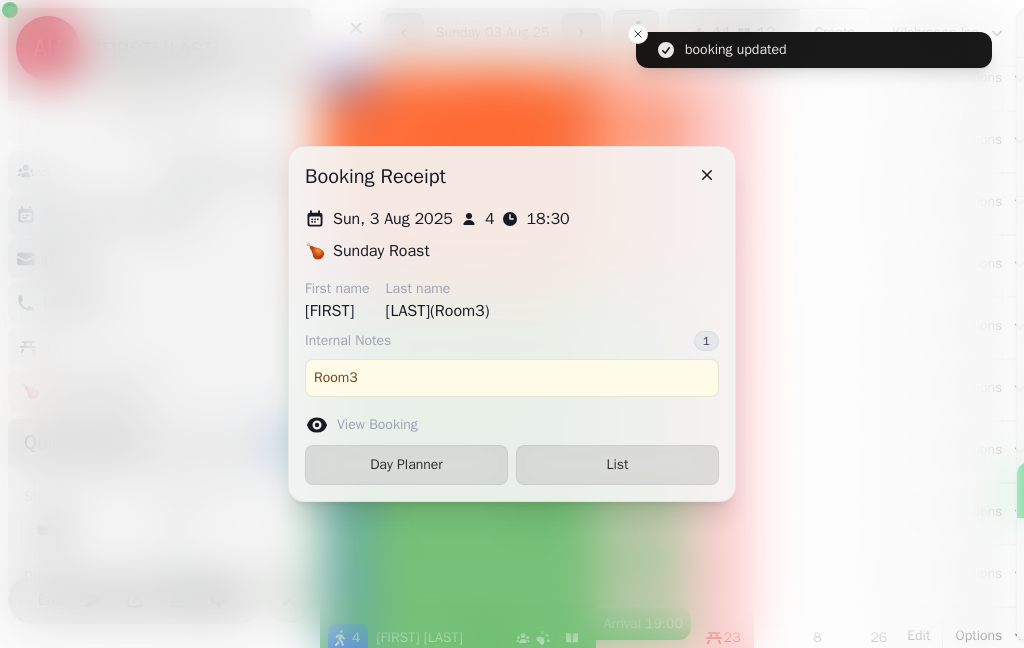 scroll, scrollTop: 740, scrollLeft: 0, axis: vertical 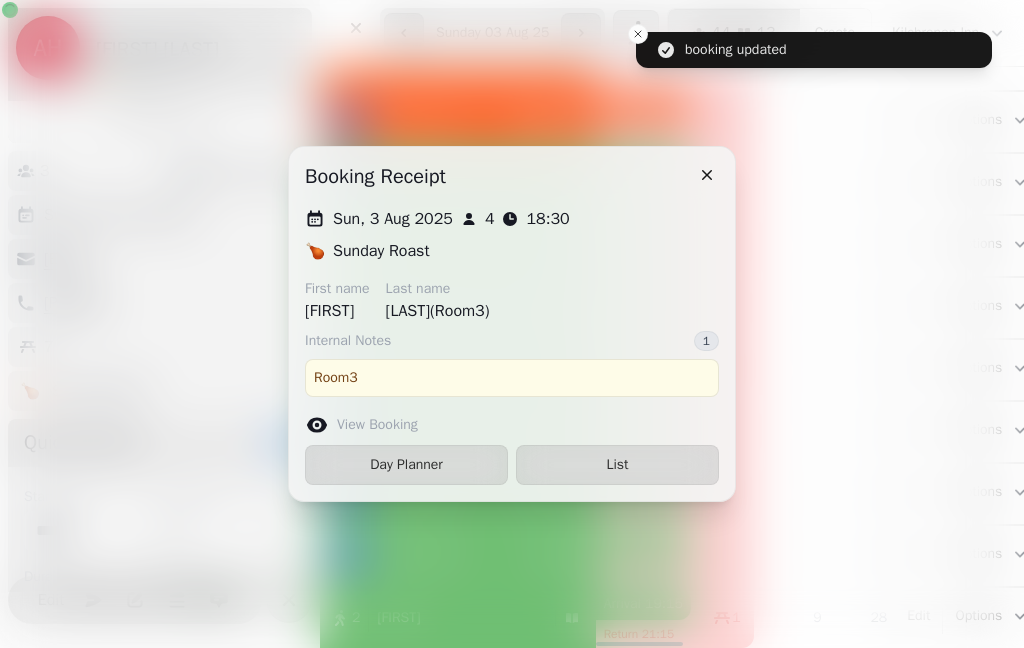 click on "List" at bounding box center (617, 465) 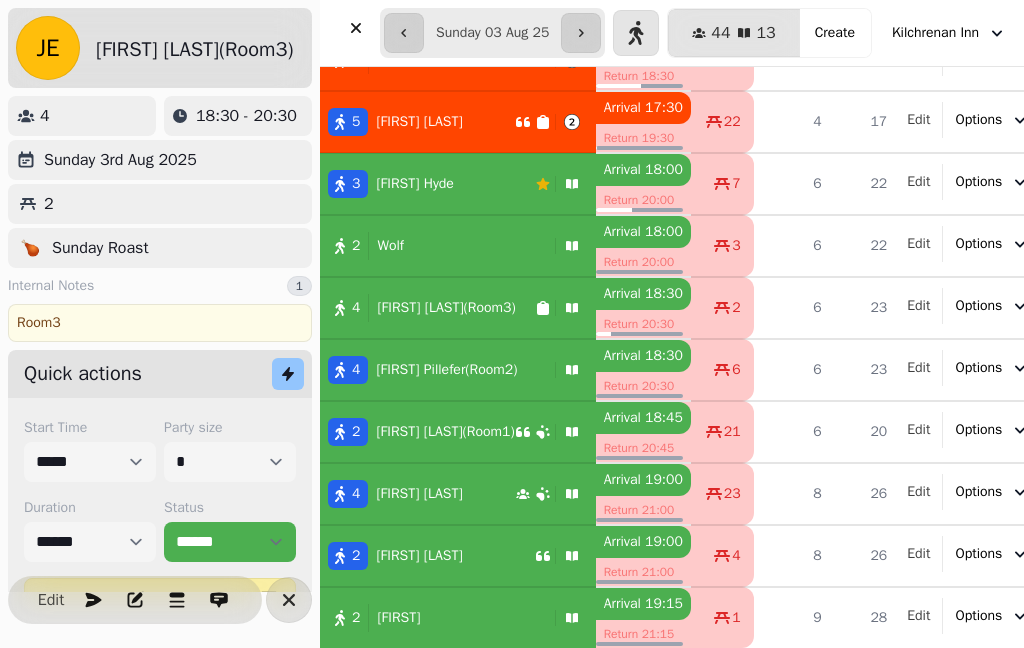 scroll, scrollTop: 740, scrollLeft: 0, axis: vertical 